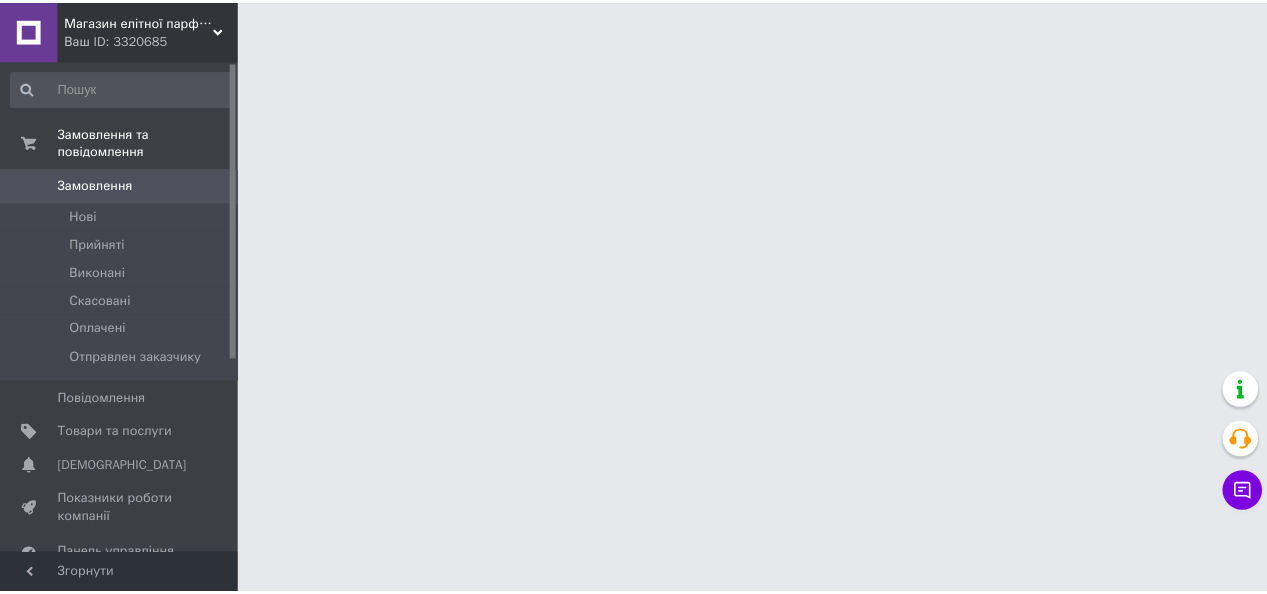 scroll, scrollTop: 0, scrollLeft: 0, axis: both 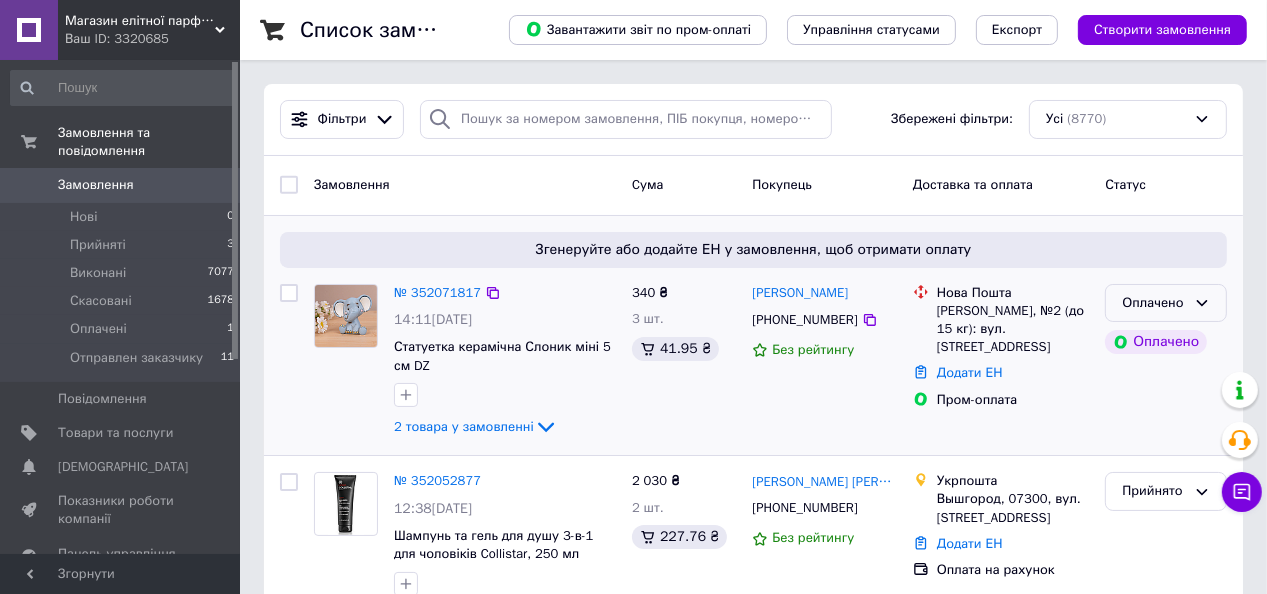 click on "Оплачено" at bounding box center (1154, 303) 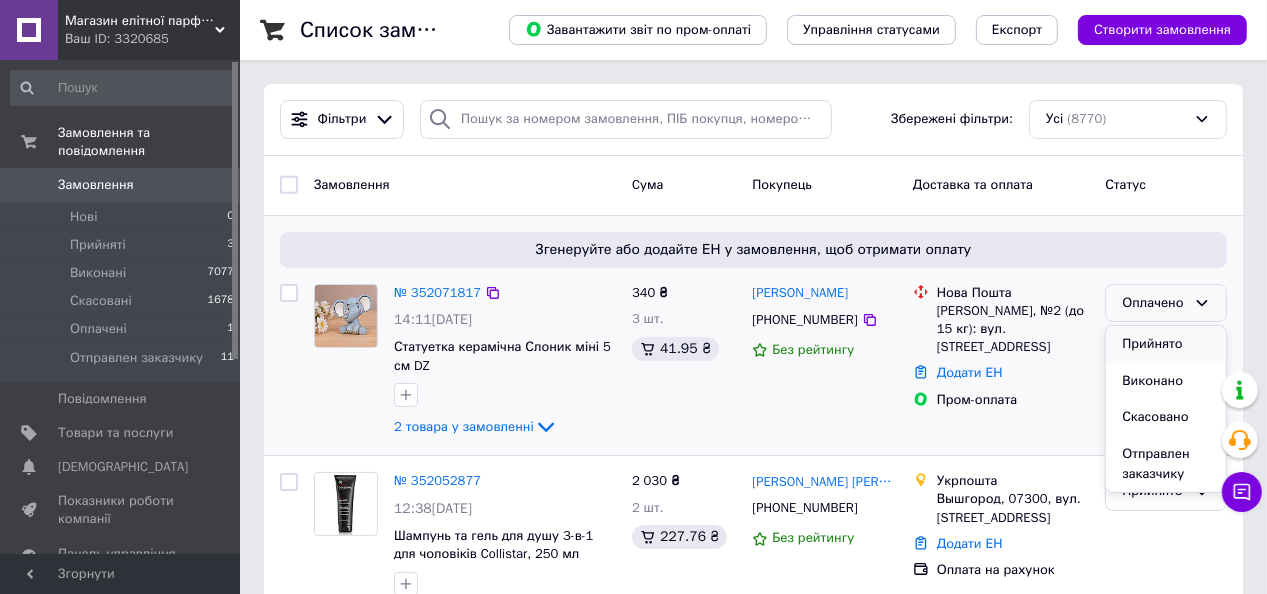 click on "Прийнято" at bounding box center (1166, 344) 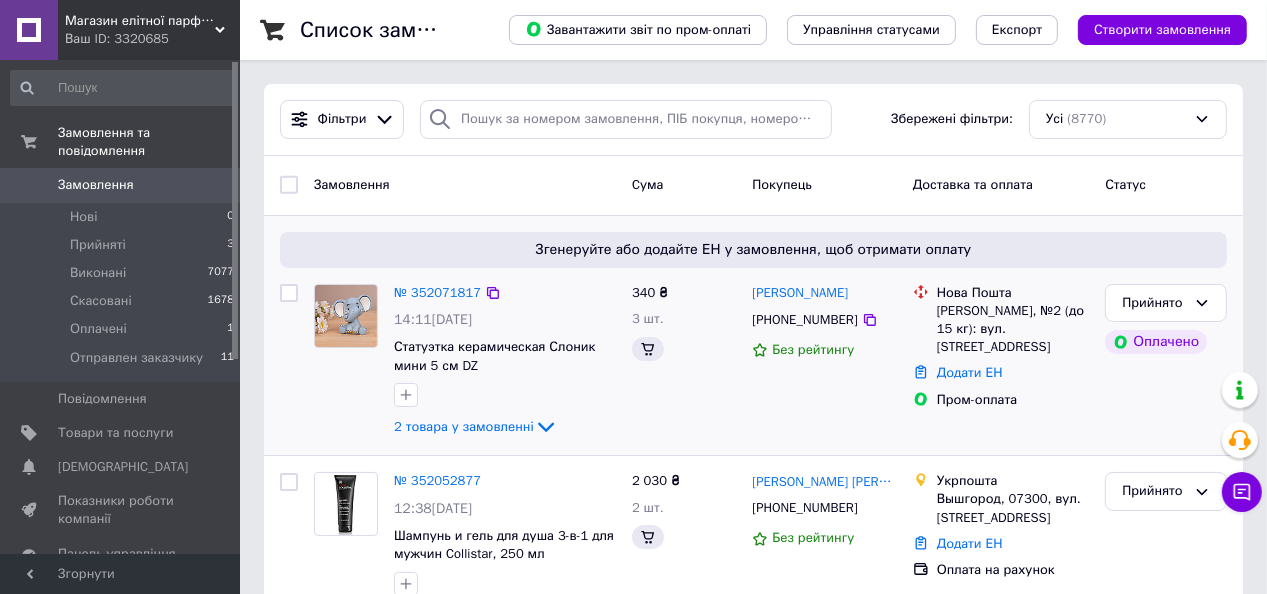 drag, startPoint x: 448, startPoint y: 414, endPoint x: 464, endPoint y: 373, distance: 44.011364 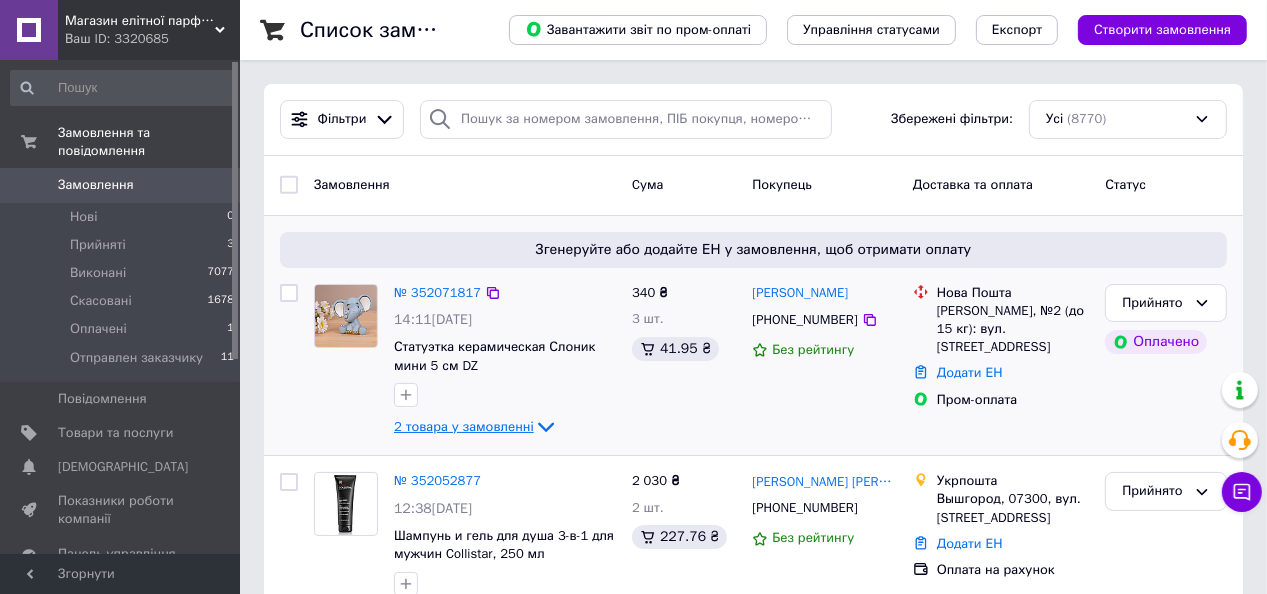 click on "2 товара у замовленні" at bounding box center (464, 426) 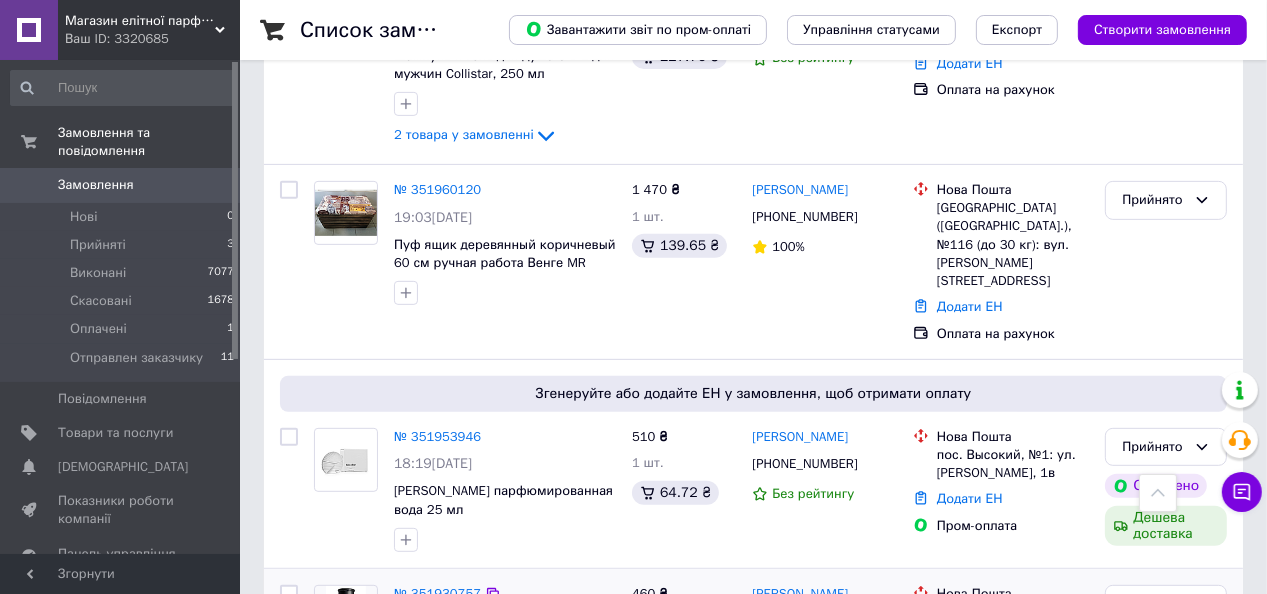 scroll, scrollTop: 720, scrollLeft: 0, axis: vertical 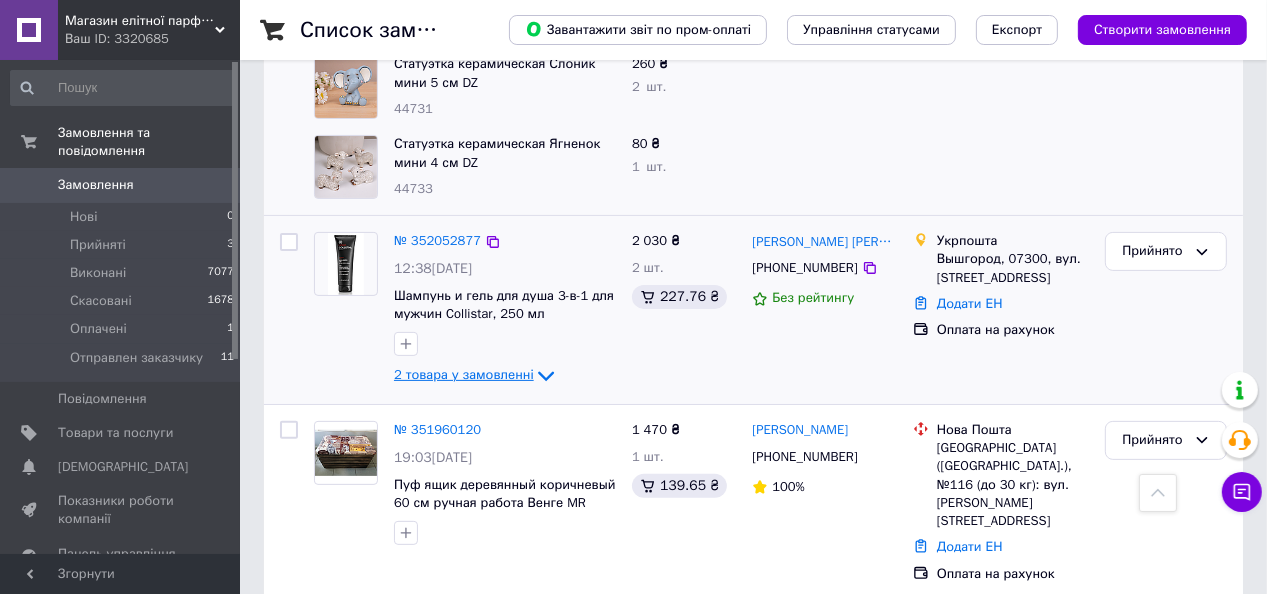 click on "2 товара у замовленні" at bounding box center [464, 375] 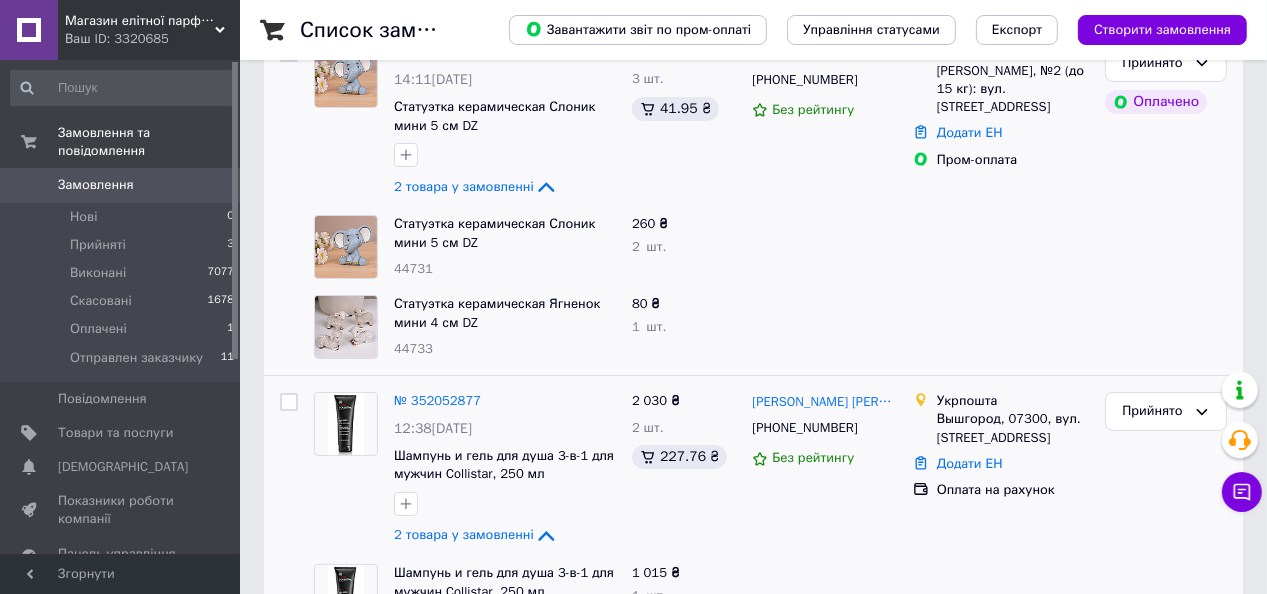 scroll, scrollTop: 160, scrollLeft: 0, axis: vertical 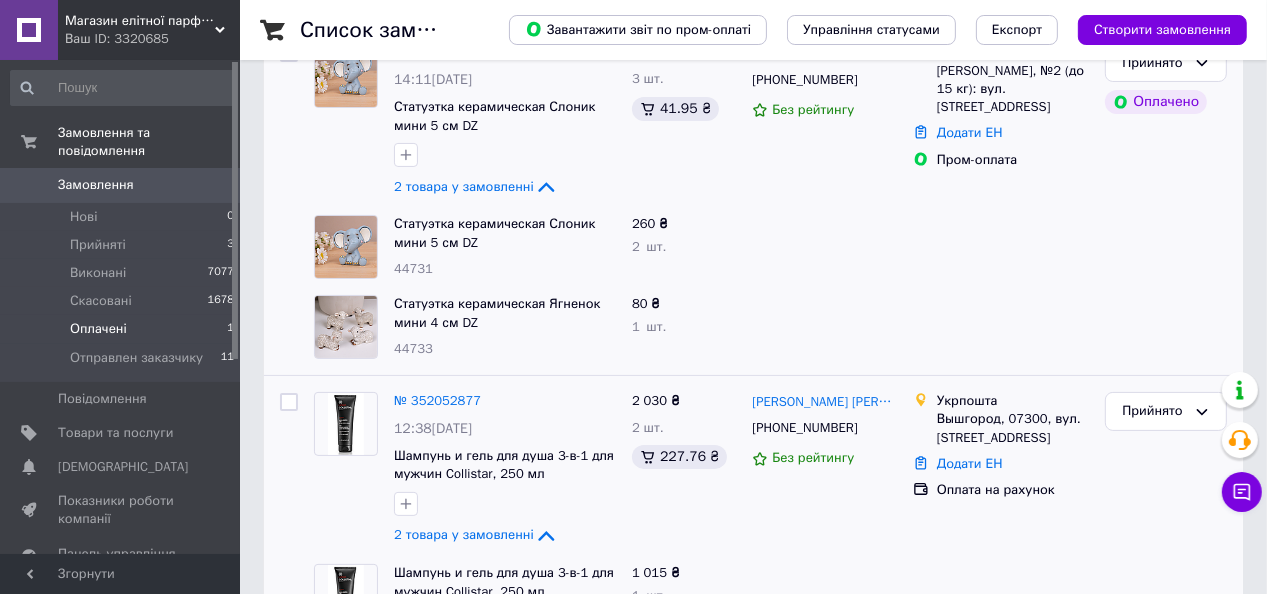 click on "Оплачені" at bounding box center (98, 329) 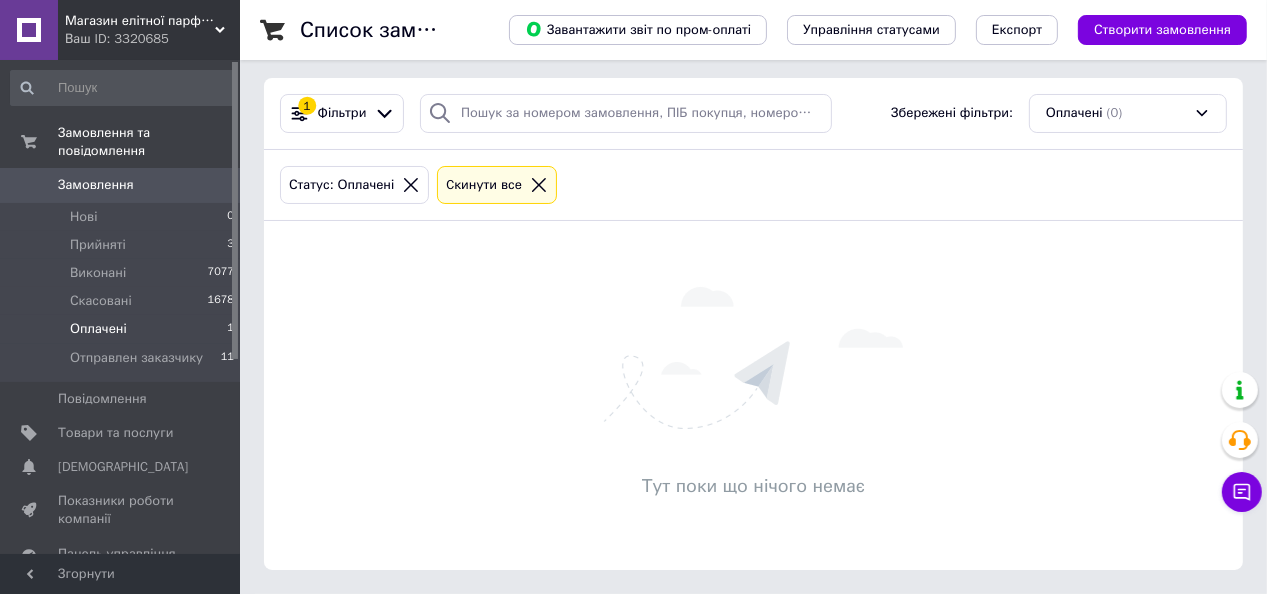 scroll, scrollTop: 0, scrollLeft: 0, axis: both 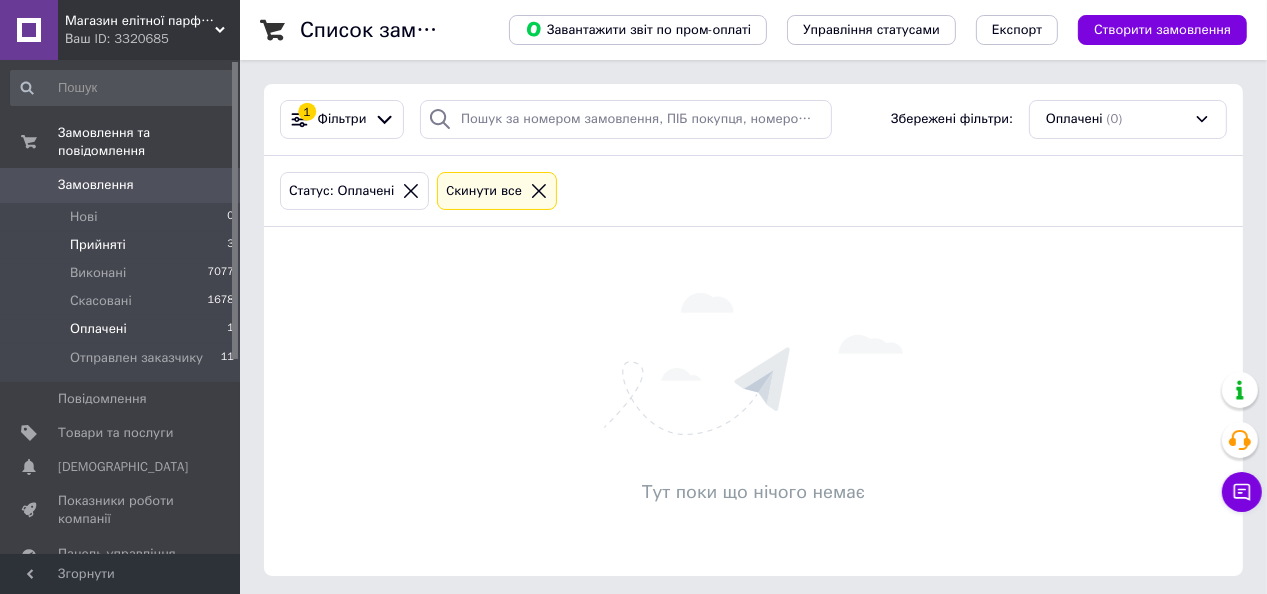 click on "Прийняті 3" at bounding box center [123, 245] 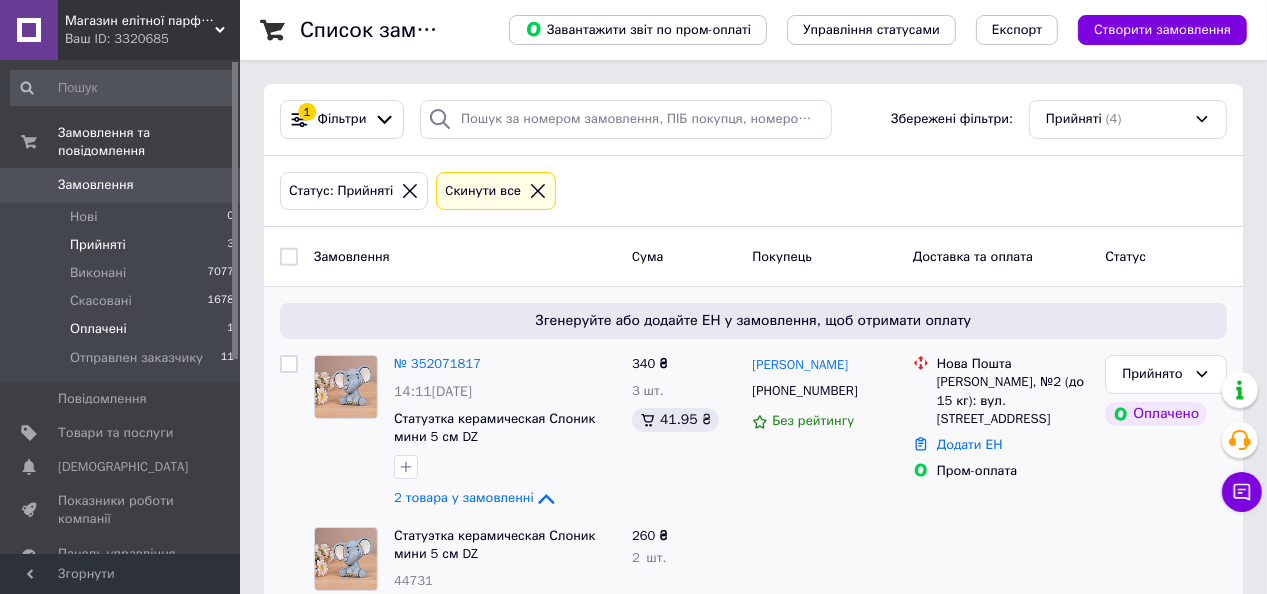 click on "Оплачені" at bounding box center [98, 329] 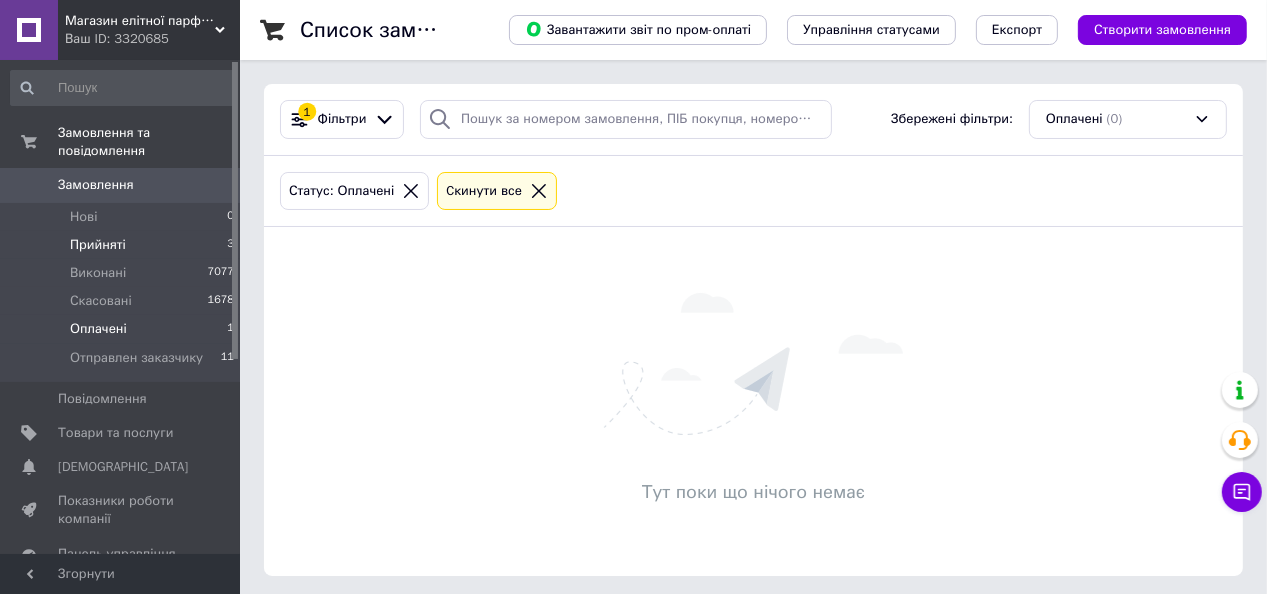 click on "Прийняті 3" at bounding box center (123, 245) 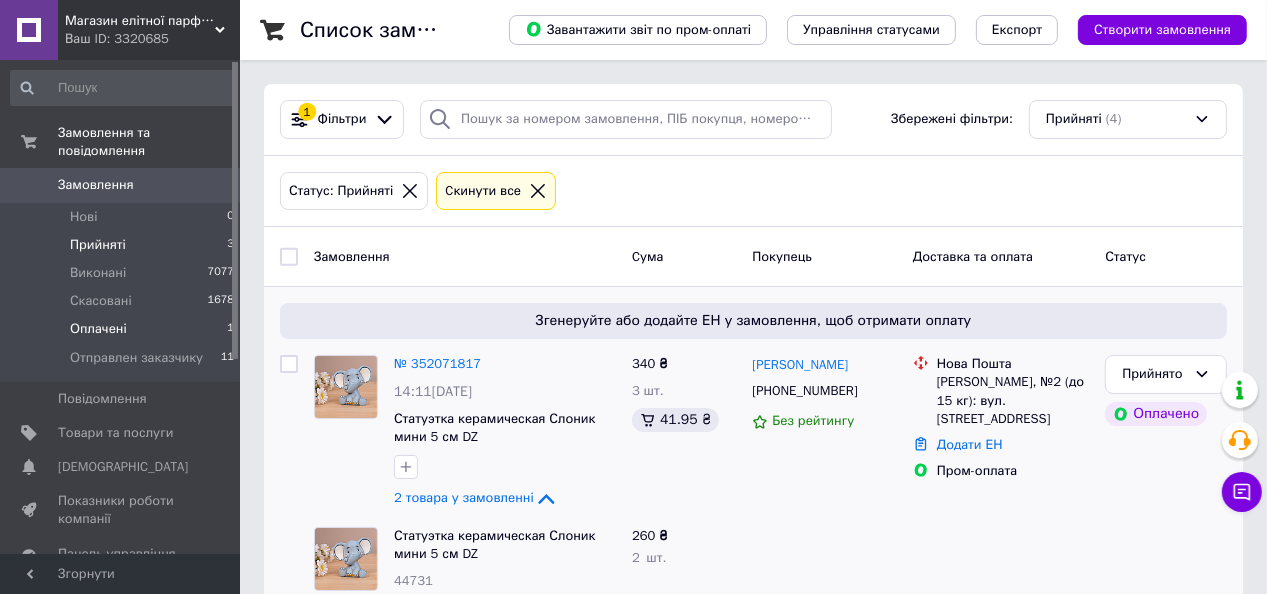 click on "Оплачені" at bounding box center (98, 329) 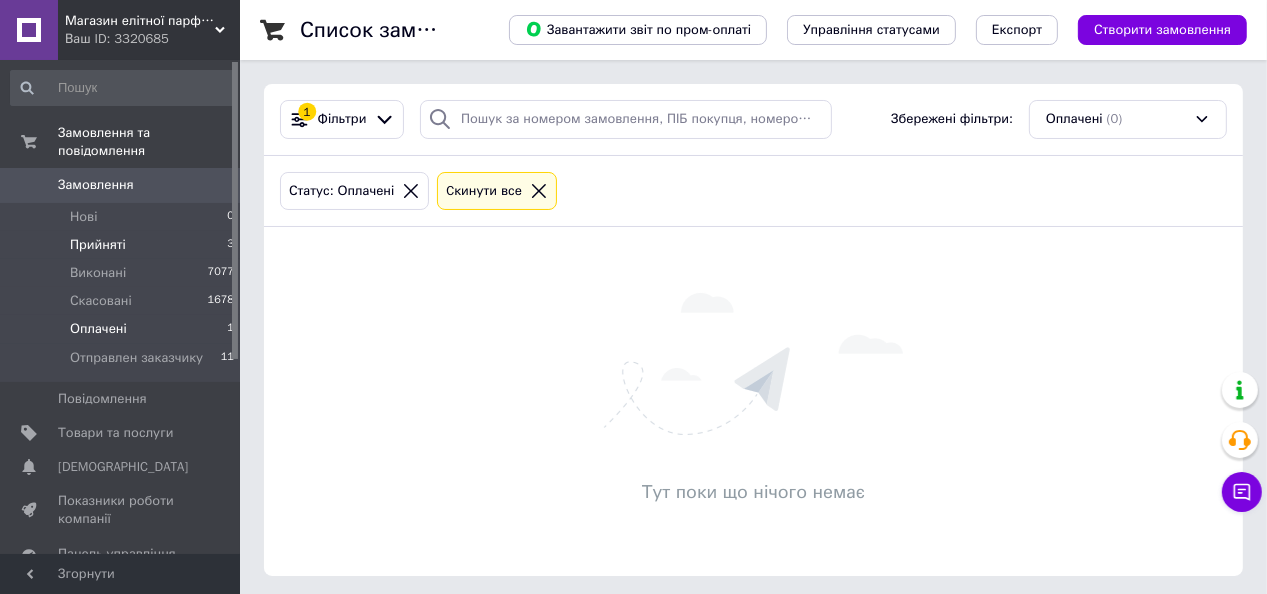 click on "Прийняті" at bounding box center [98, 245] 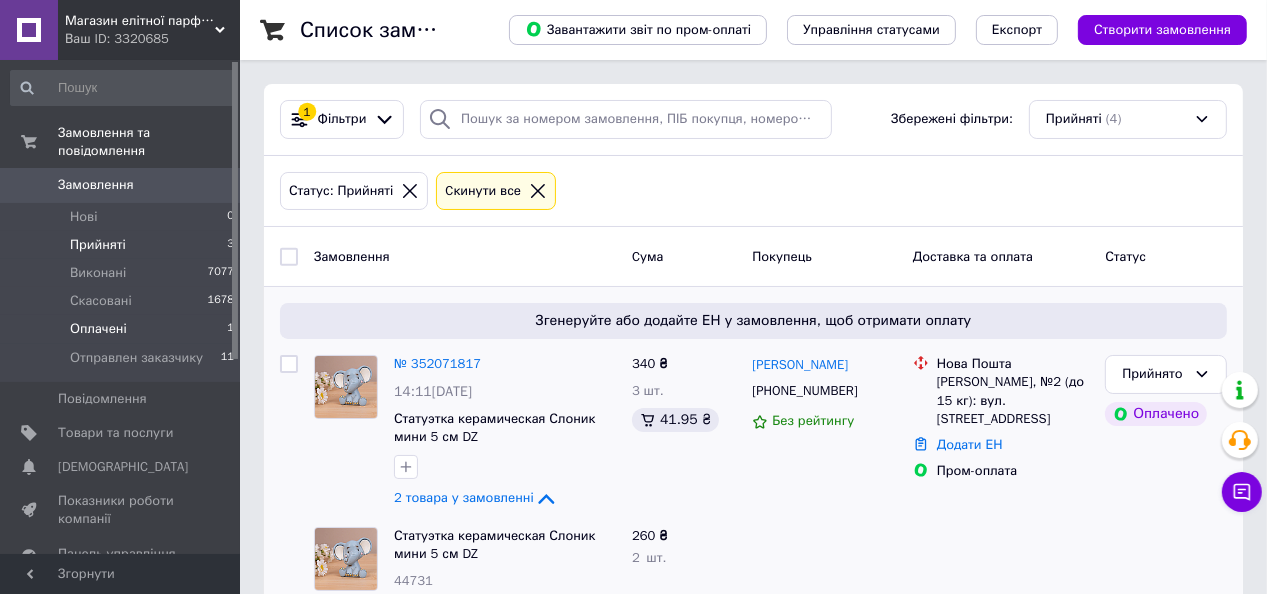 click on "Оплачені" at bounding box center [98, 329] 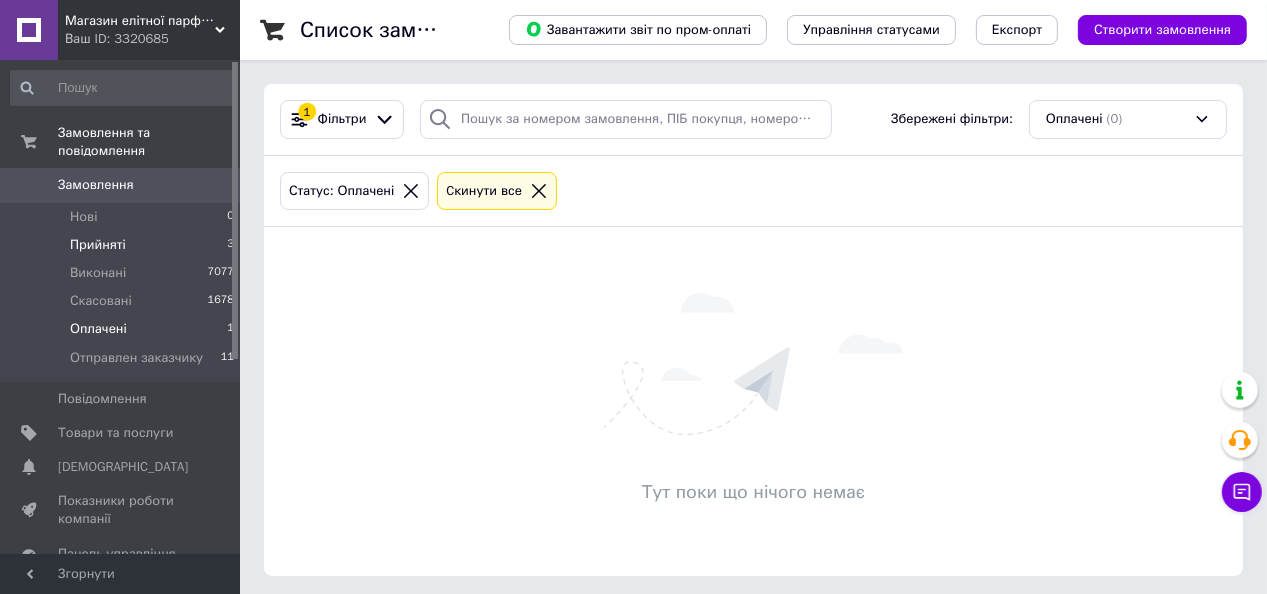 click on "Прийняті" at bounding box center [98, 245] 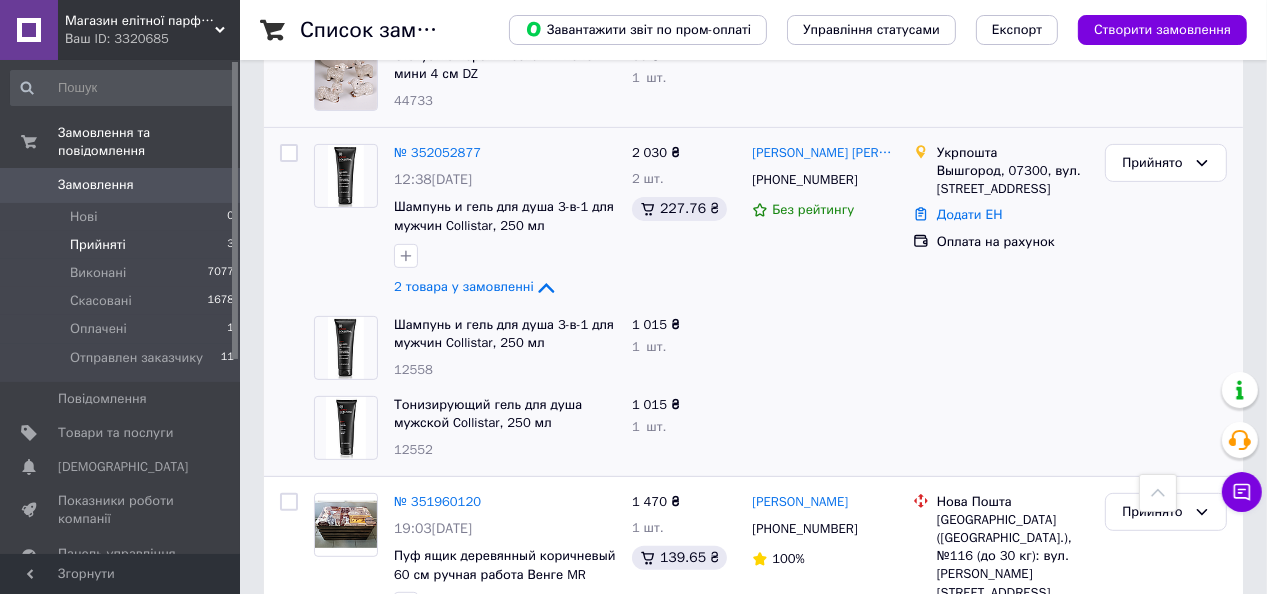 scroll, scrollTop: 720, scrollLeft: 0, axis: vertical 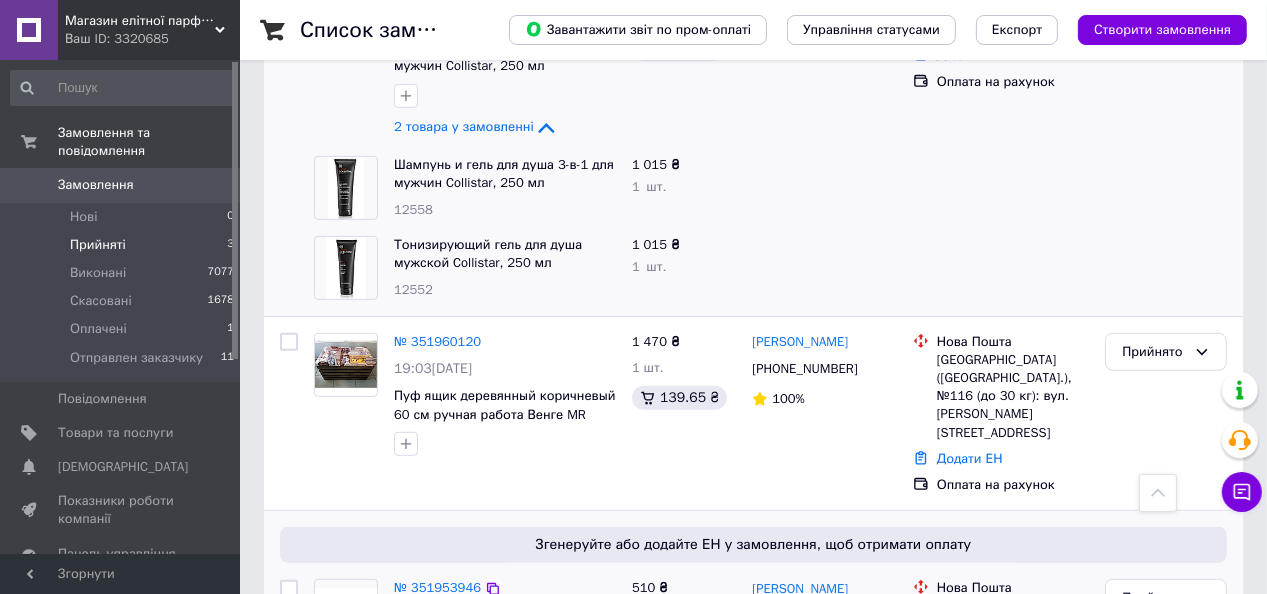 click on "№ 351953946" at bounding box center (437, 588) 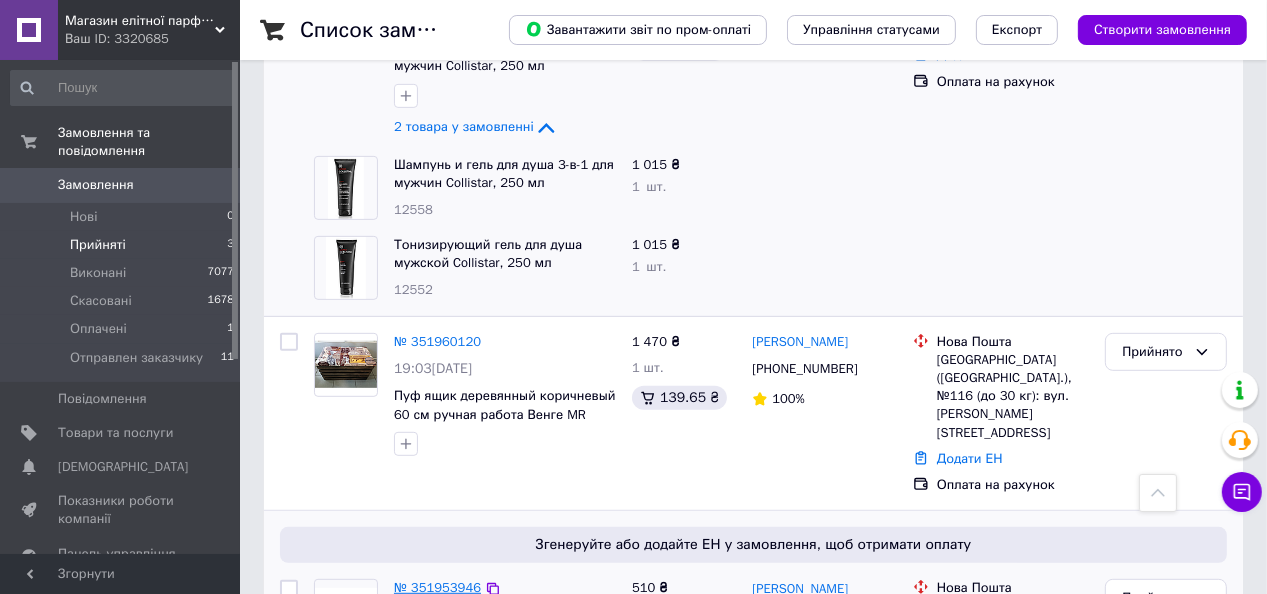 click on "№ 351953946" at bounding box center (437, 587) 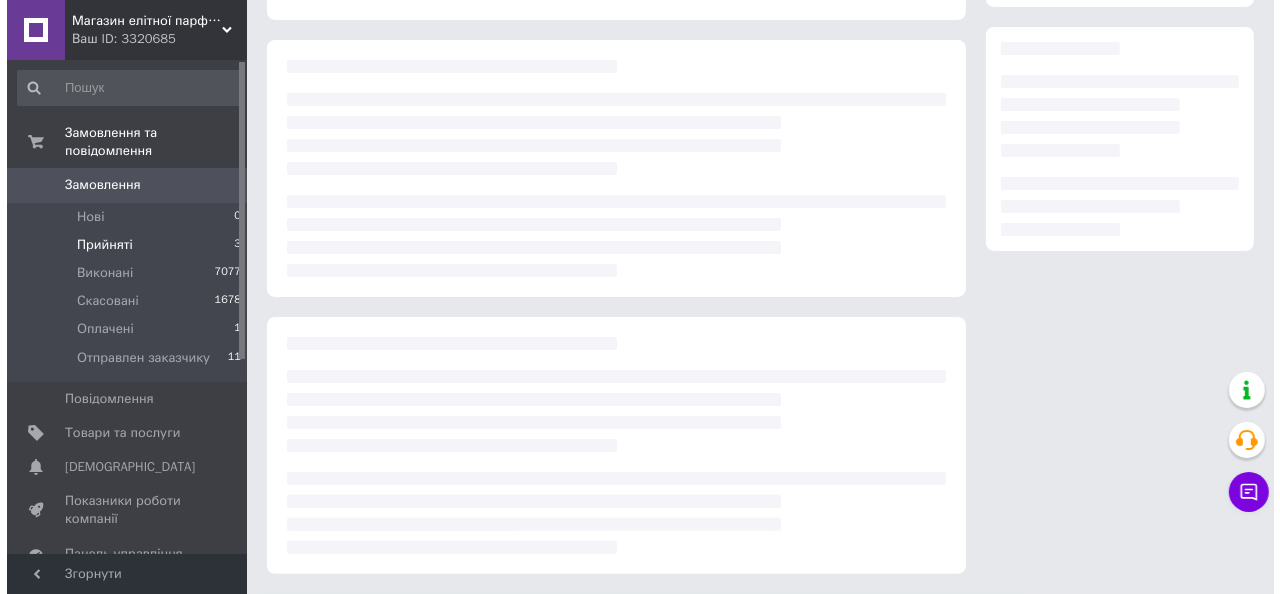 scroll, scrollTop: 160, scrollLeft: 0, axis: vertical 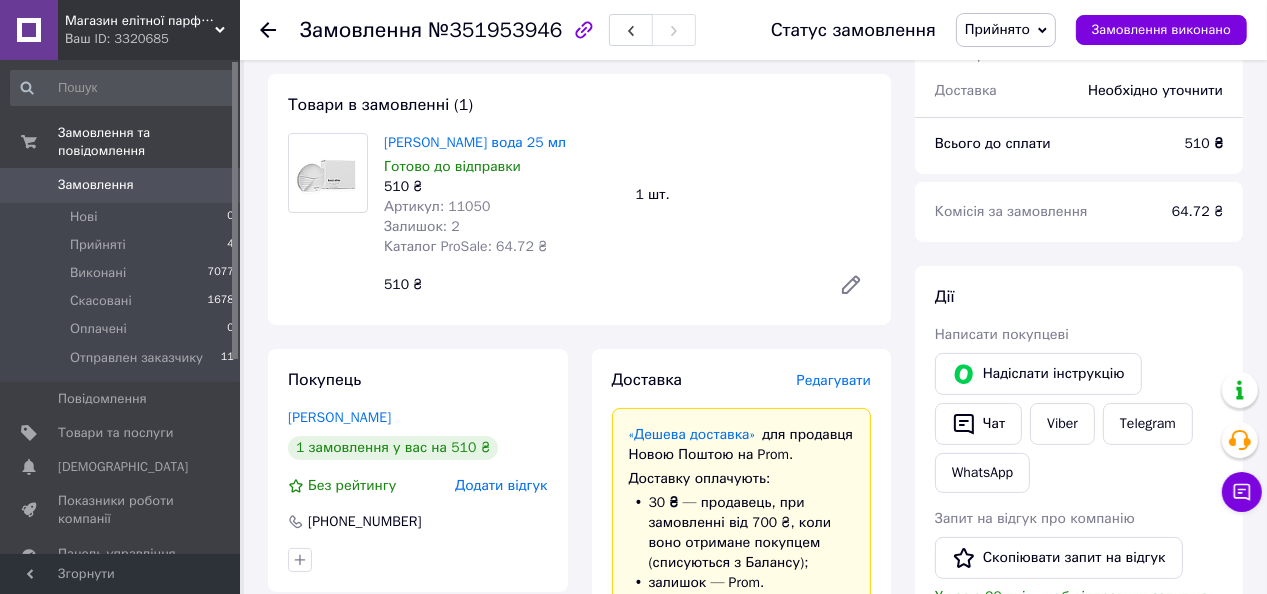 click on "Редагувати" at bounding box center [834, 380] 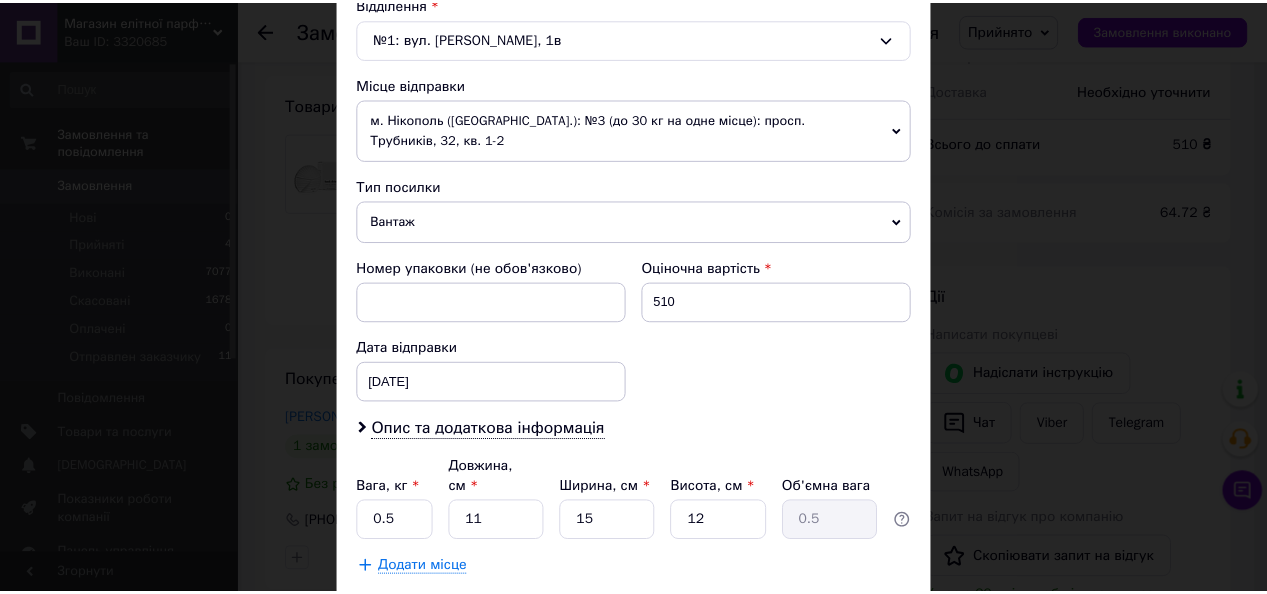 scroll, scrollTop: 720, scrollLeft: 0, axis: vertical 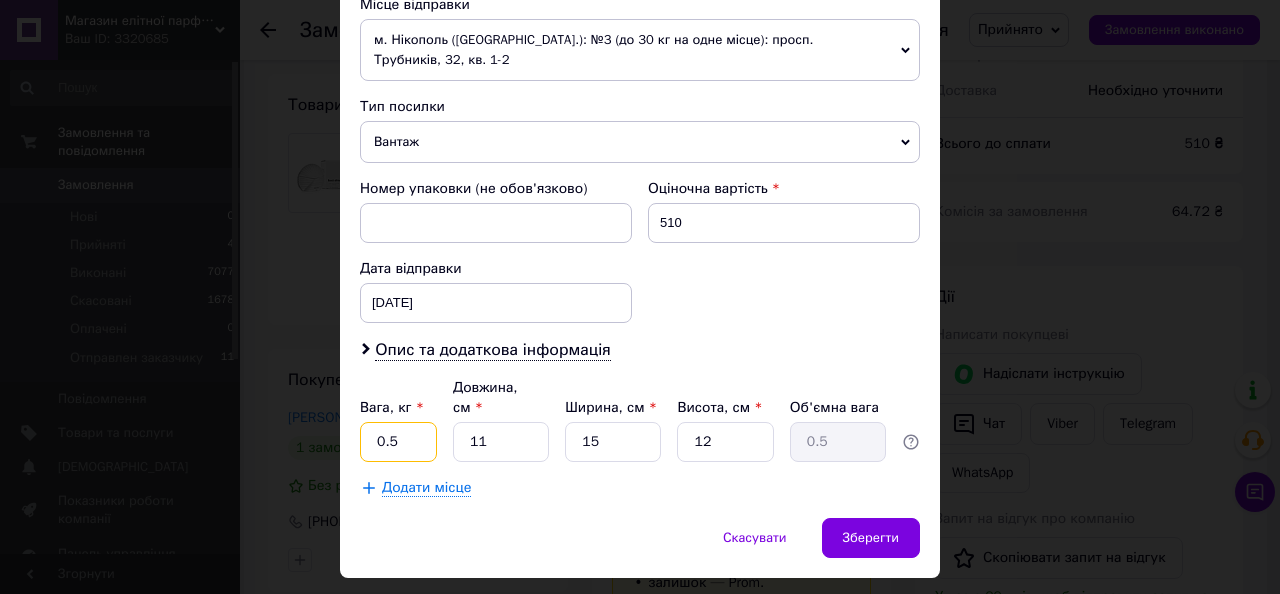 click on "0.5" at bounding box center (398, 442) 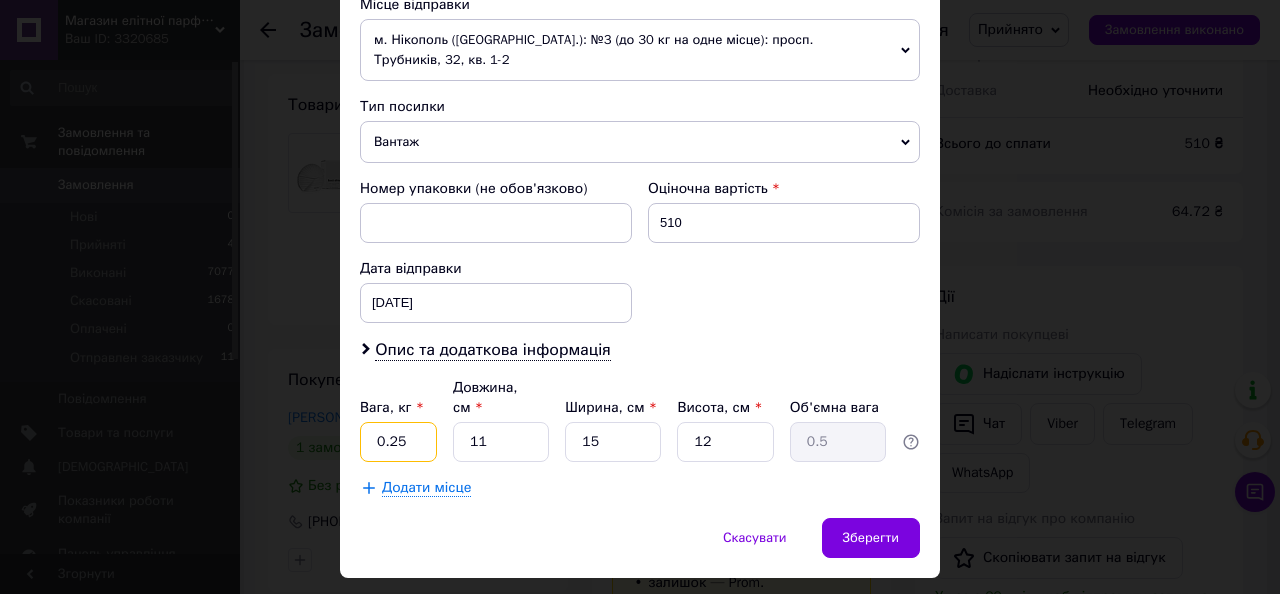 type on "0.25" 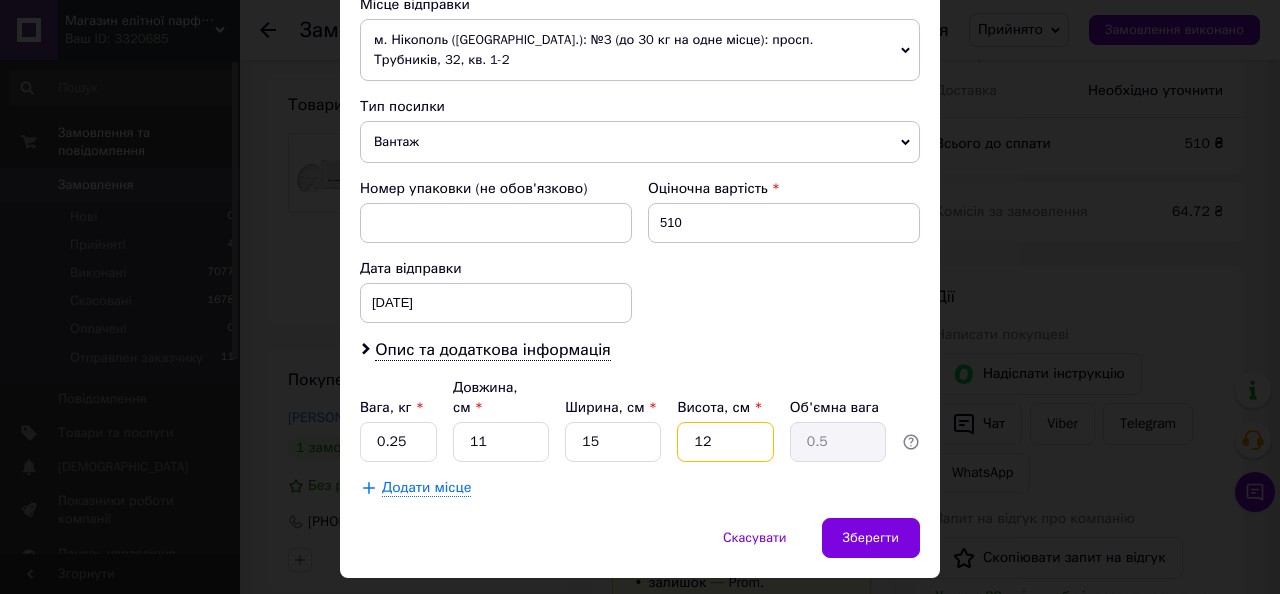 click on "12" at bounding box center [725, 442] 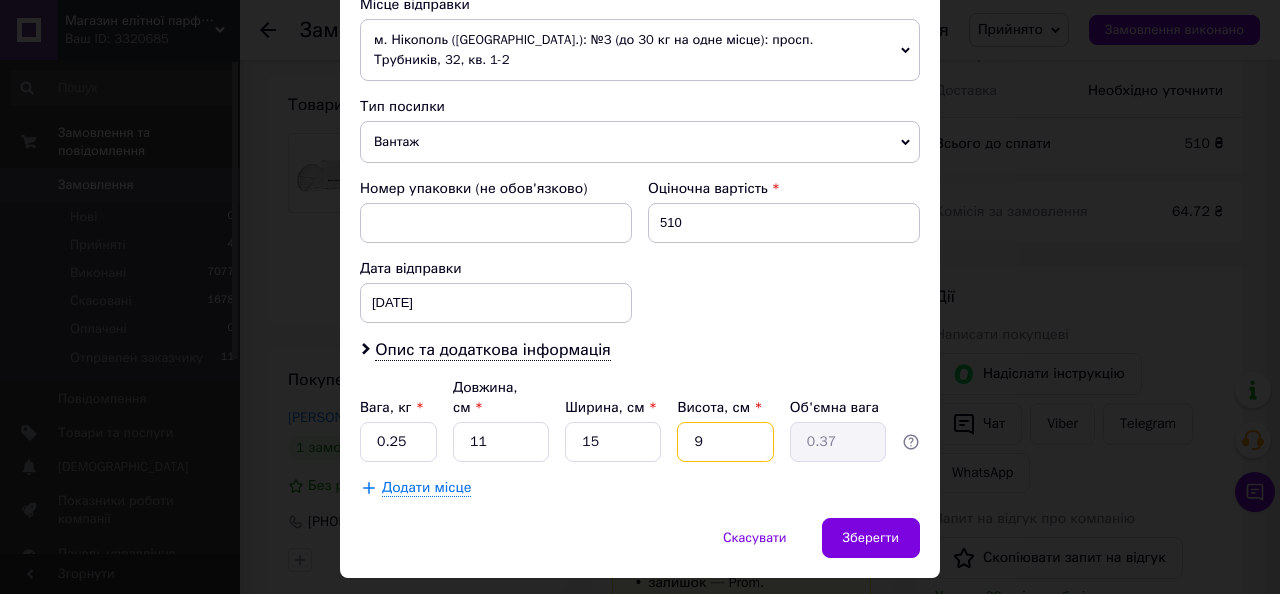 type on "9" 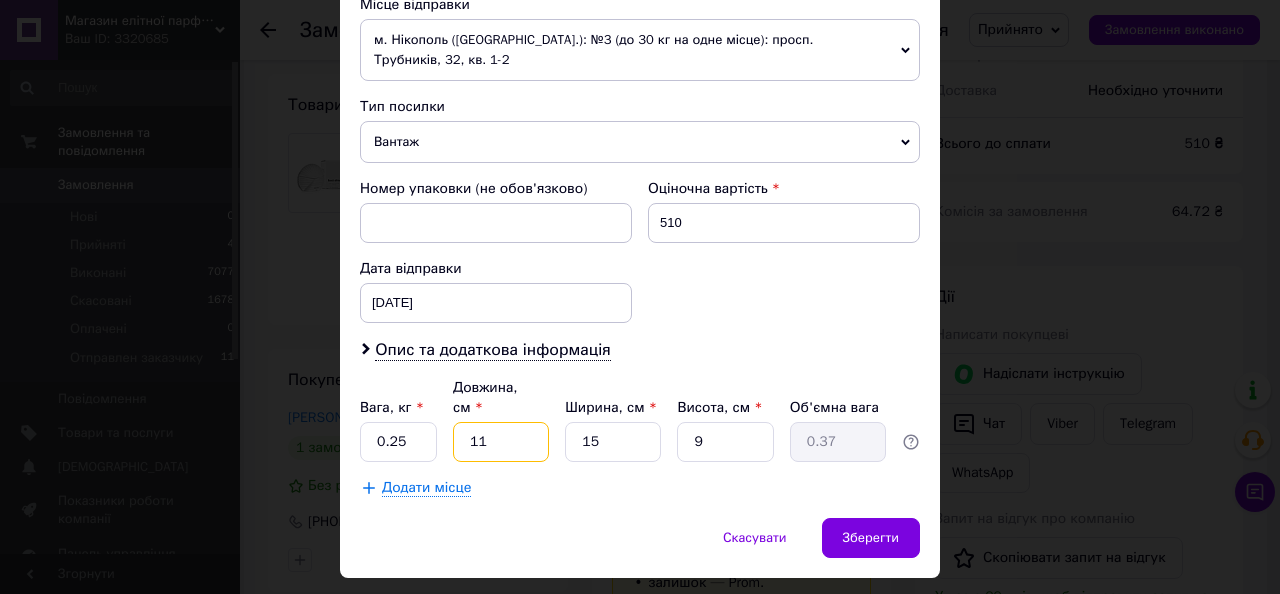 click on "11" at bounding box center (501, 442) 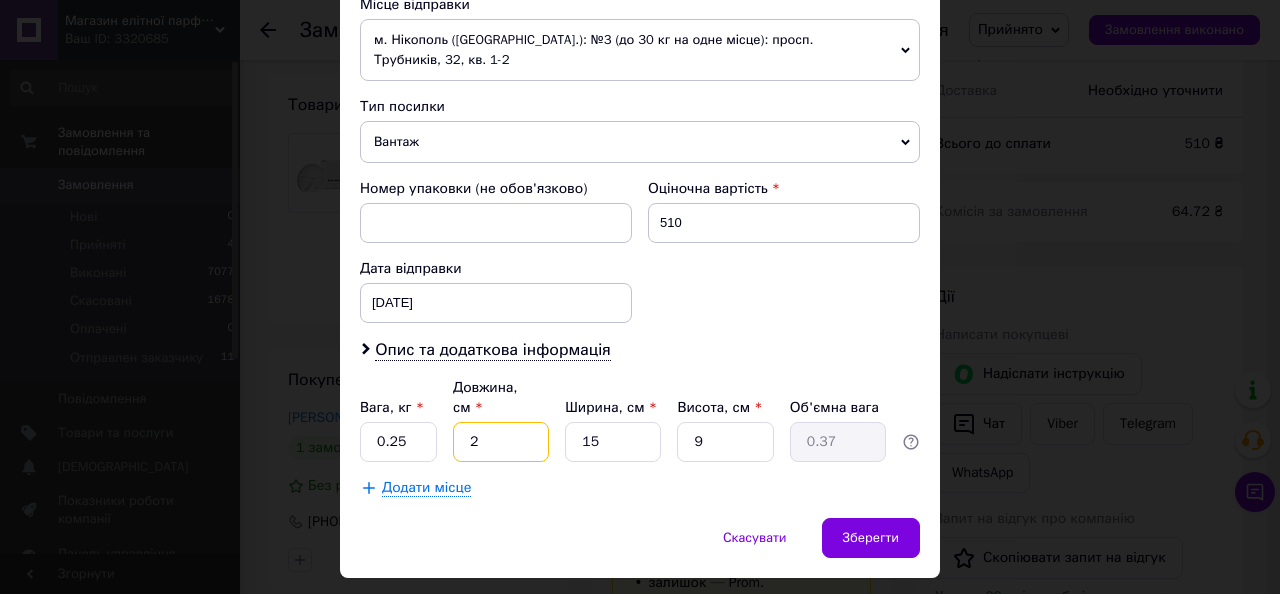 type on "0.1" 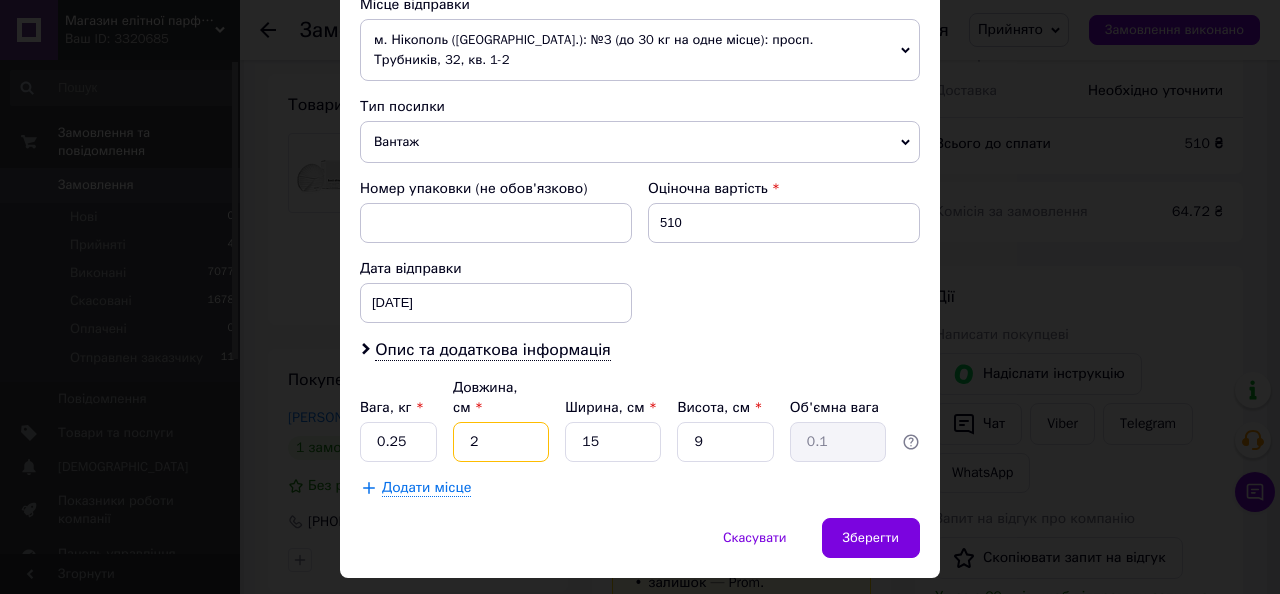 type on "20" 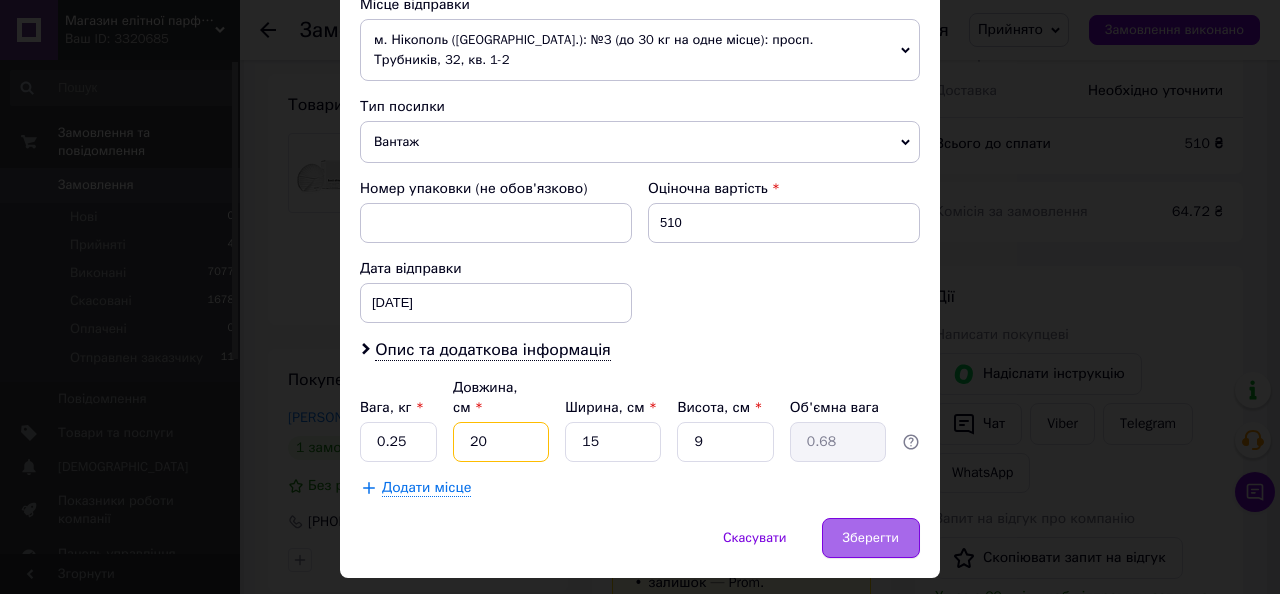 type on "20" 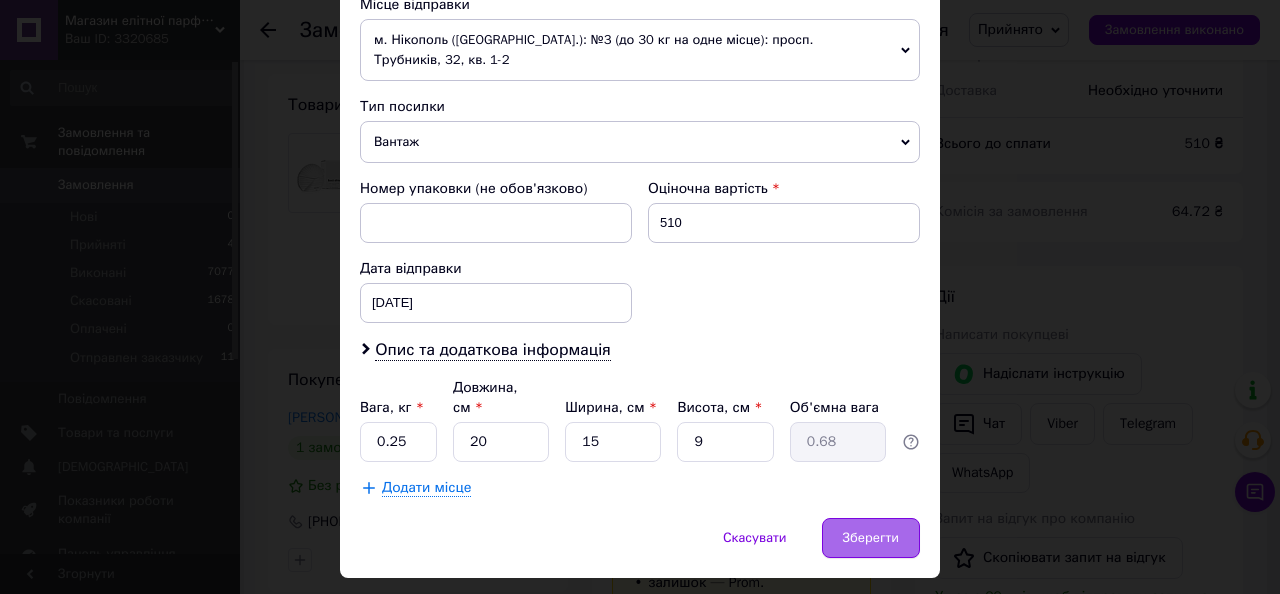click on "Зберегти" at bounding box center (871, 538) 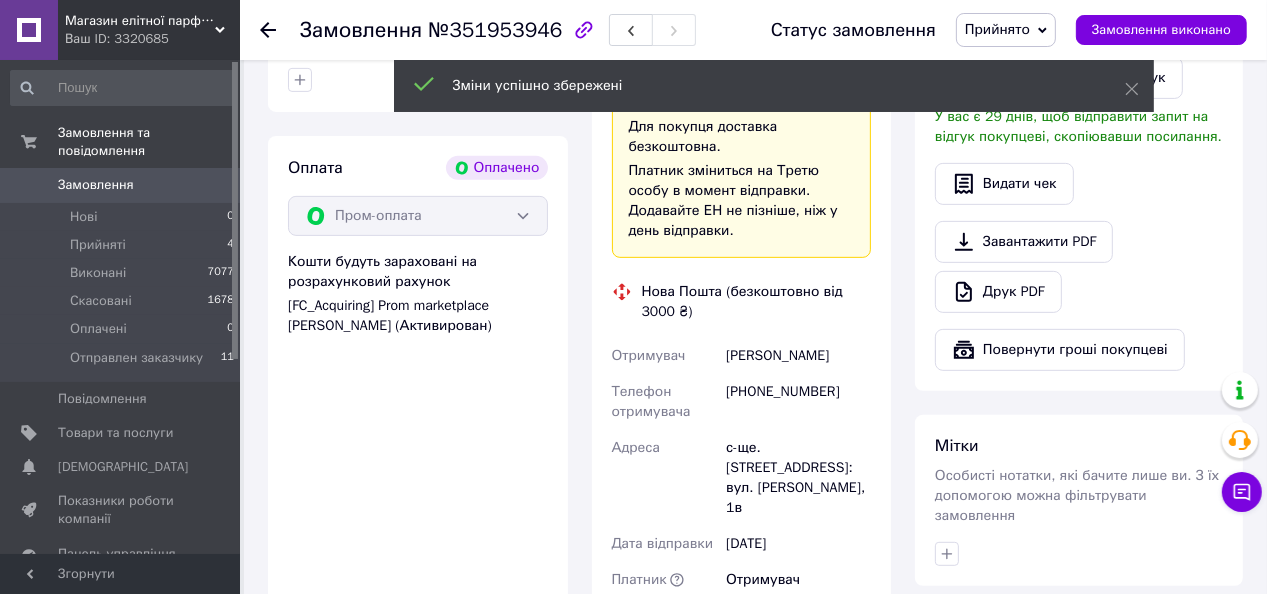 scroll, scrollTop: 880, scrollLeft: 0, axis: vertical 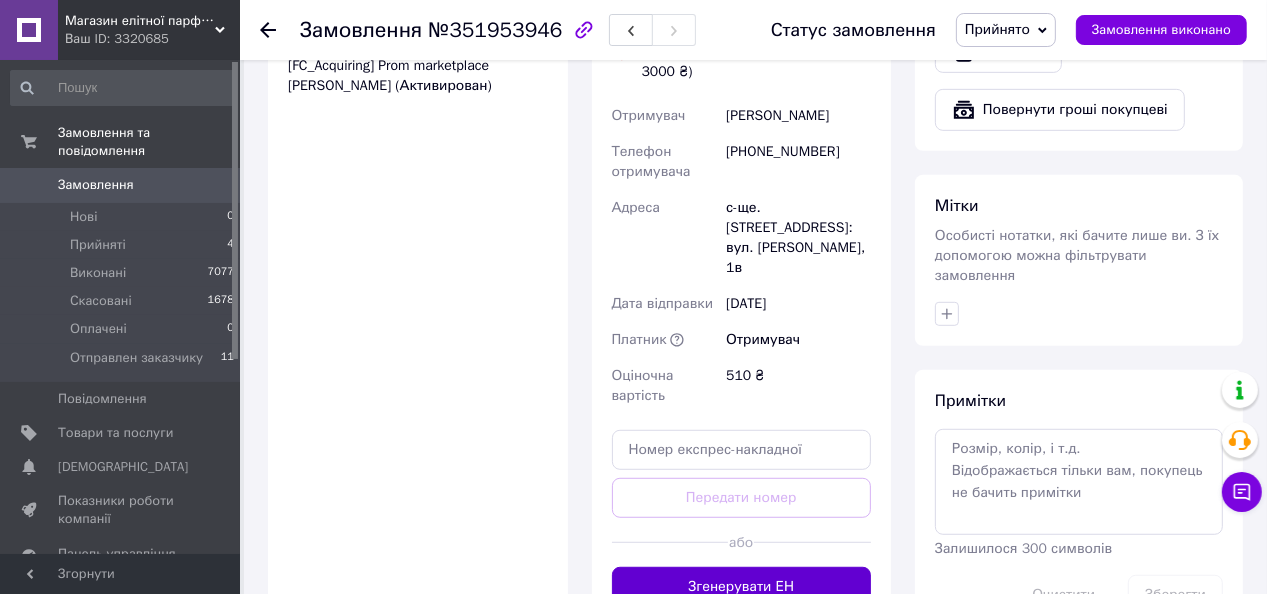 click on "Згенерувати ЕН" at bounding box center [742, 587] 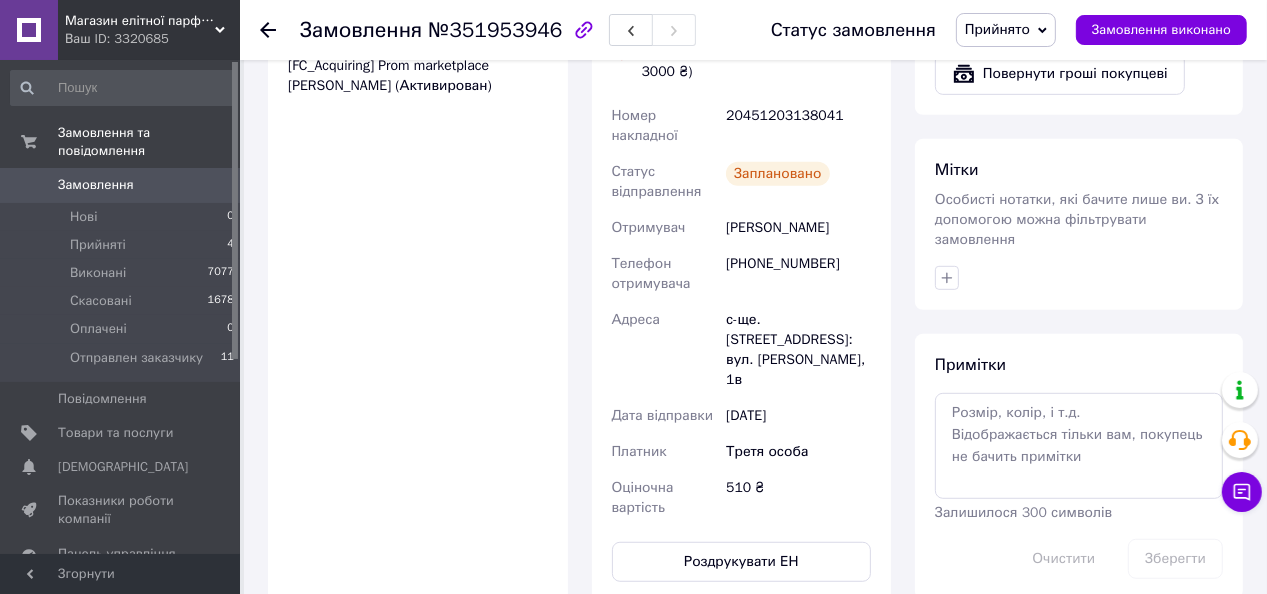click on "Прийнято" at bounding box center (1006, 30) 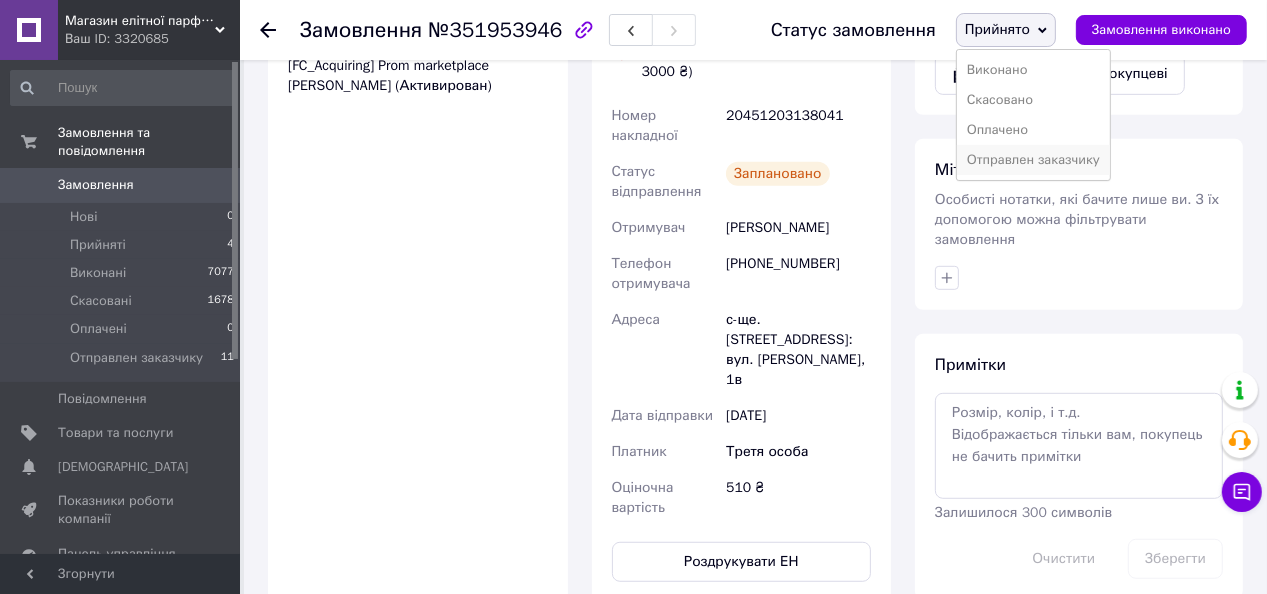 click on "Отправлен заказчику" at bounding box center [1033, 160] 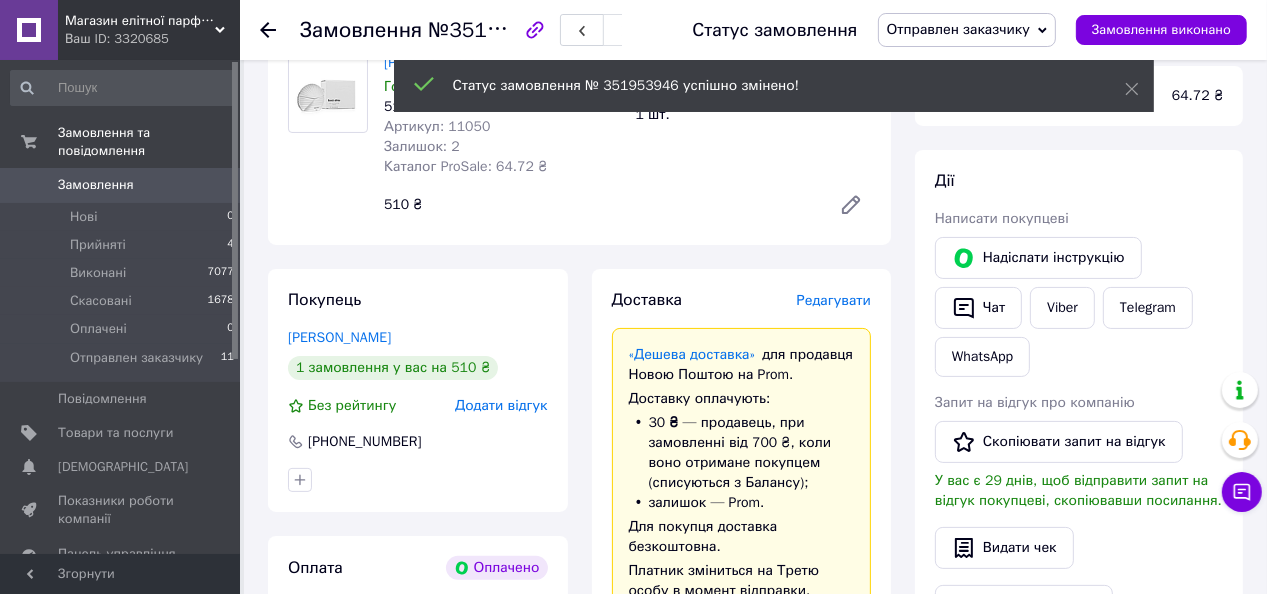 scroll, scrollTop: 160, scrollLeft: 0, axis: vertical 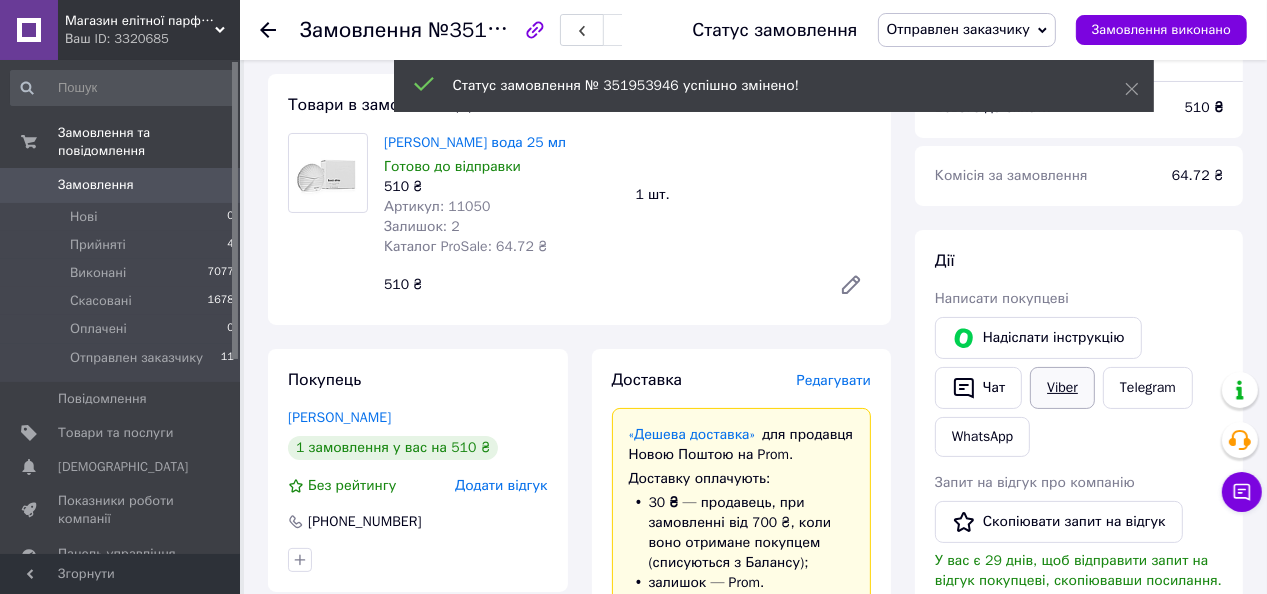 click on "Viber" at bounding box center (1062, 388) 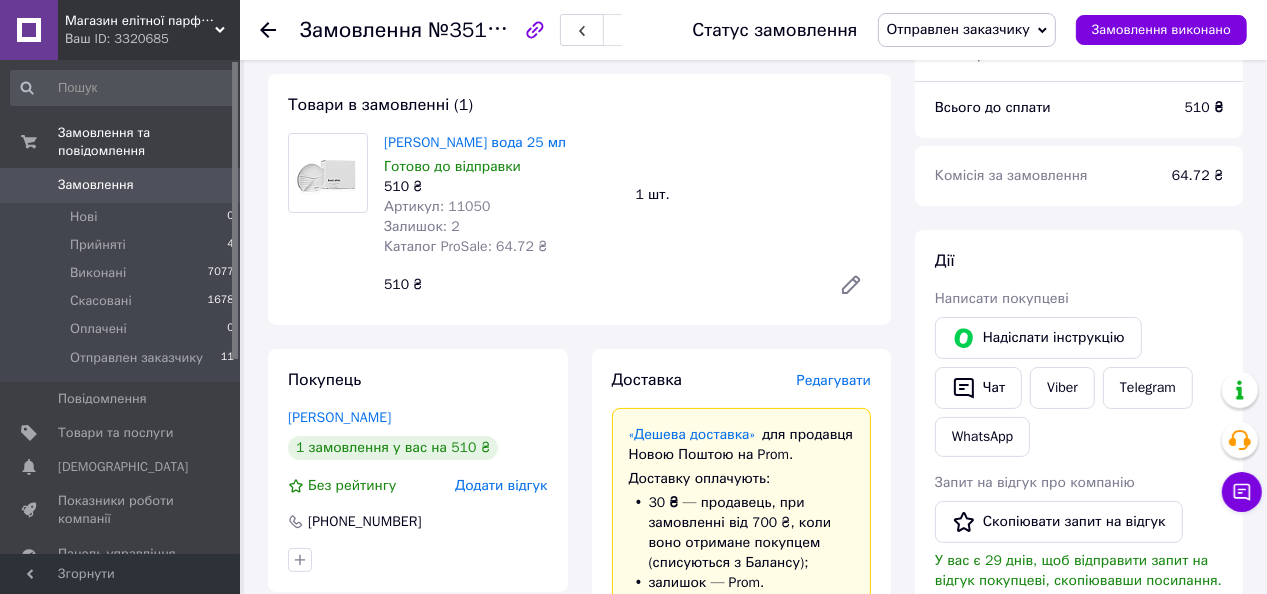 click on "Дії" at bounding box center [1079, 261] 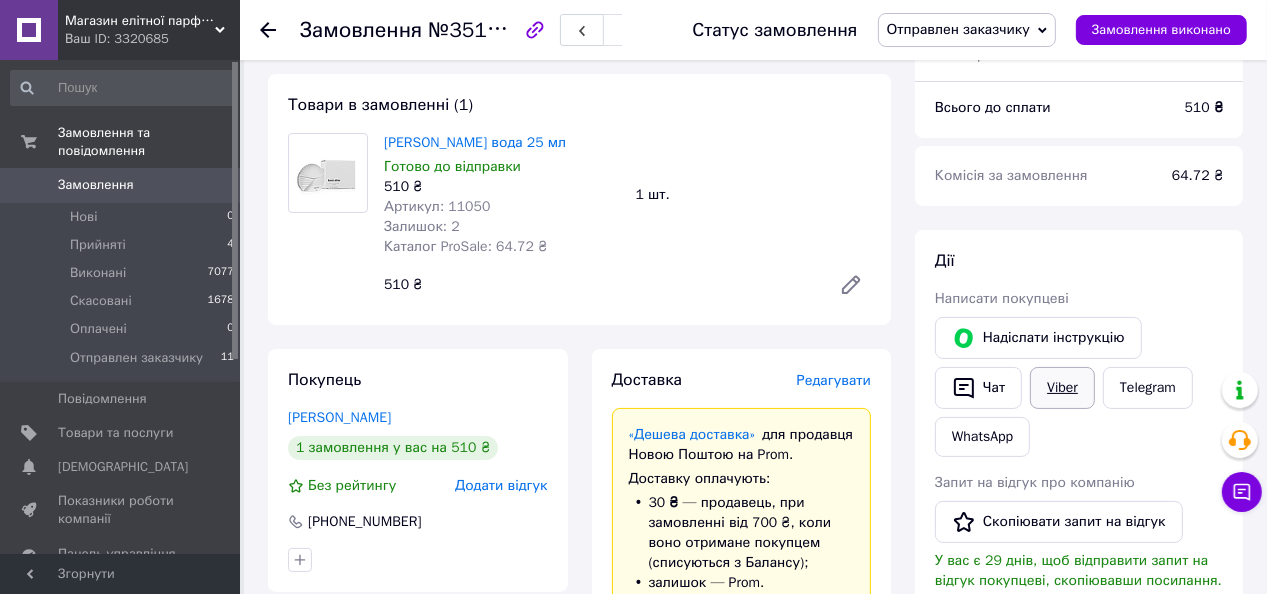 click on "Viber" at bounding box center (1062, 388) 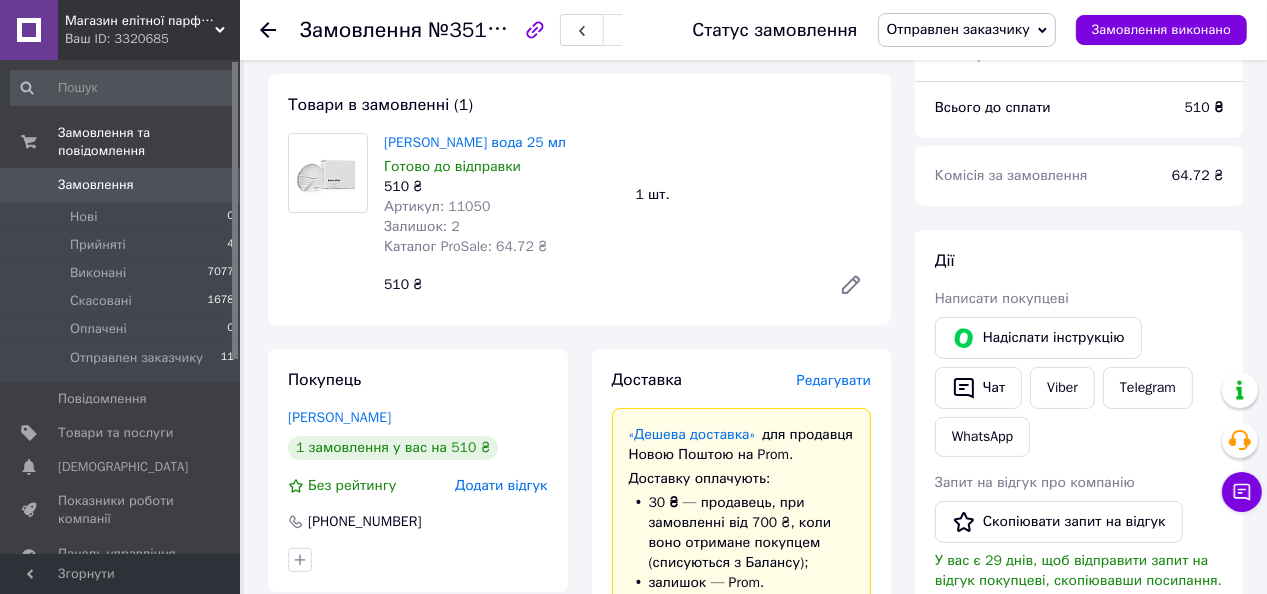 click on "Написати покупцеві" at bounding box center (1079, 299) 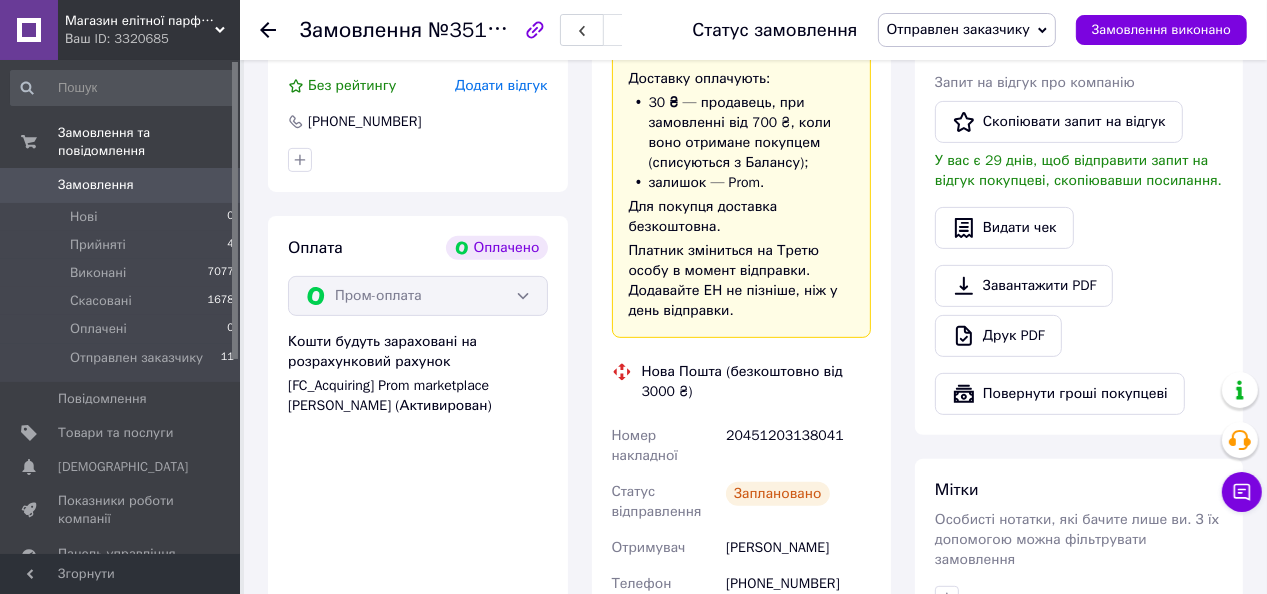 click on "20451203138041" at bounding box center [798, 446] 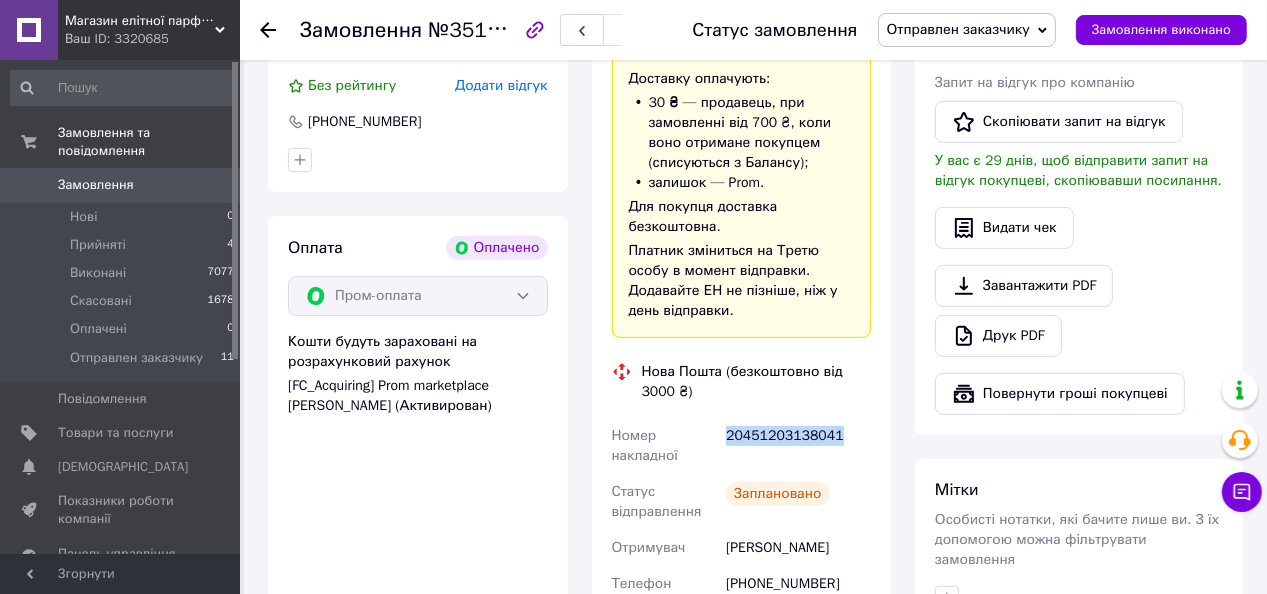 click on "20451203138041" at bounding box center (798, 446) 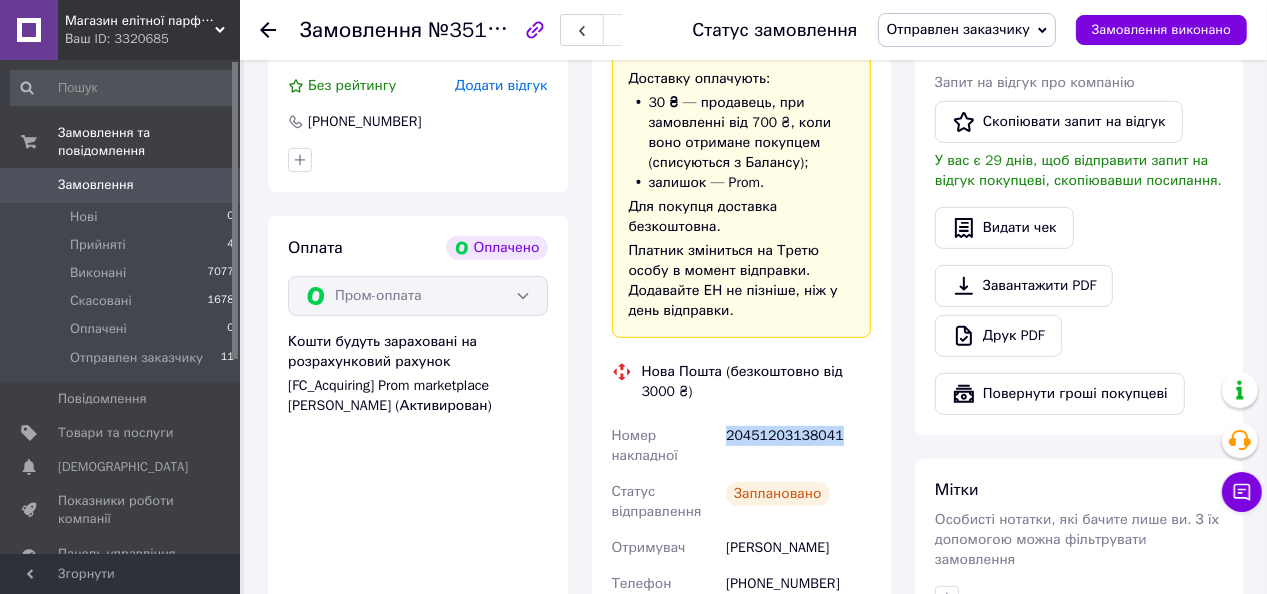 copy on "20451203138041" 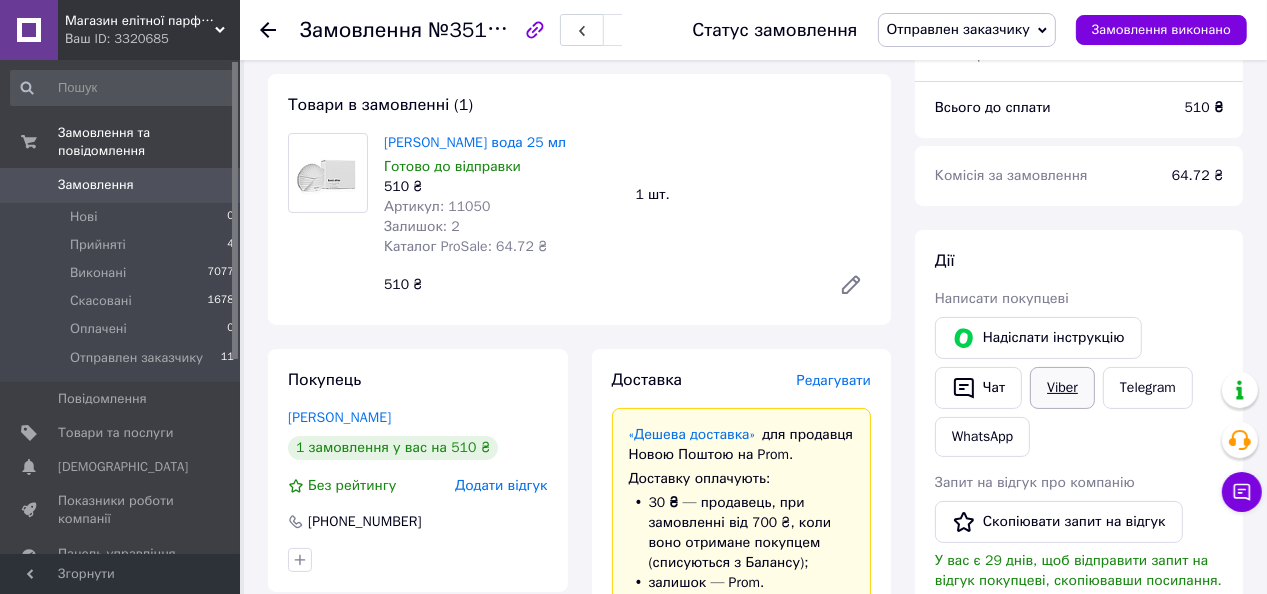 click on "Viber" at bounding box center [1062, 388] 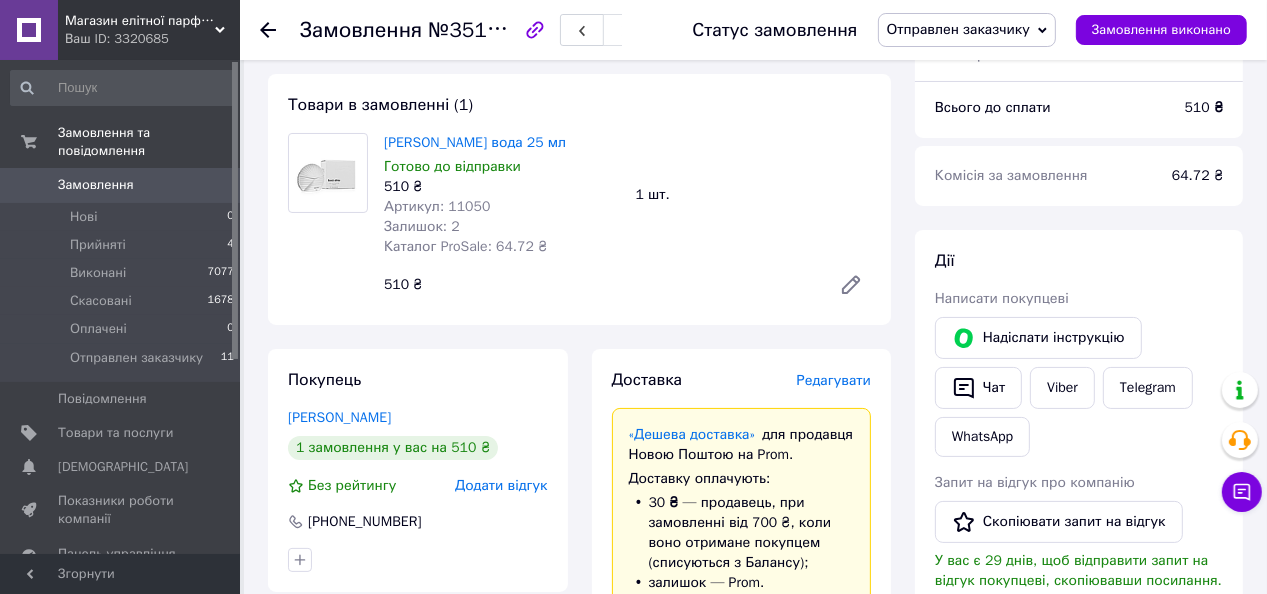 click on "Дії Написати покупцеві   Надіслати інструкцію   Чат Viber Telegram WhatsApp Запит на відгук про компанію   Скопіювати запит на відгук У вас є 29 днів, щоб відправити запит на відгук покупцеві, скопіювавши посилання.   Видати чек   Завантажити PDF   Друк PDF   Повернути гроші покупцеві" at bounding box center (1079, 532) 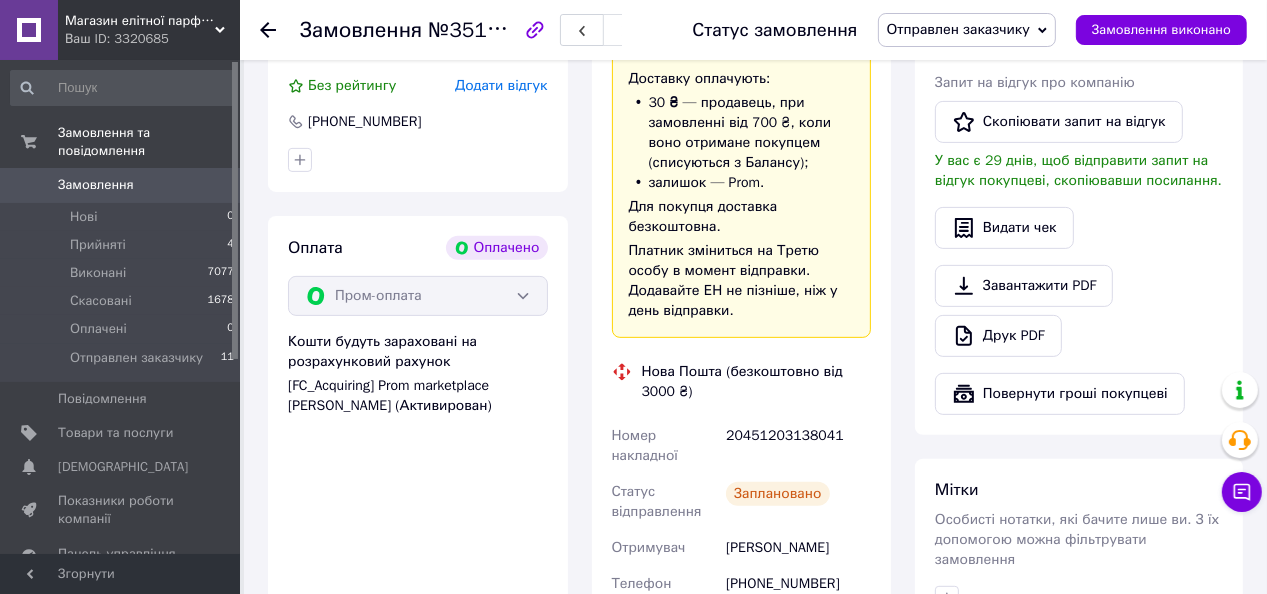 scroll, scrollTop: 640, scrollLeft: 0, axis: vertical 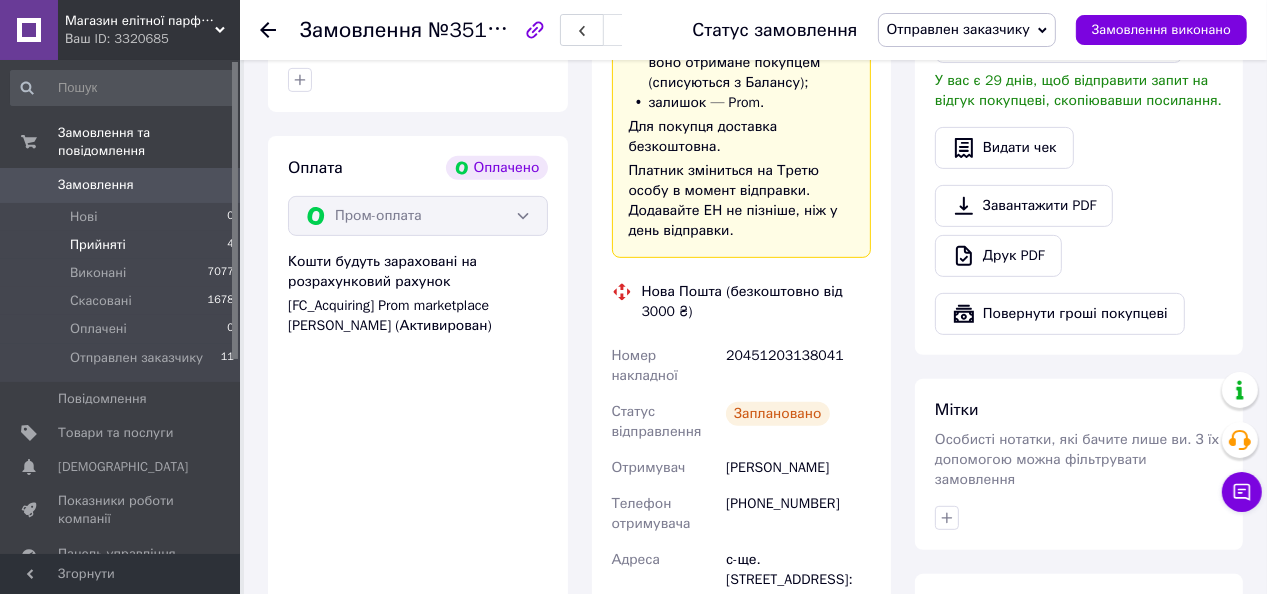 click on "Прийняті" at bounding box center (98, 245) 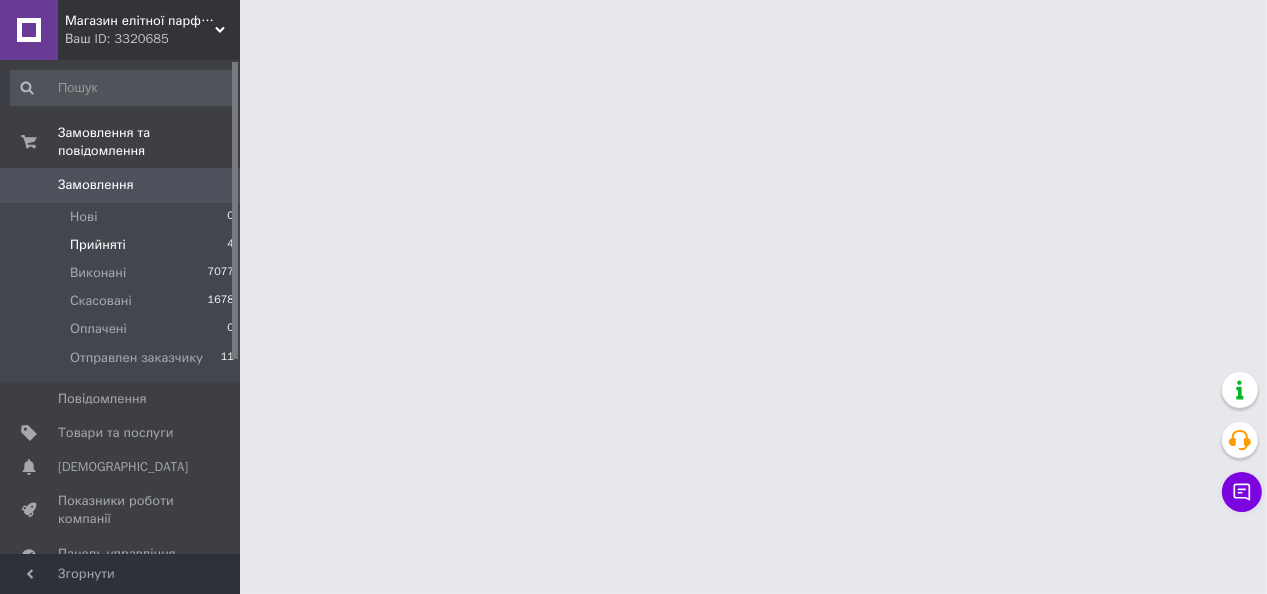 scroll, scrollTop: 0, scrollLeft: 0, axis: both 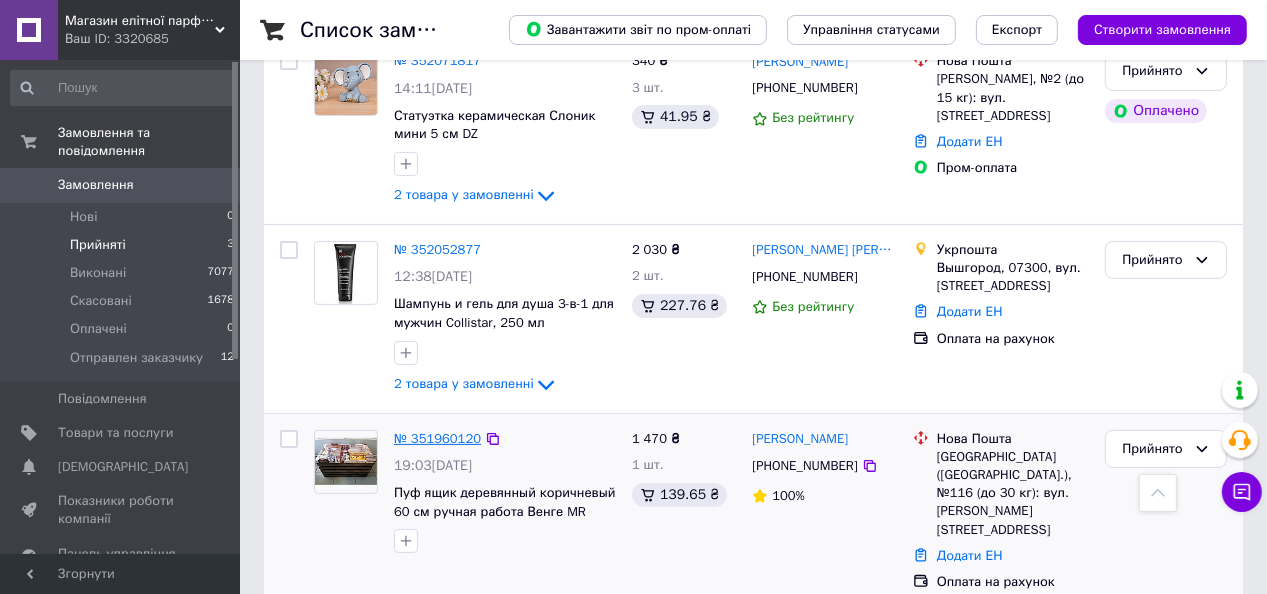 click on "№ 351960120" at bounding box center (437, 438) 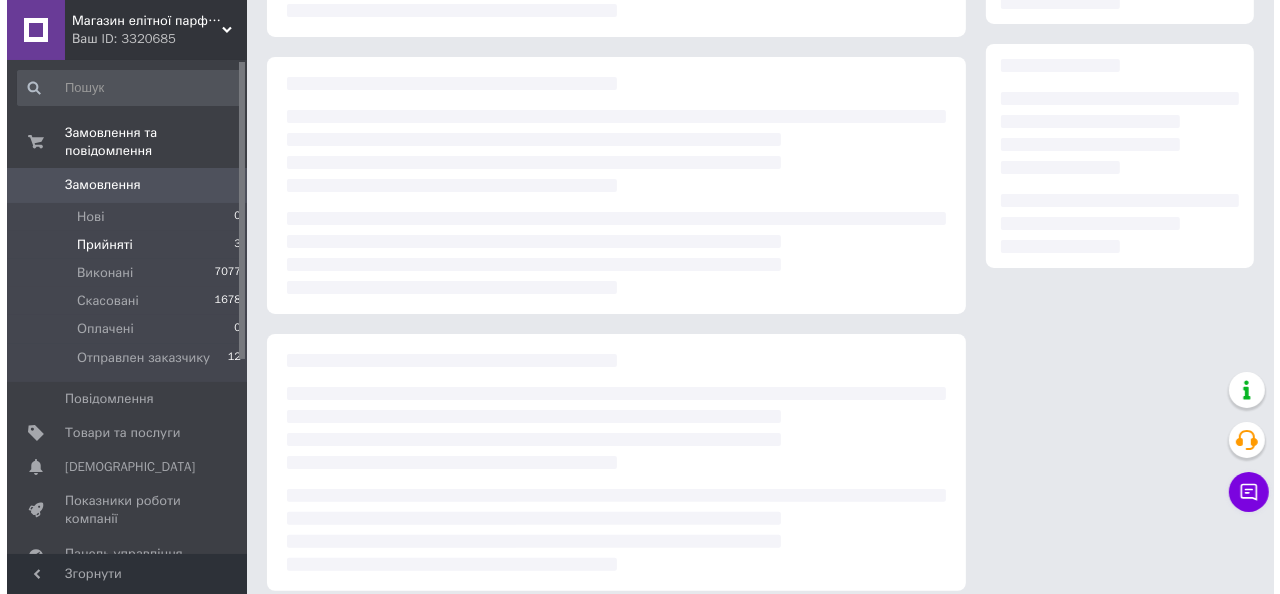 scroll, scrollTop: 320, scrollLeft: 0, axis: vertical 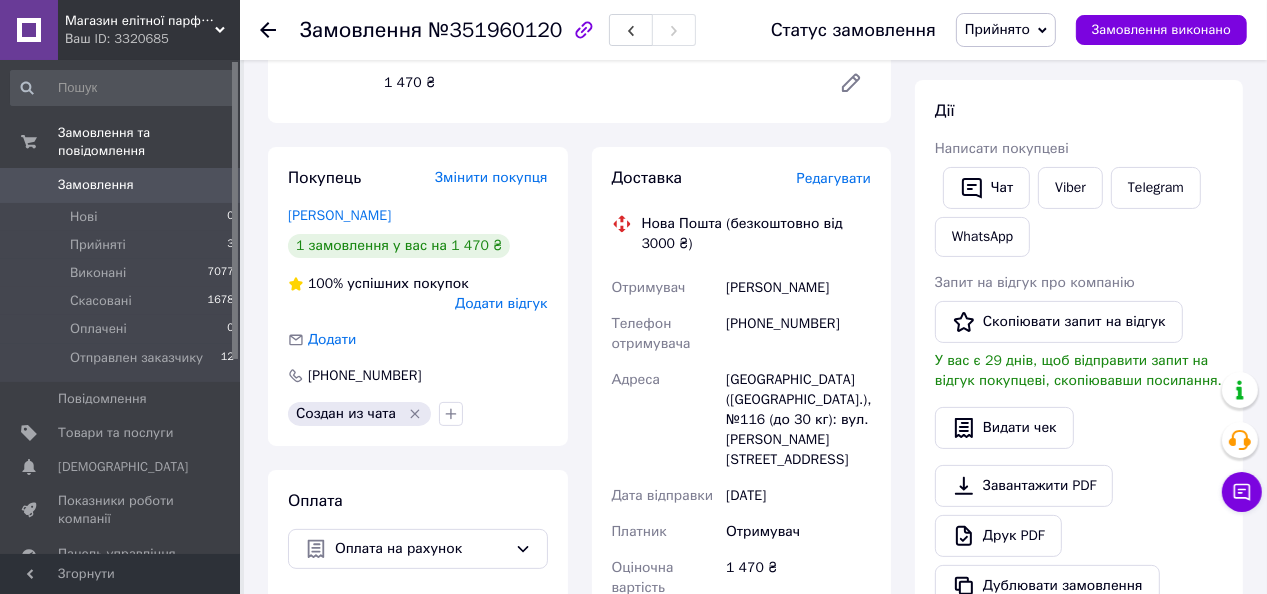 click on "Редагувати" at bounding box center [834, 178] 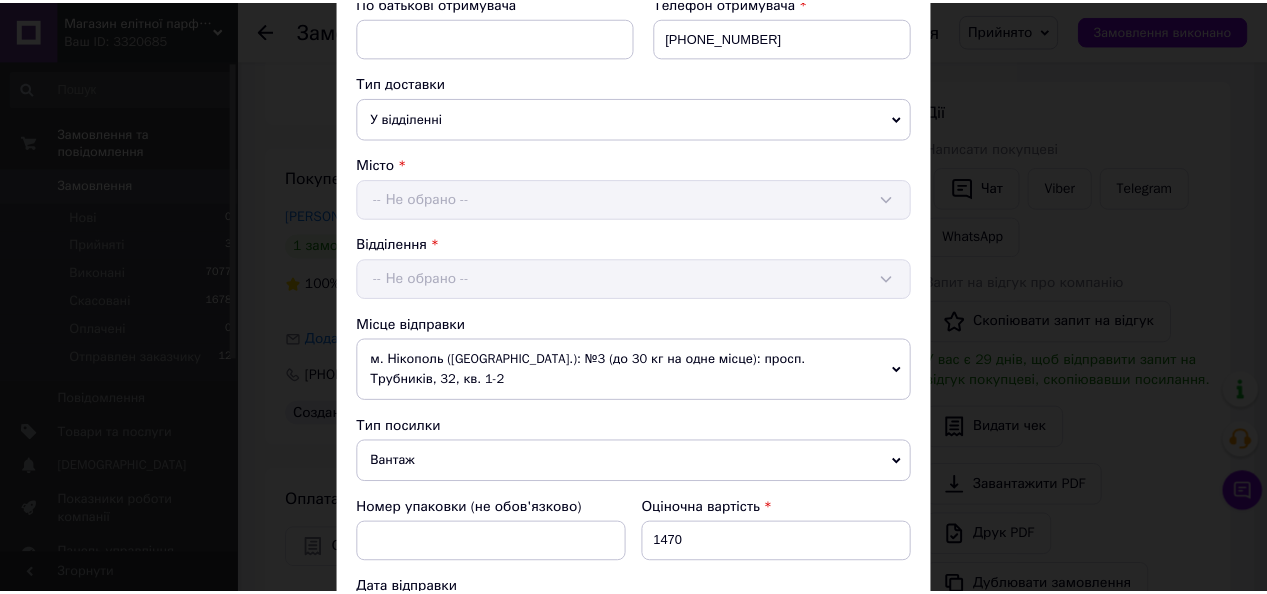 scroll, scrollTop: 720, scrollLeft: 0, axis: vertical 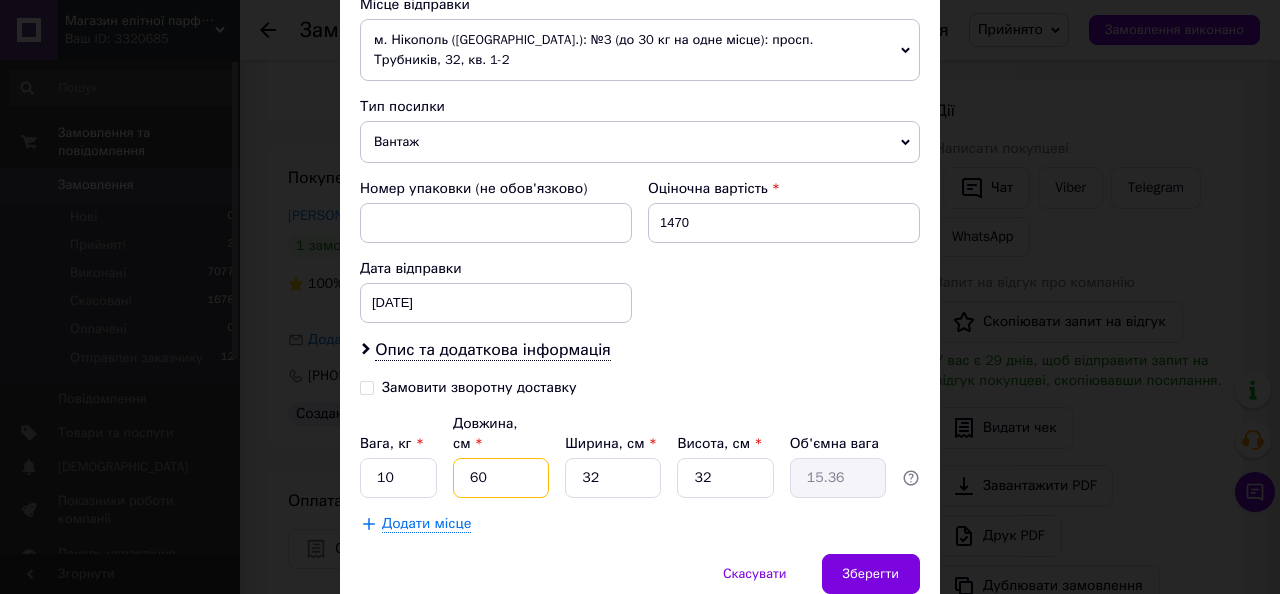 click on "60" at bounding box center [501, 478] 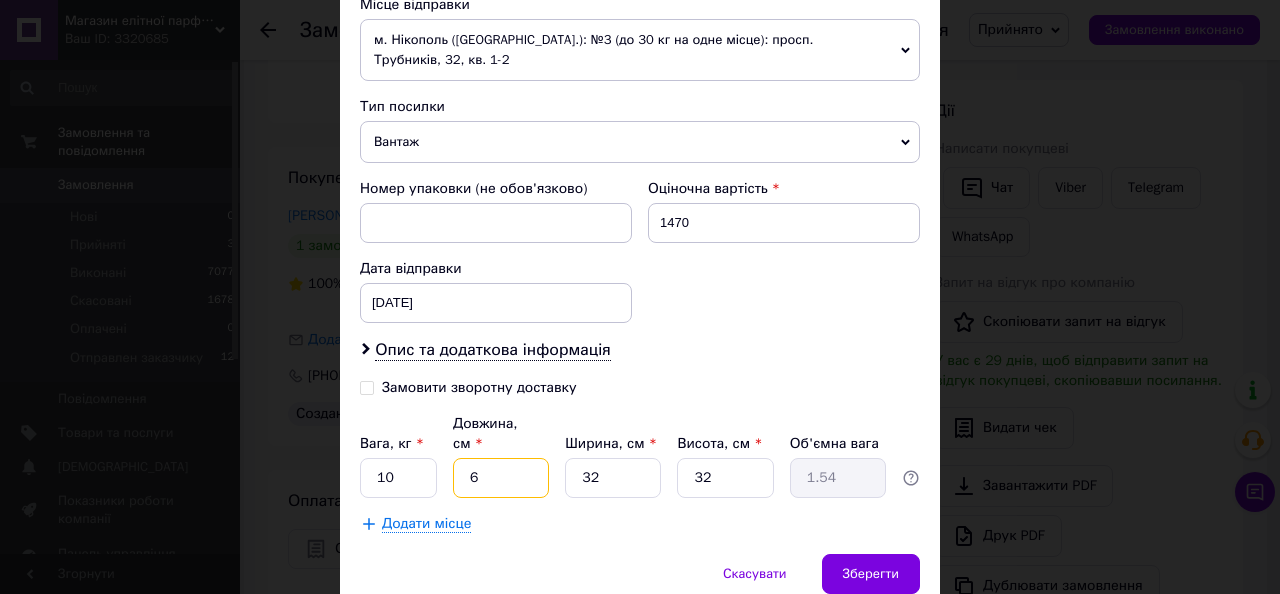 type 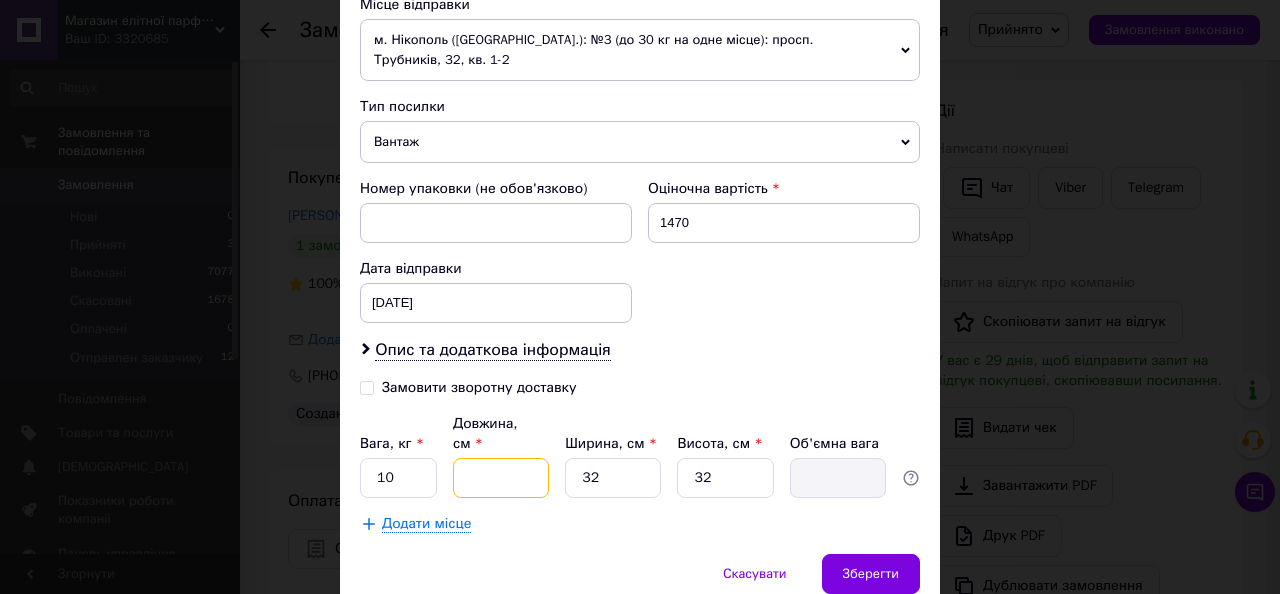 type on "5" 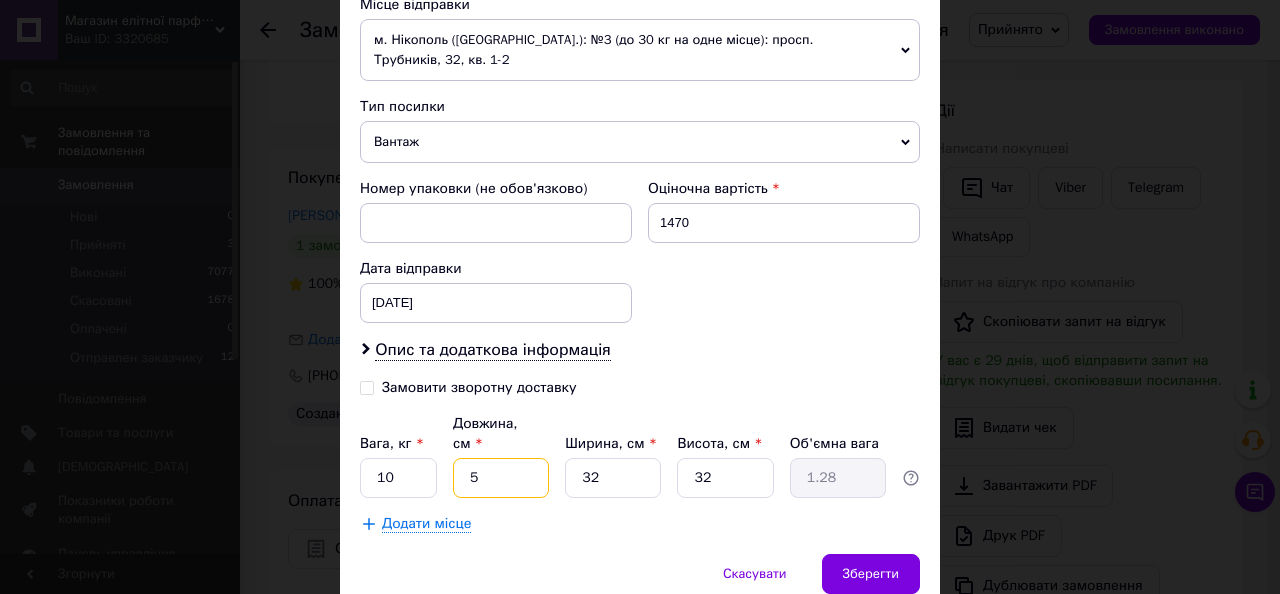 type on "58" 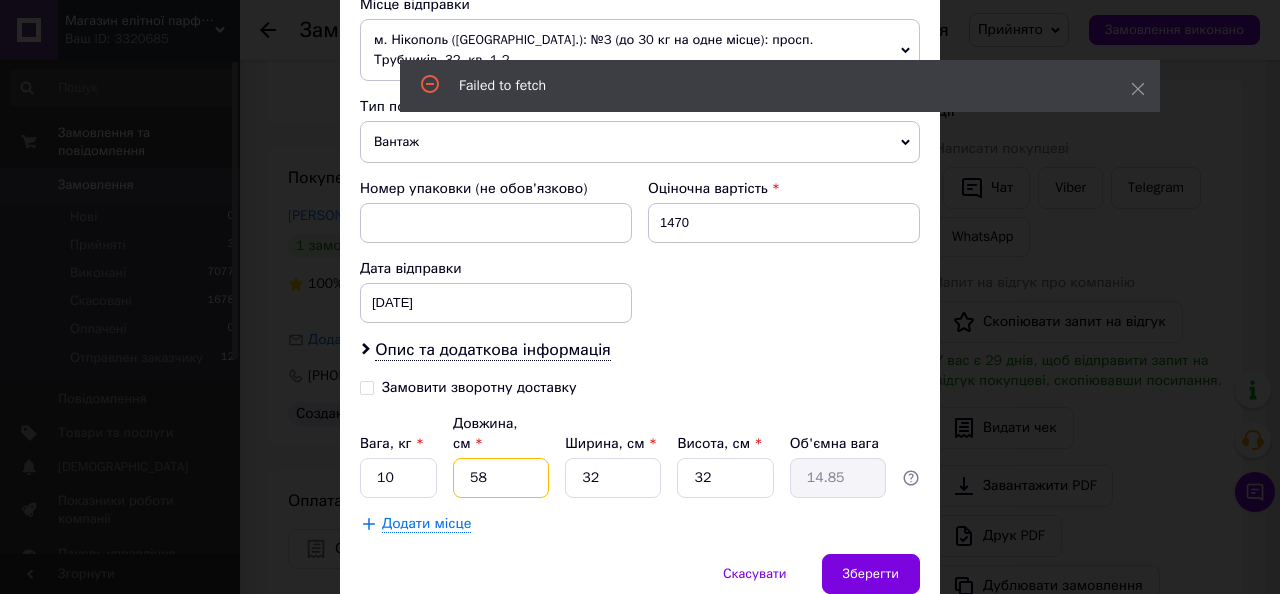 type on "58" 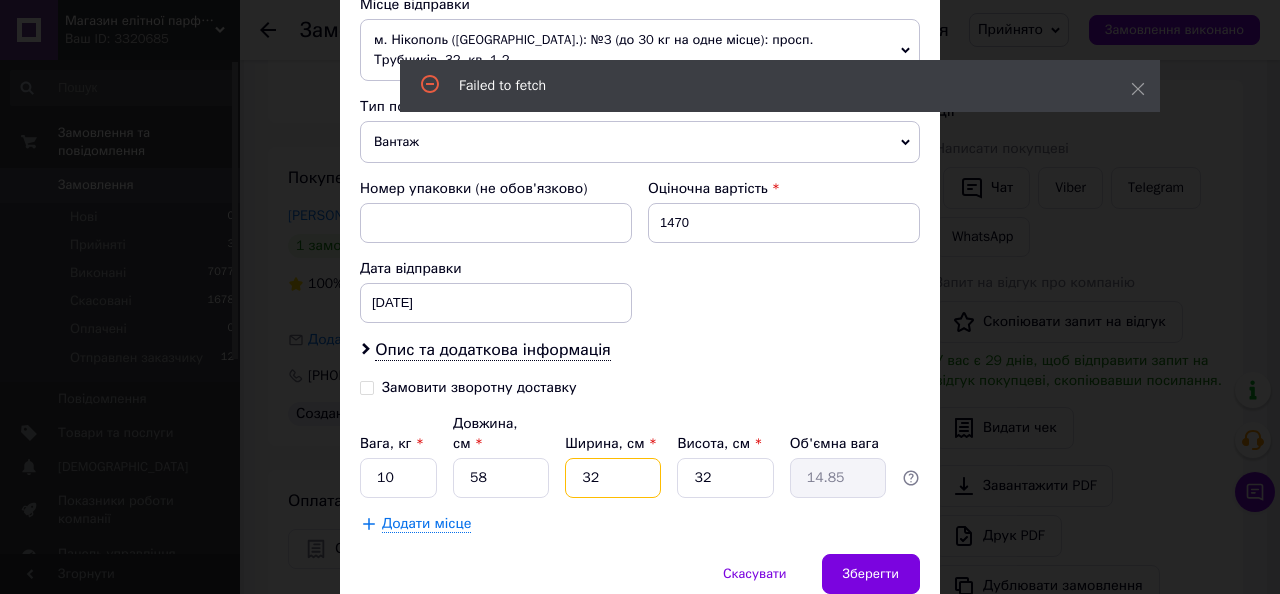 click on "32" at bounding box center [613, 478] 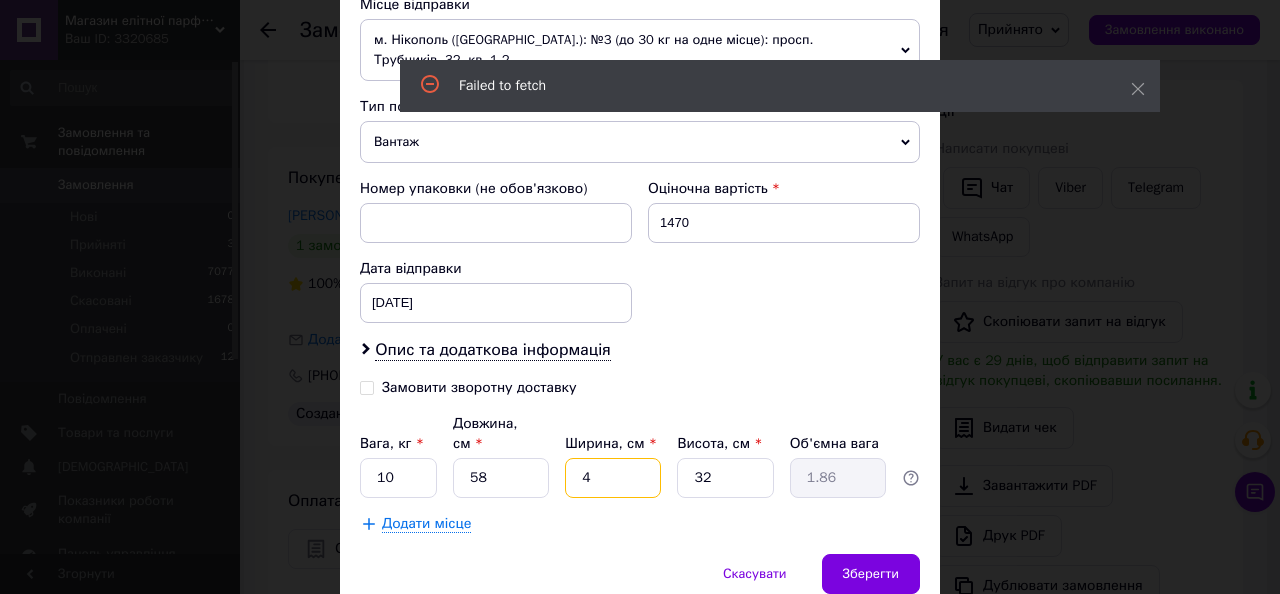 type on "40" 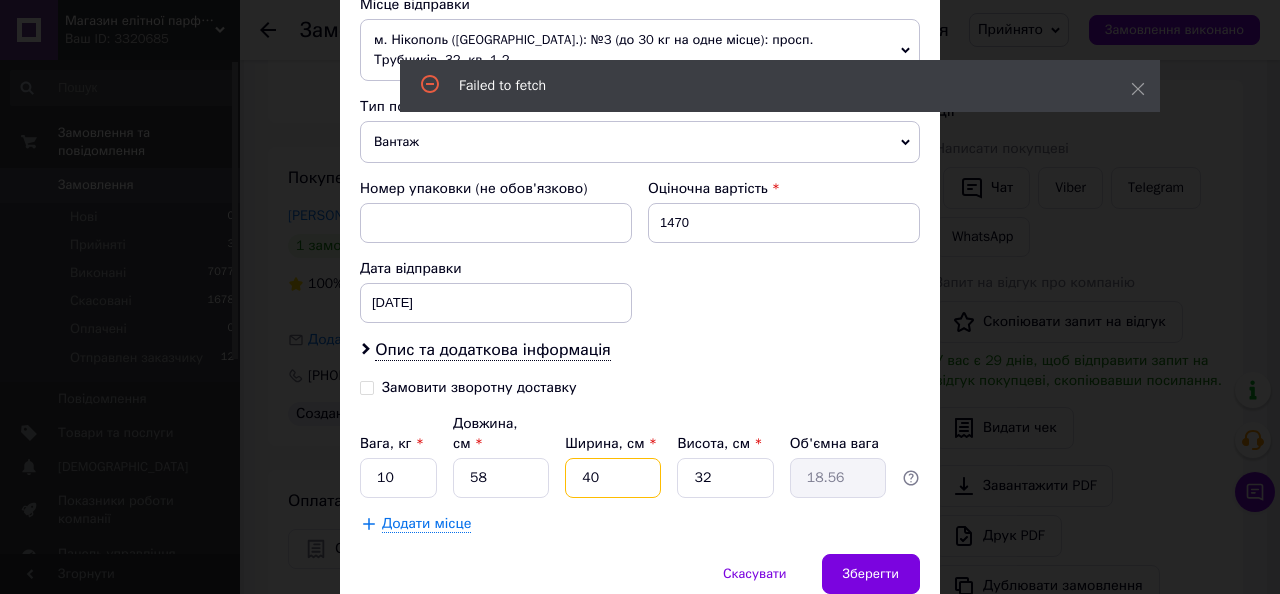 type on "40" 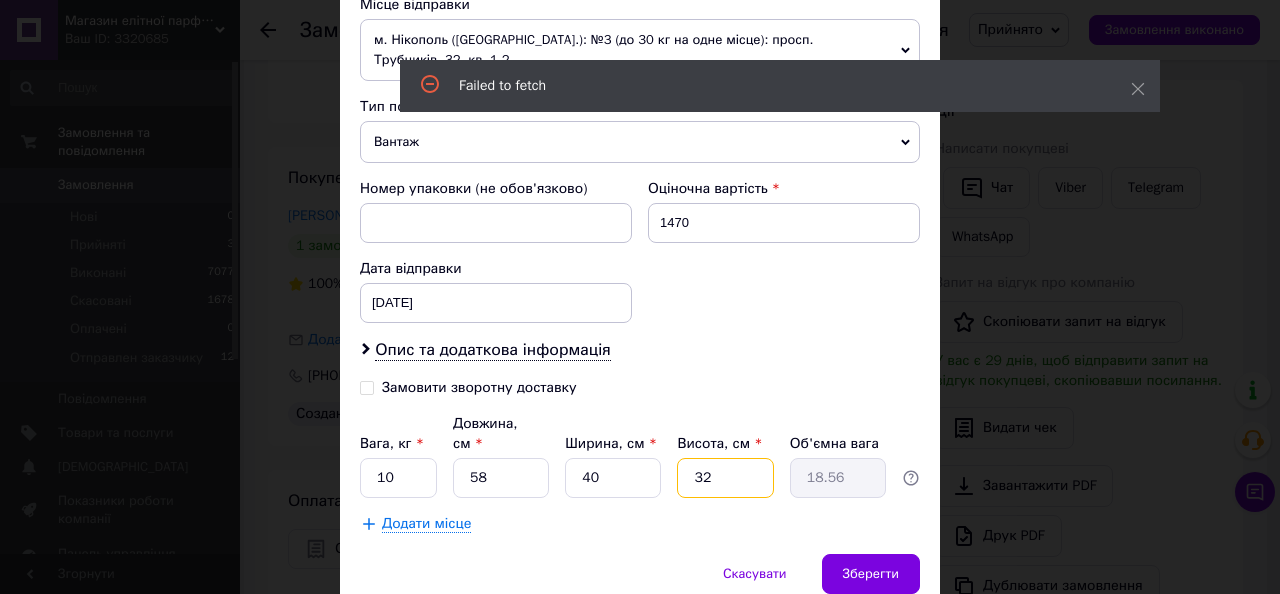 click on "32" at bounding box center [725, 478] 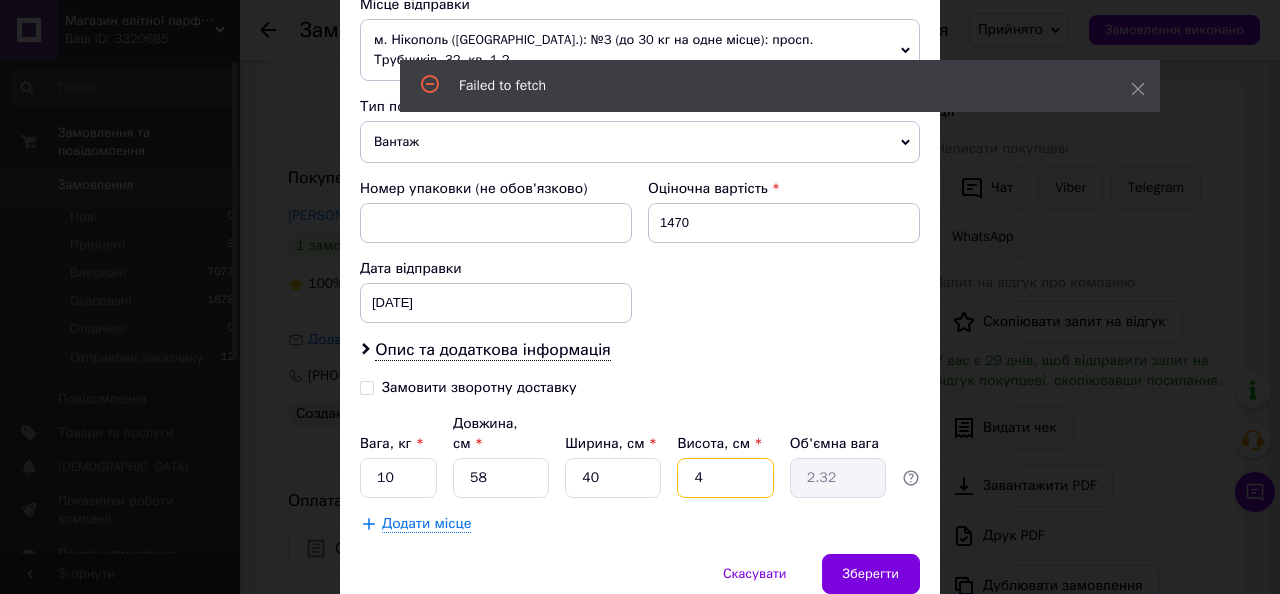 type on "42" 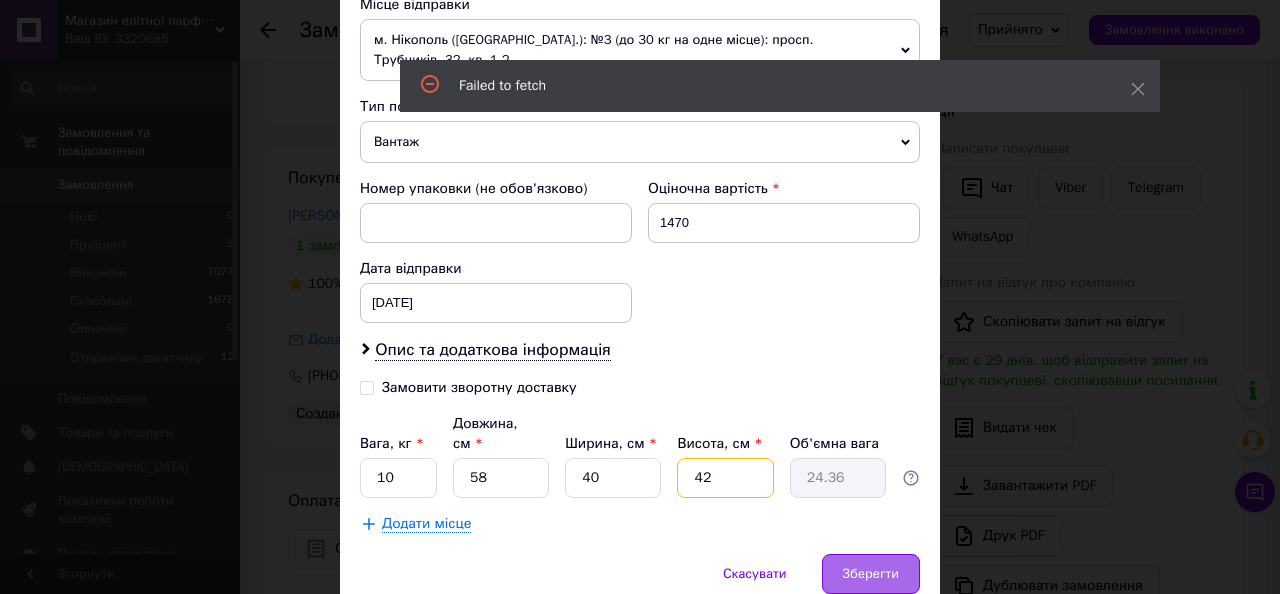 type on "42" 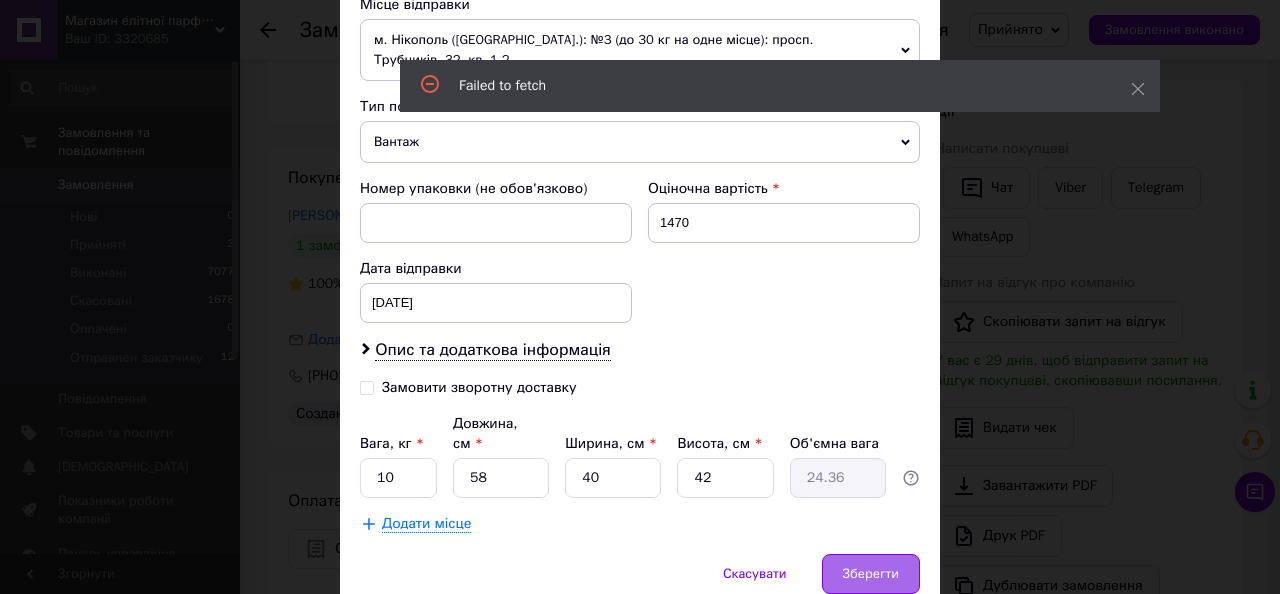 click on "Зберегти" at bounding box center [871, 574] 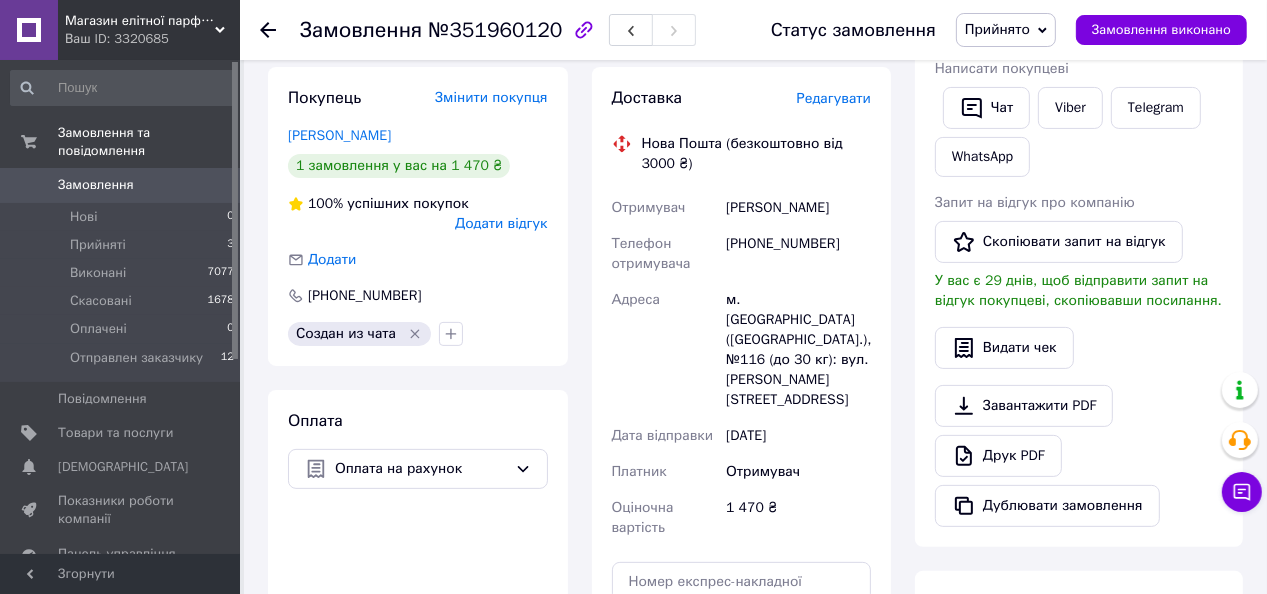scroll, scrollTop: 720, scrollLeft: 0, axis: vertical 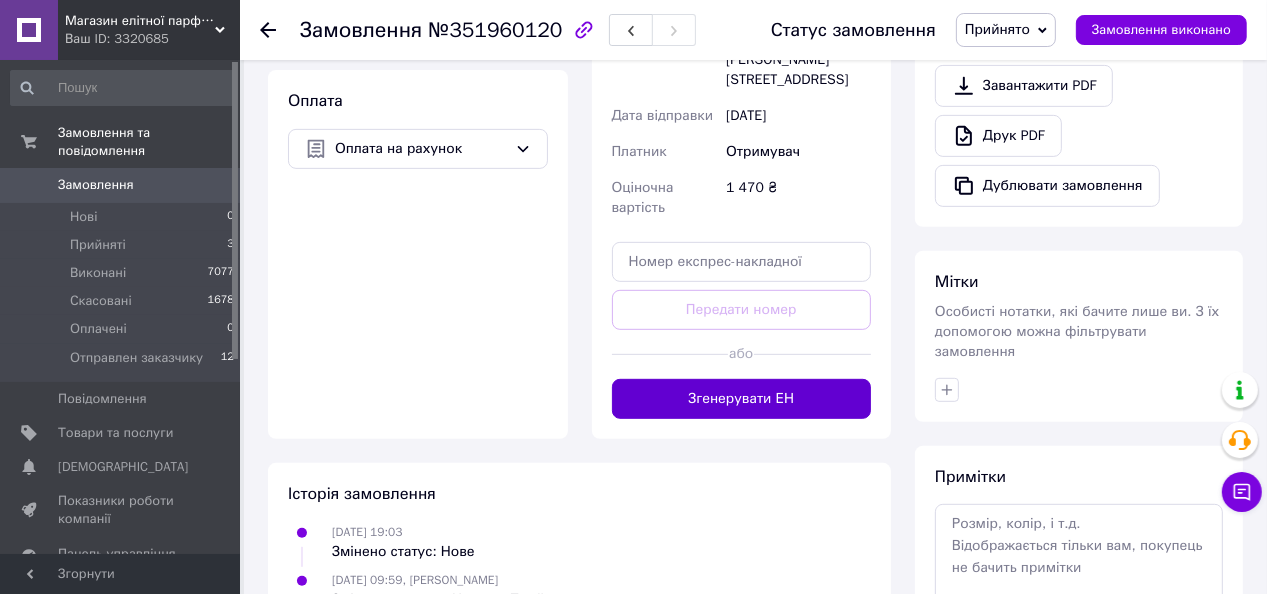 click on "Згенерувати ЕН" at bounding box center (742, 399) 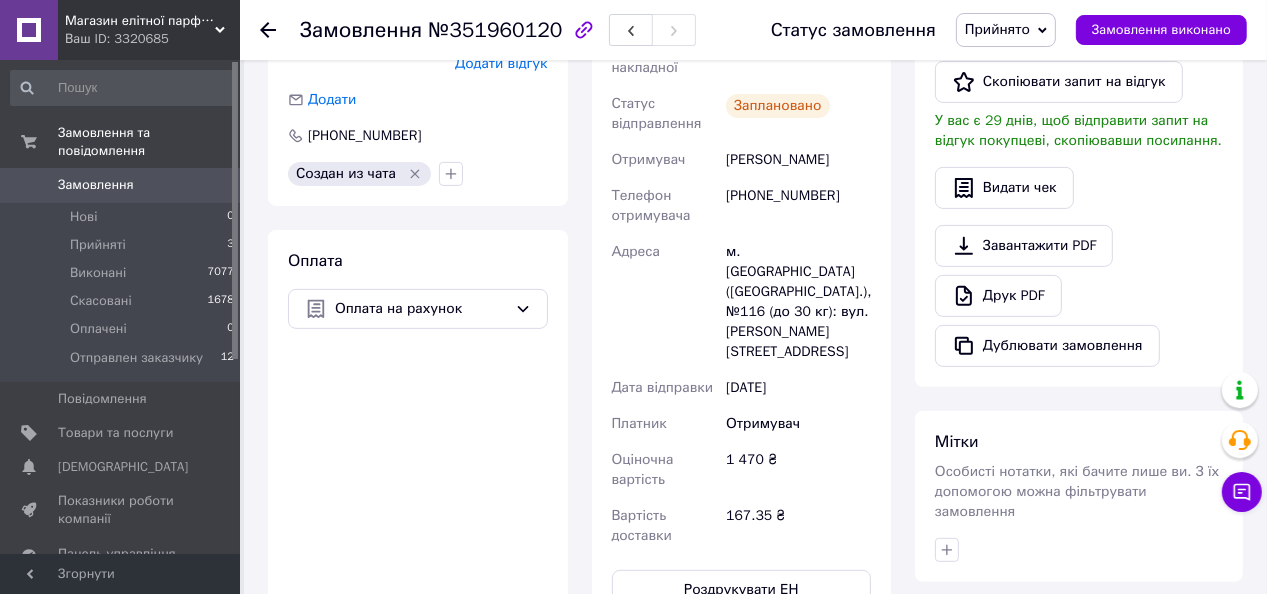 scroll, scrollTop: 400, scrollLeft: 0, axis: vertical 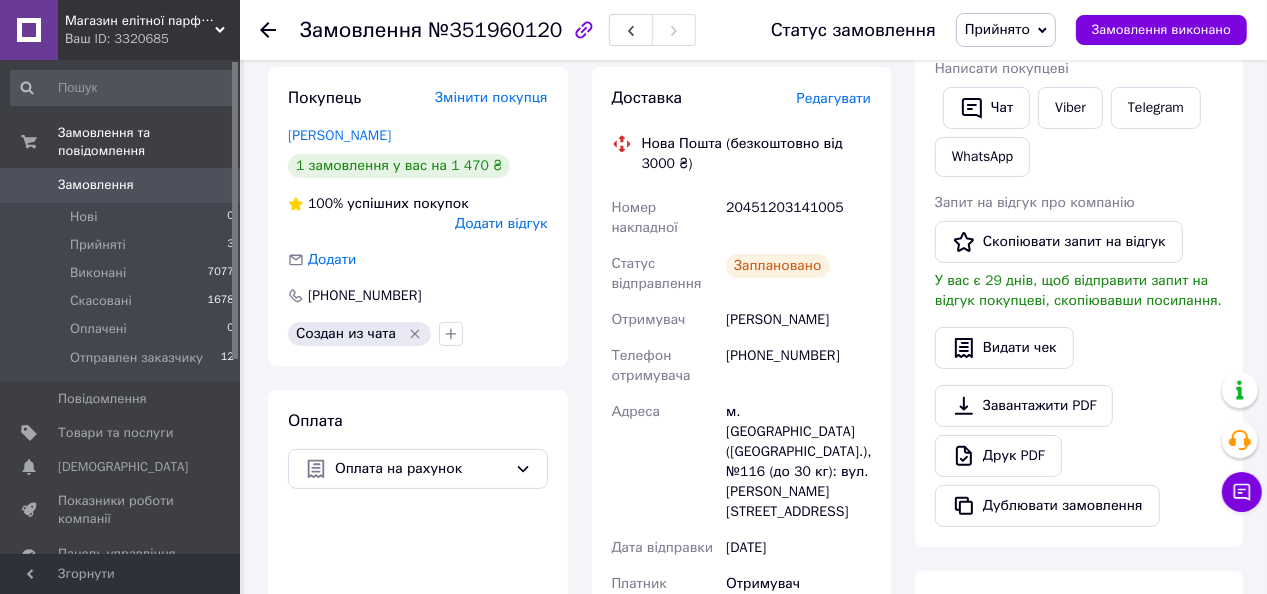 click on "Прийнято" at bounding box center [1006, 30] 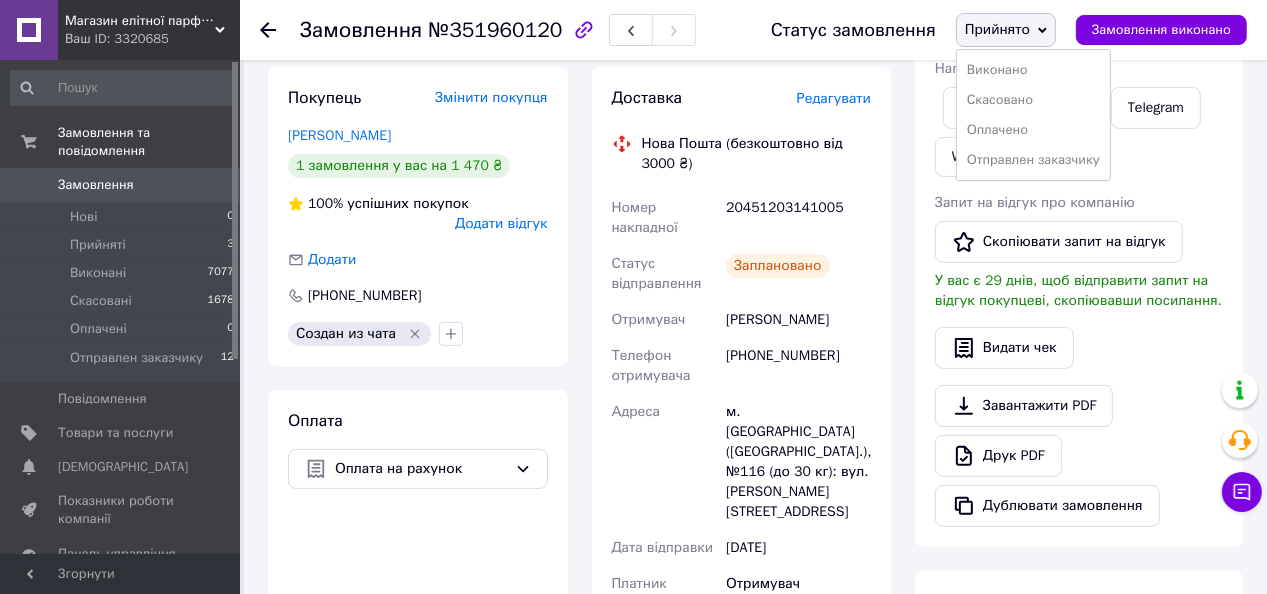 click on "Отправлен заказчику" at bounding box center (1033, 160) 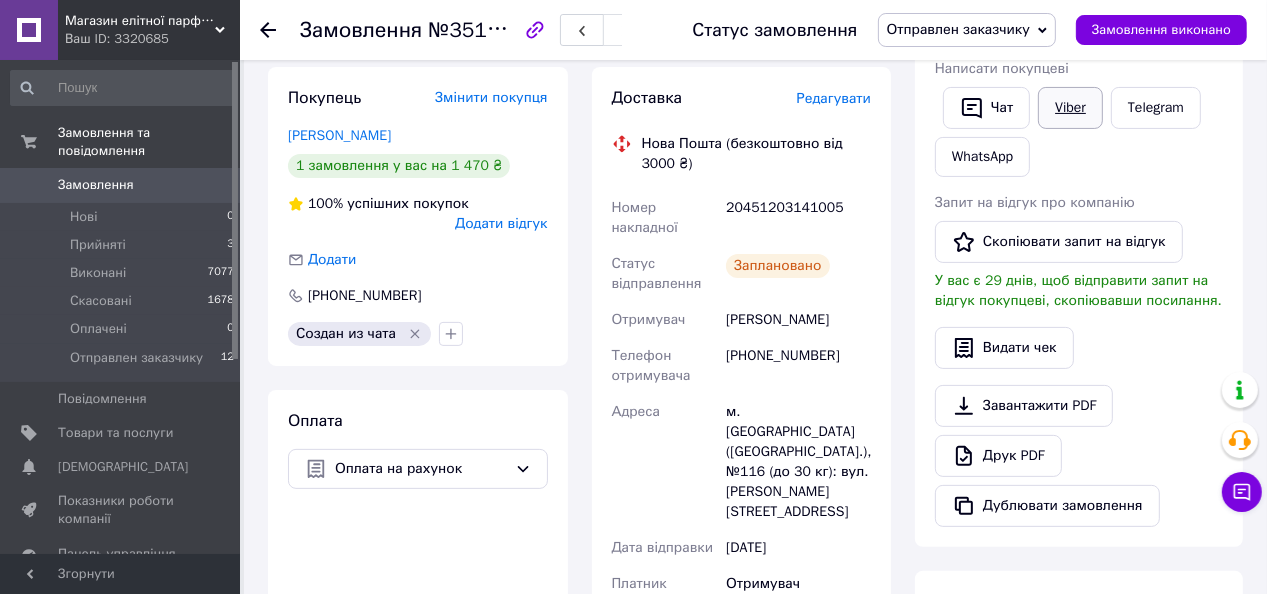 click on "Viber" at bounding box center (1070, 108) 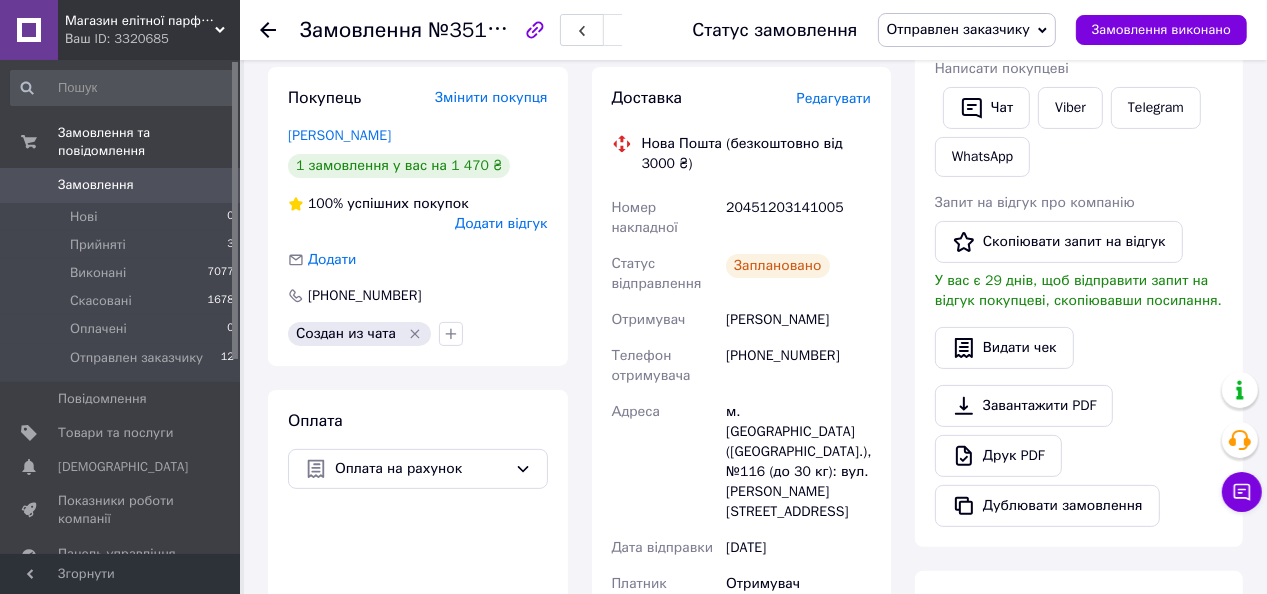 click on "Видати чек" at bounding box center (1079, 348) 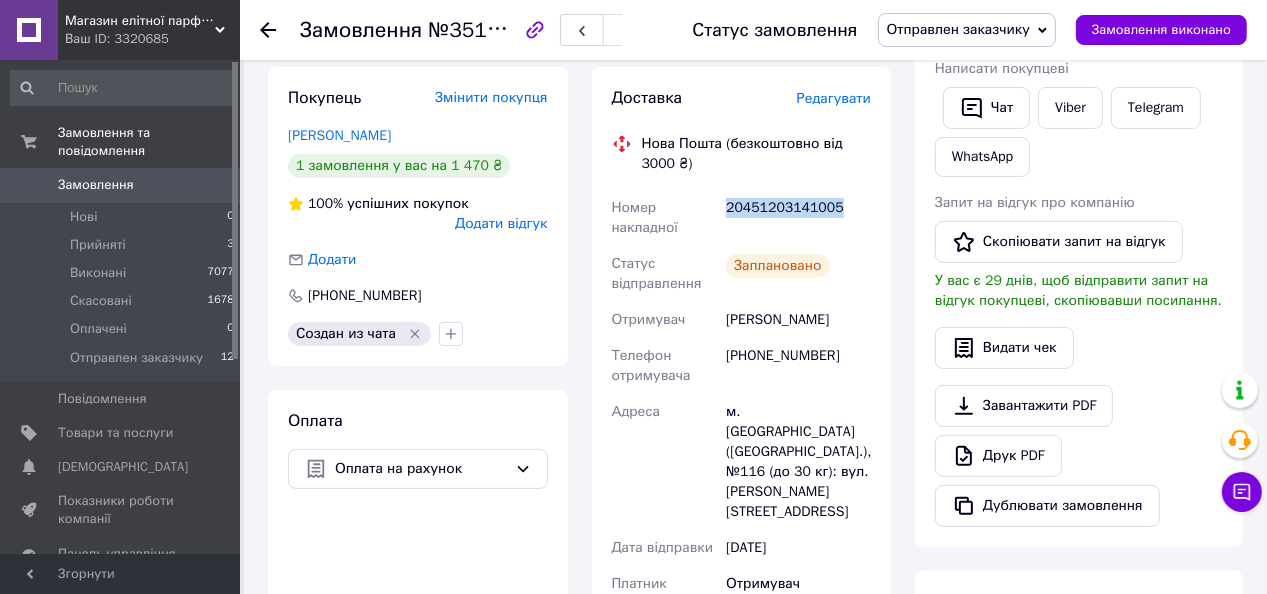 click on "20451203141005" at bounding box center (798, 218) 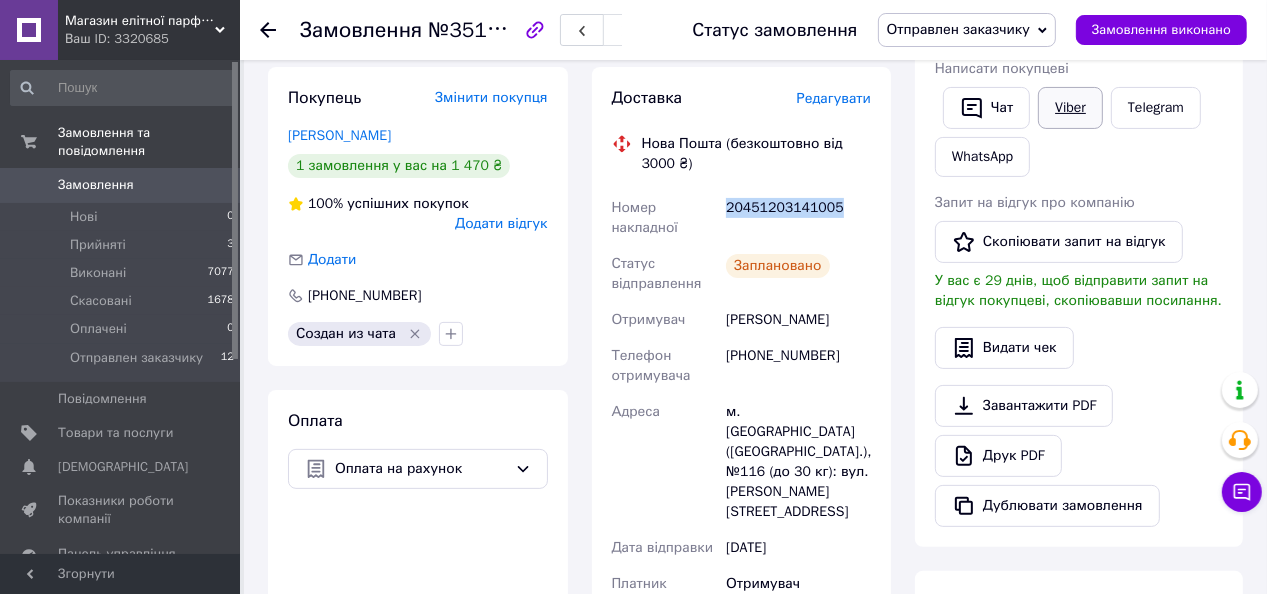 click on "Viber" at bounding box center (1070, 108) 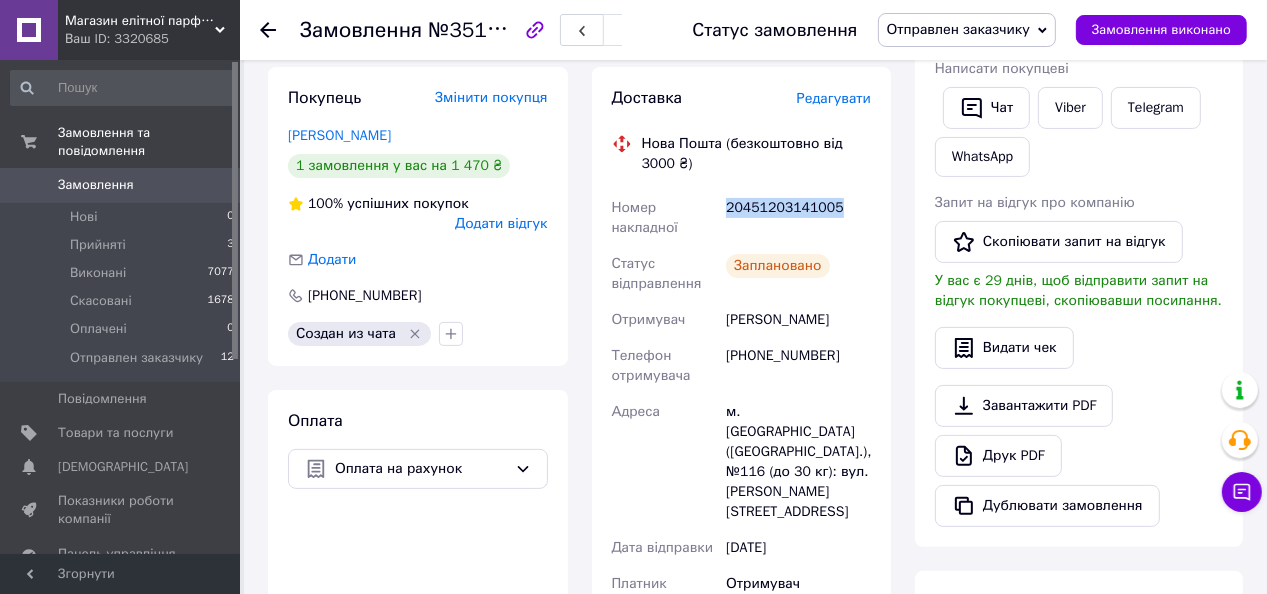 click on "Чат Viber Telegram WhatsApp" at bounding box center (1079, 132) 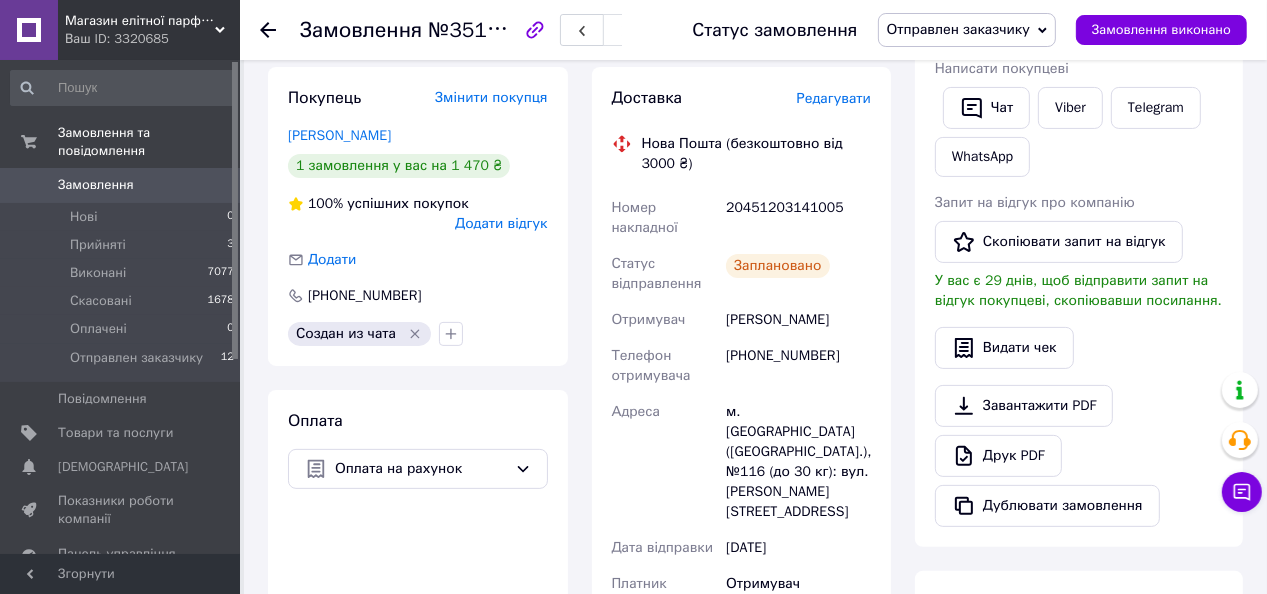 click 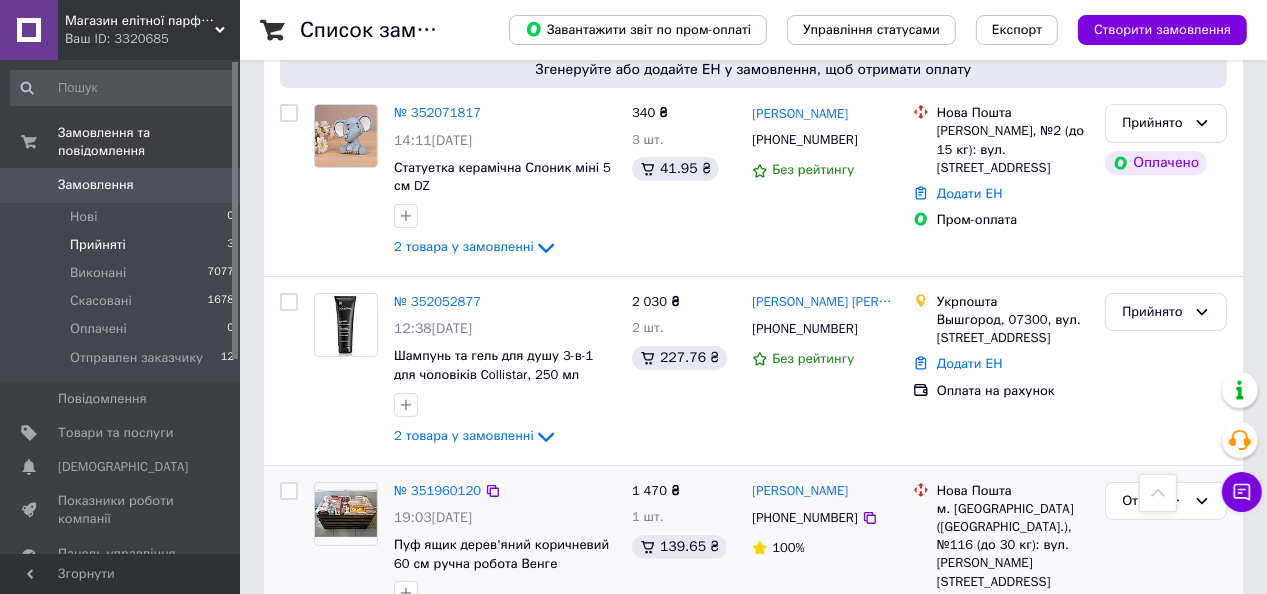 scroll, scrollTop: 331, scrollLeft: 0, axis: vertical 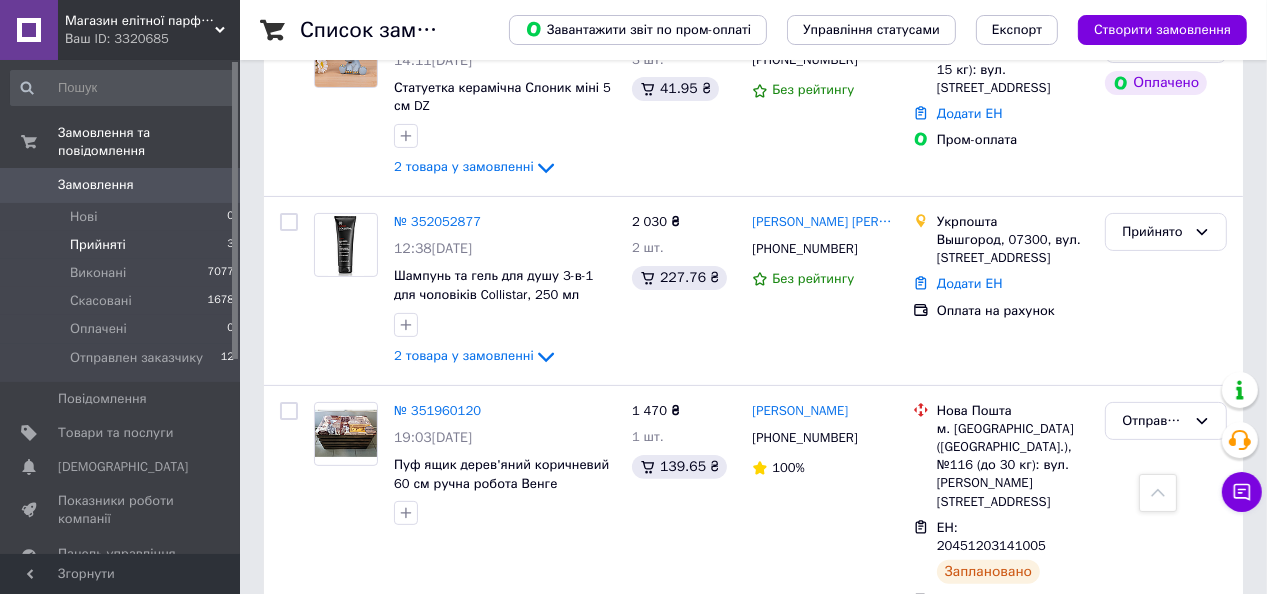 click on "Прийняті" at bounding box center (98, 245) 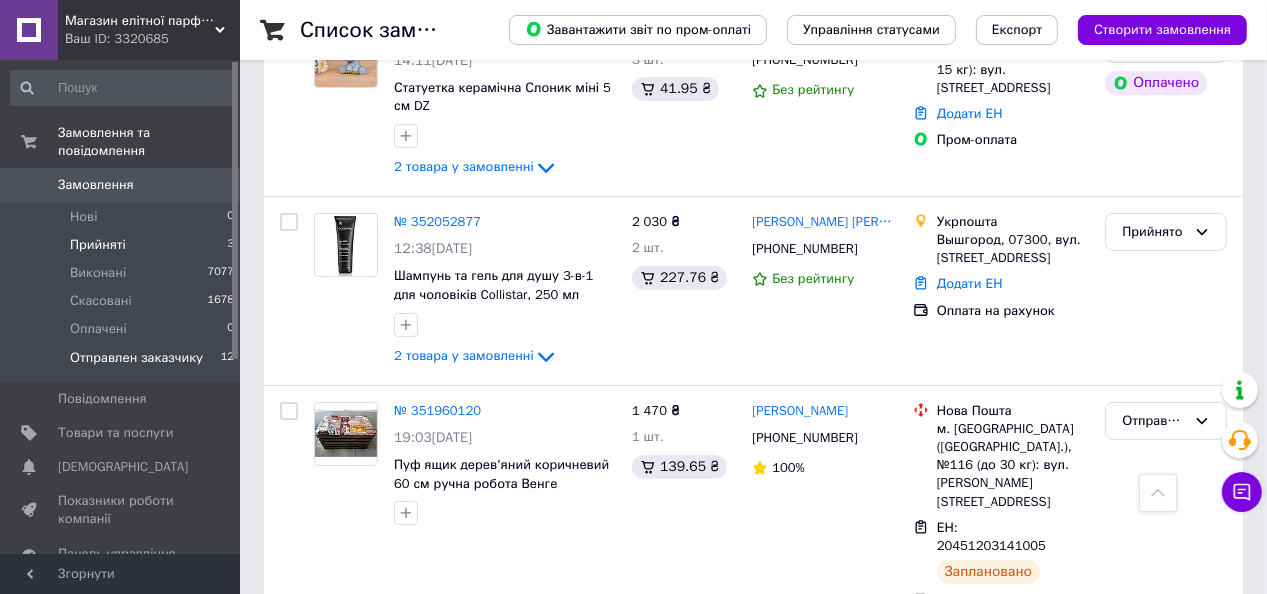 click on "Отправлен заказчику" at bounding box center (136, 358) 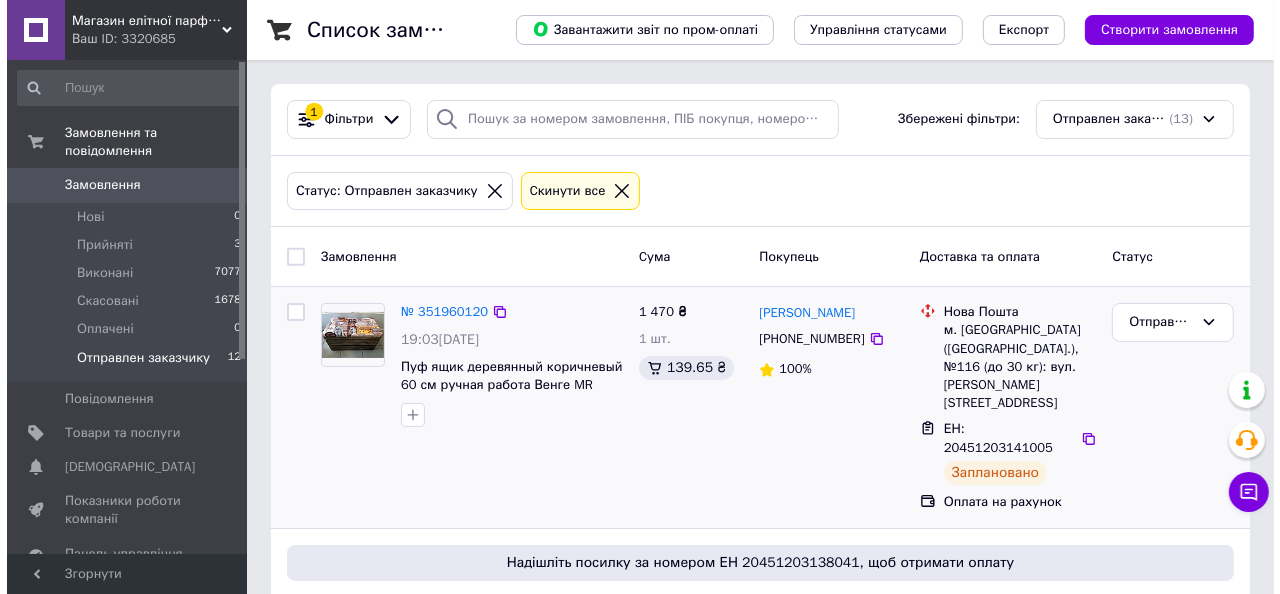scroll, scrollTop: 320, scrollLeft: 0, axis: vertical 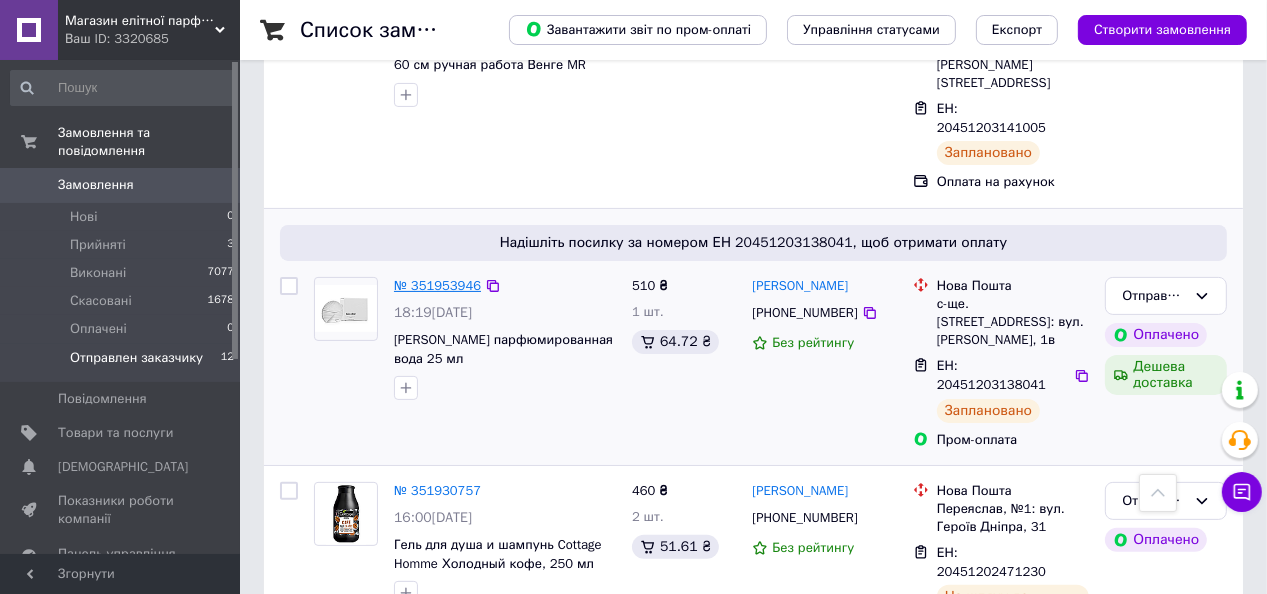 click on "№ 351953946" at bounding box center [437, 285] 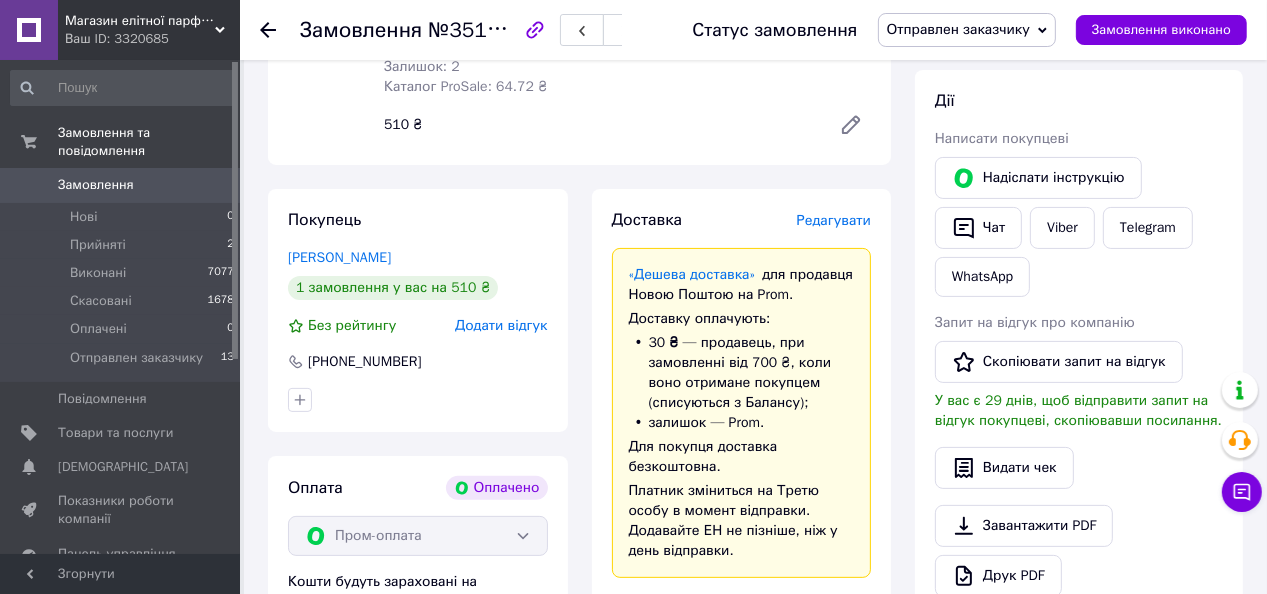click on "Редагувати" at bounding box center (834, 220) 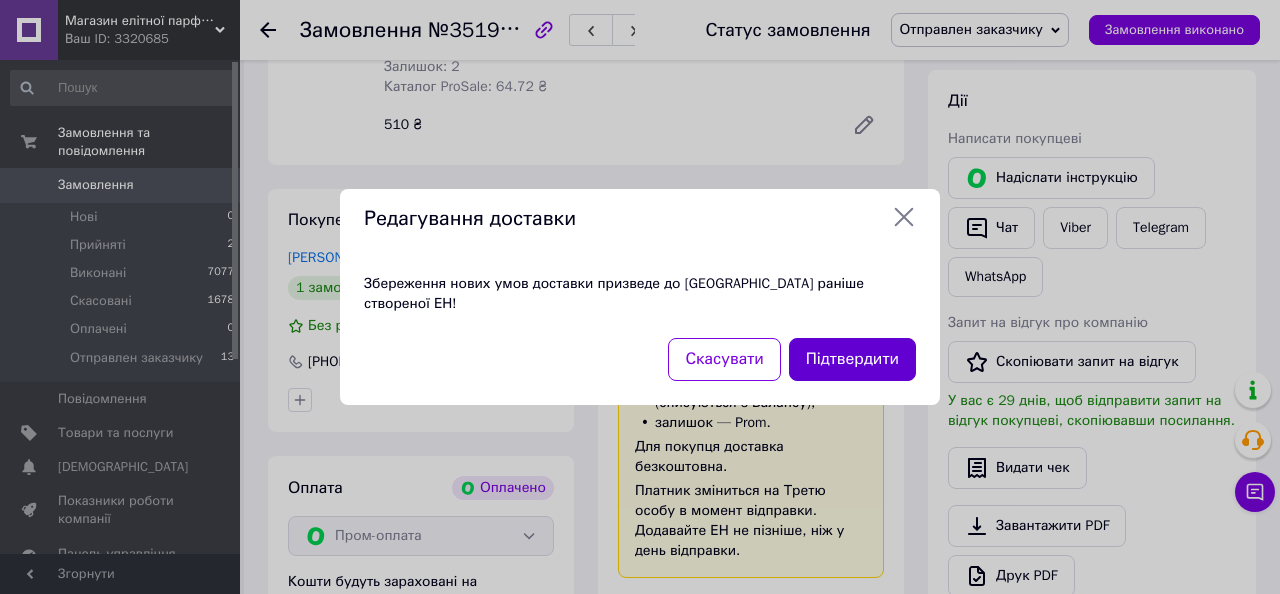 click on "Підтвердити" at bounding box center [852, 359] 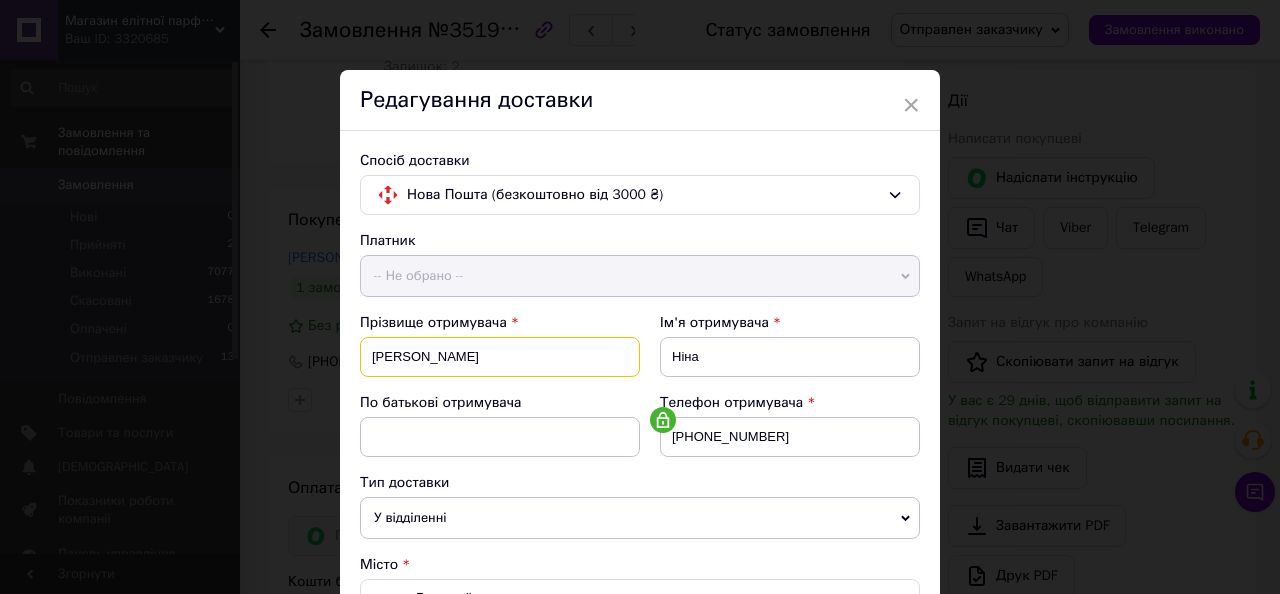 drag, startPoint x: 417, startPoint y: 356, endPoint x: 263, endPoint y: 360, distance: 154.05194 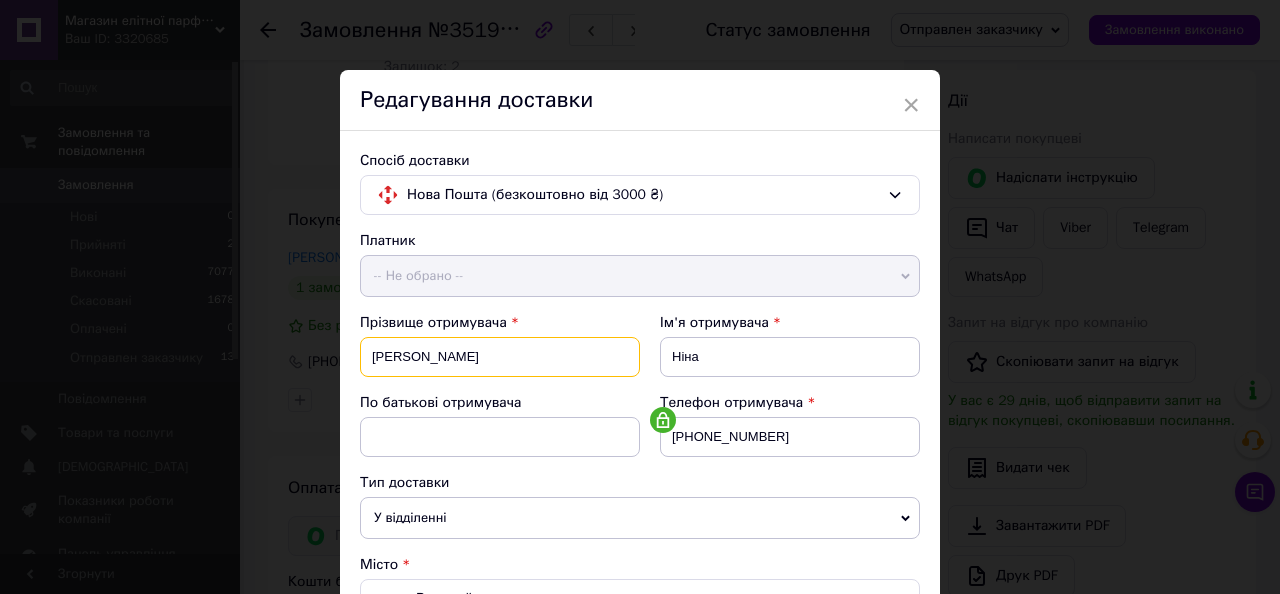 click on "× Редагування доставки Спосіб доставки Нова Пошта (безкоштовно від 3000 ₴) Платник -- Не обрано -- Відправник Отримувач Прізвище отримувача Больбат Ім'я отримувача Ніна По батькові отримувача Телефон отримувача +380634479555 Тип доставки У відділенні Кур'єром В поштоматі Місто с-ще. Високий Відділення №1: вул. Трудова, 1в Місце відправки м. Нікополь (Дніпропетровська обл.): №3 (до 30 кг на одне місце): просп. Трубників, 32, кв. 1-2 м. Нікополь (Дніпропетровська обл.): №1: вул. Кооперативна, 5 Додати ще місце відправки Тип посилки Вантаж Документи Оціночна вартість 510 10.07.2025 < 2025" at bounding box center [640, 297] 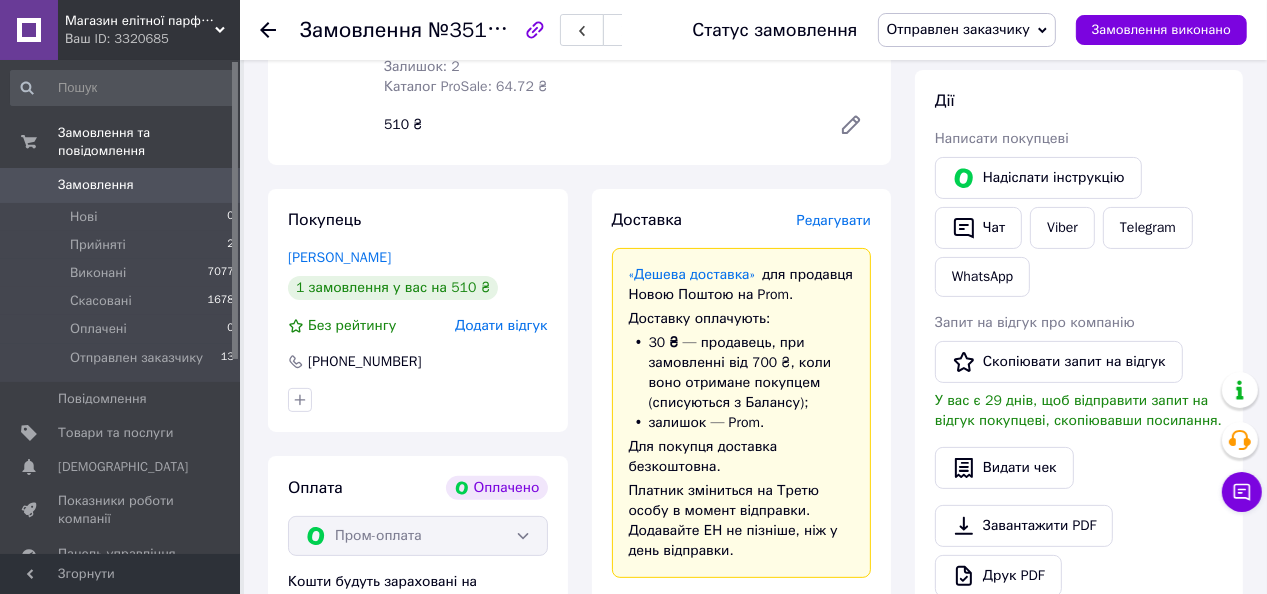 drag, startPoint x: 435, startPoint y: 352, endPoint x: 849, endPoint y: 244, distance: 427.8551 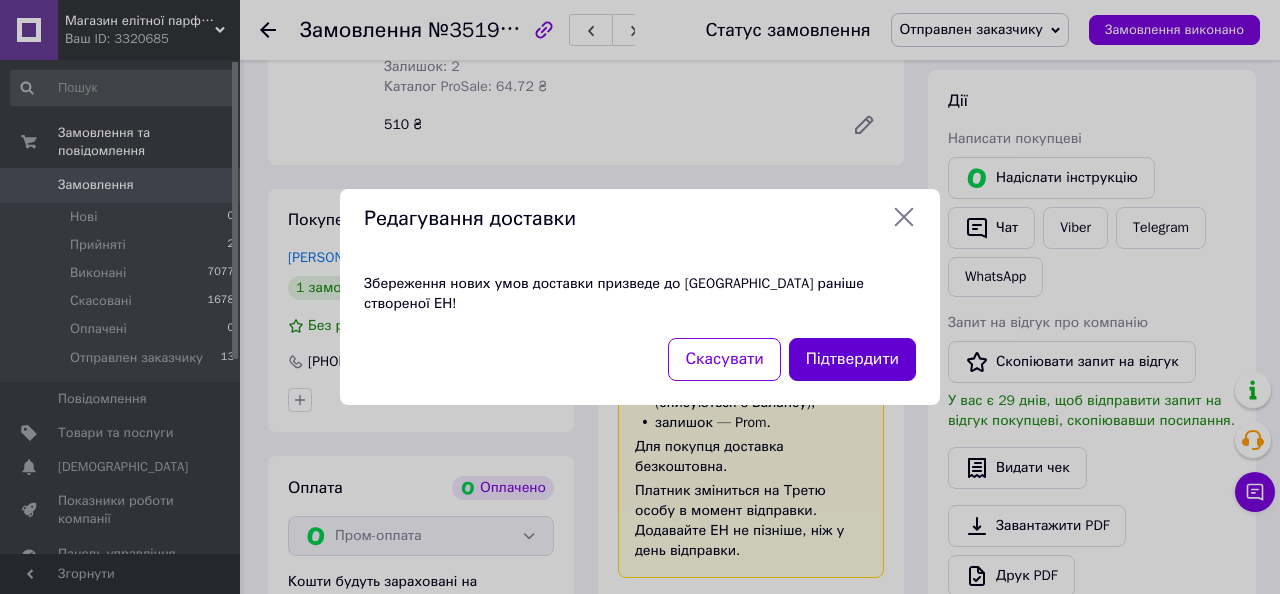 click on "Підтвердити" at bounding box center [852, 359] 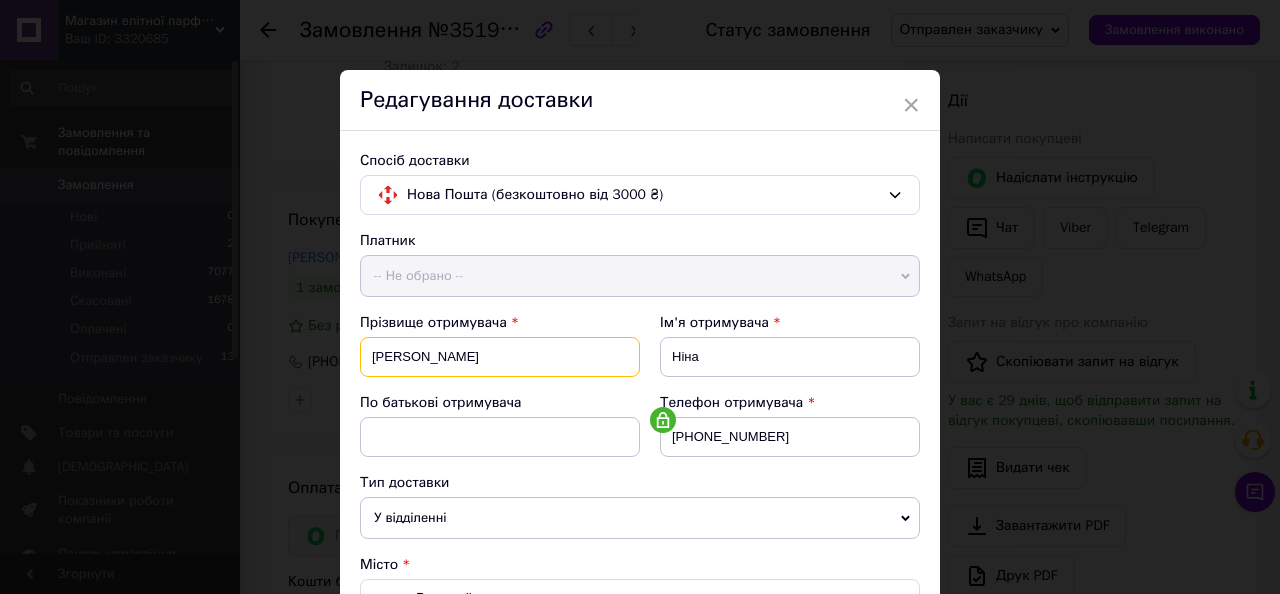 click on "Больбат" at bounding box center (500, 357) 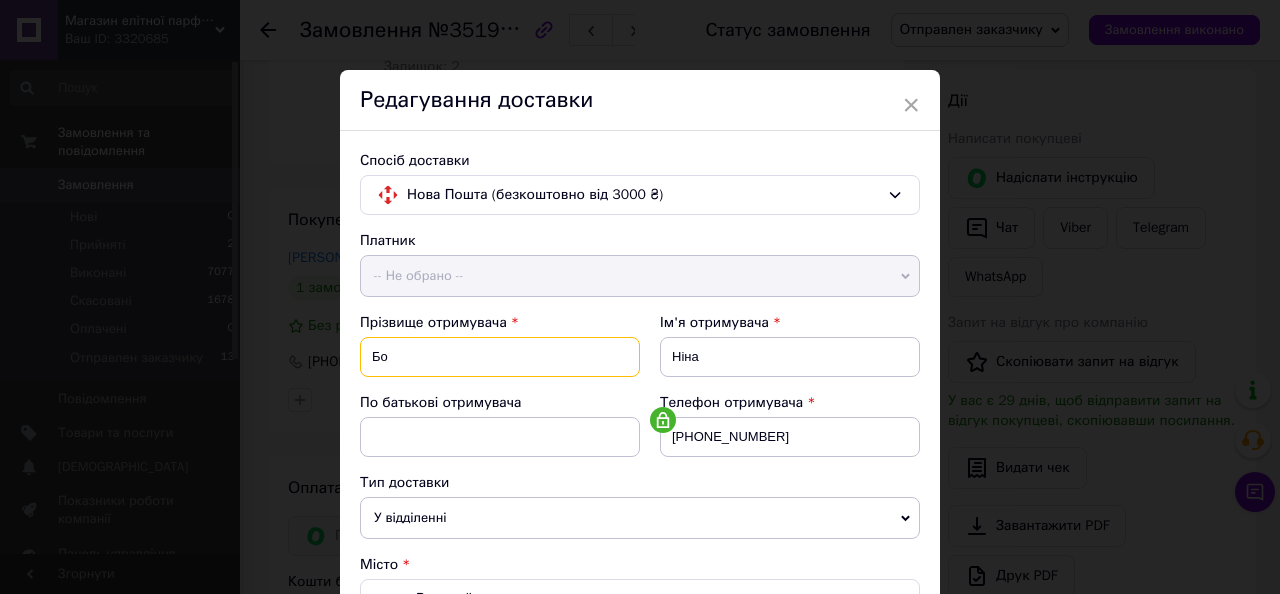 type on "Б" 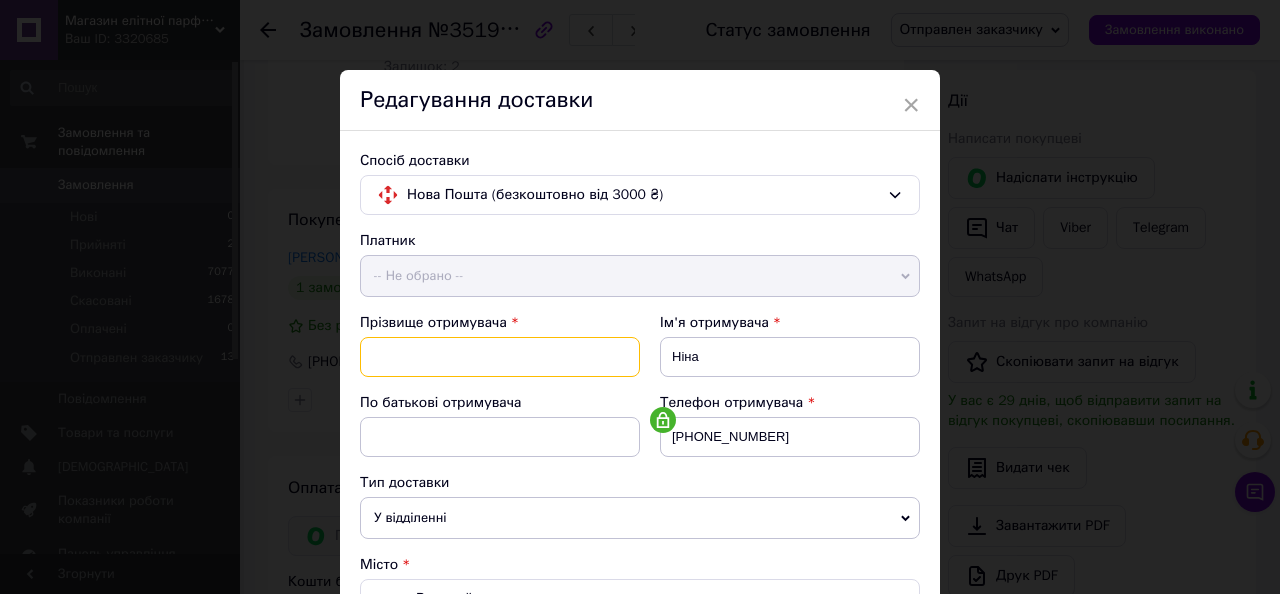 paste on "Тітаренко Олександр." 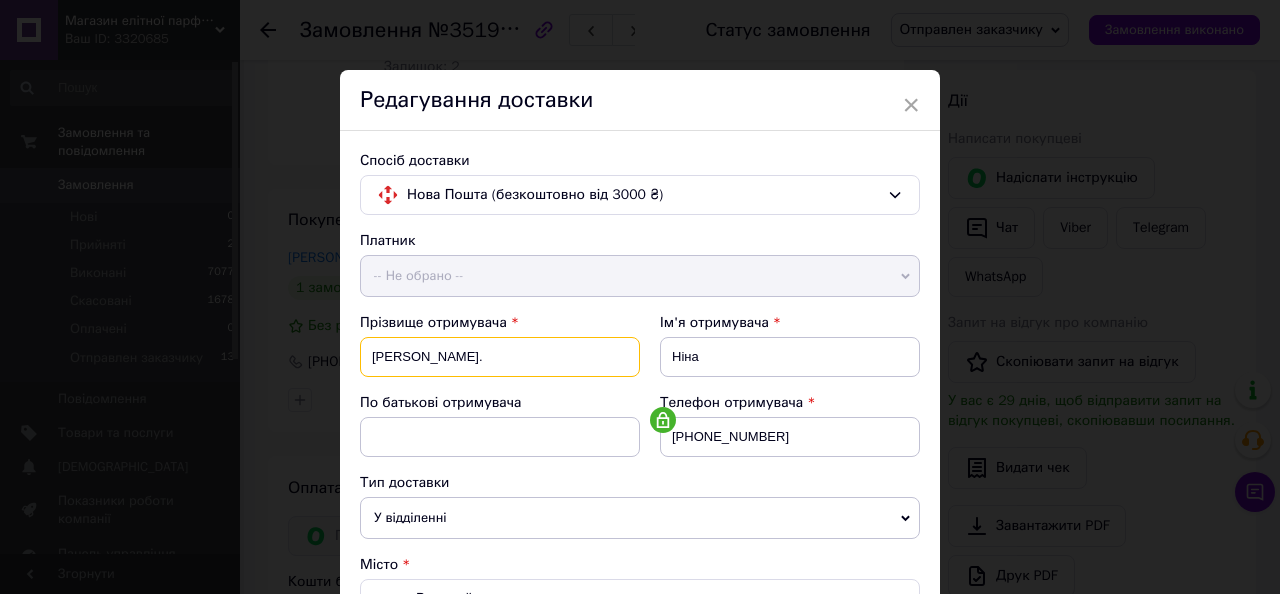 drag, startPoint x: 517, startPoint y: 358, endPoint x: 536, endPoint y: 358, distance: 19 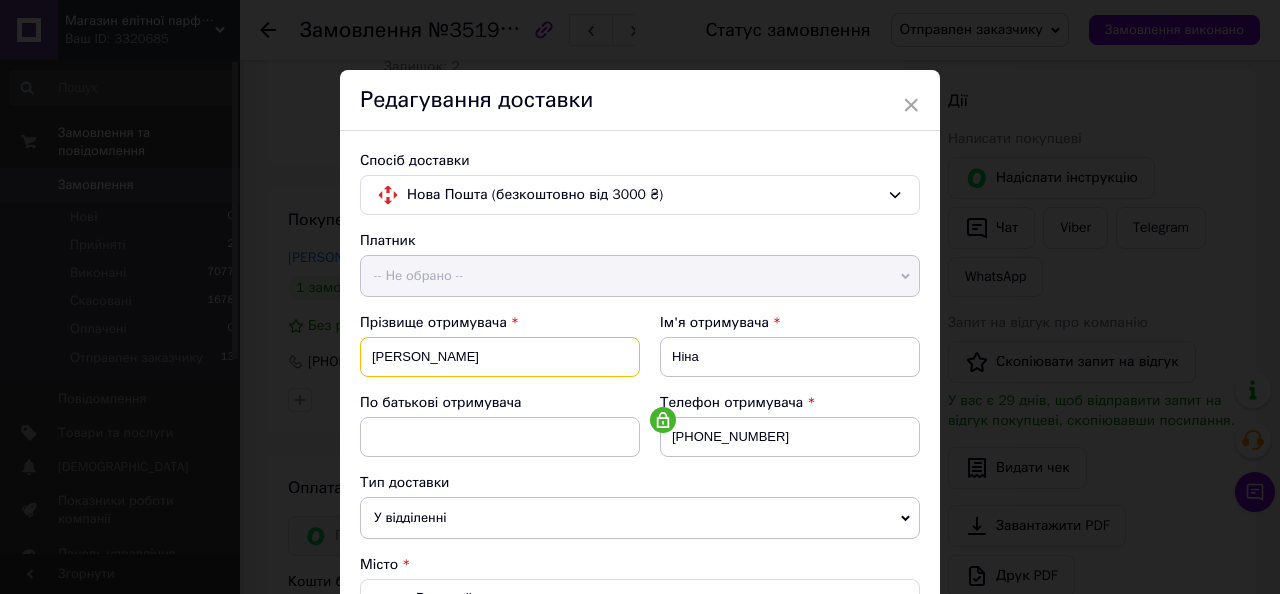 type on "Тітаренко" 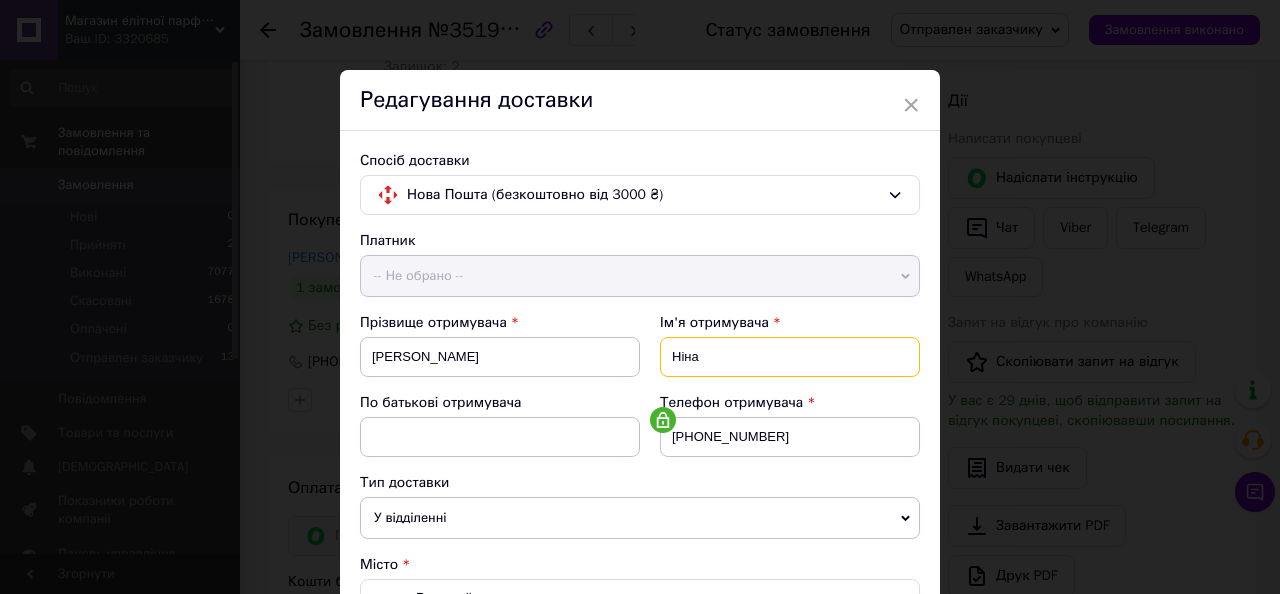 drag, startPoint x: 670, startPoint y: 355, endPoint x: 611, endPoint y: 360, distance: 59.211487 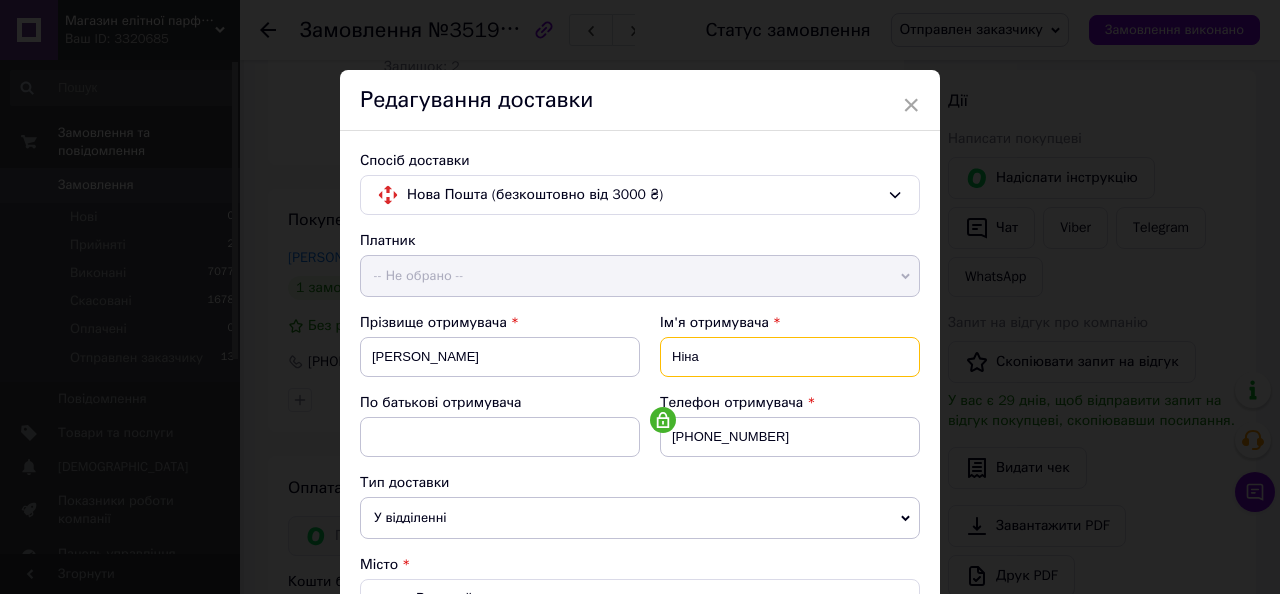 click on "Прізвище отримувача Тітаренко Ім'я отримувача Ніна По батькові отримувача Телефон отримувача +380634479555" at bounding box center (640, 393) 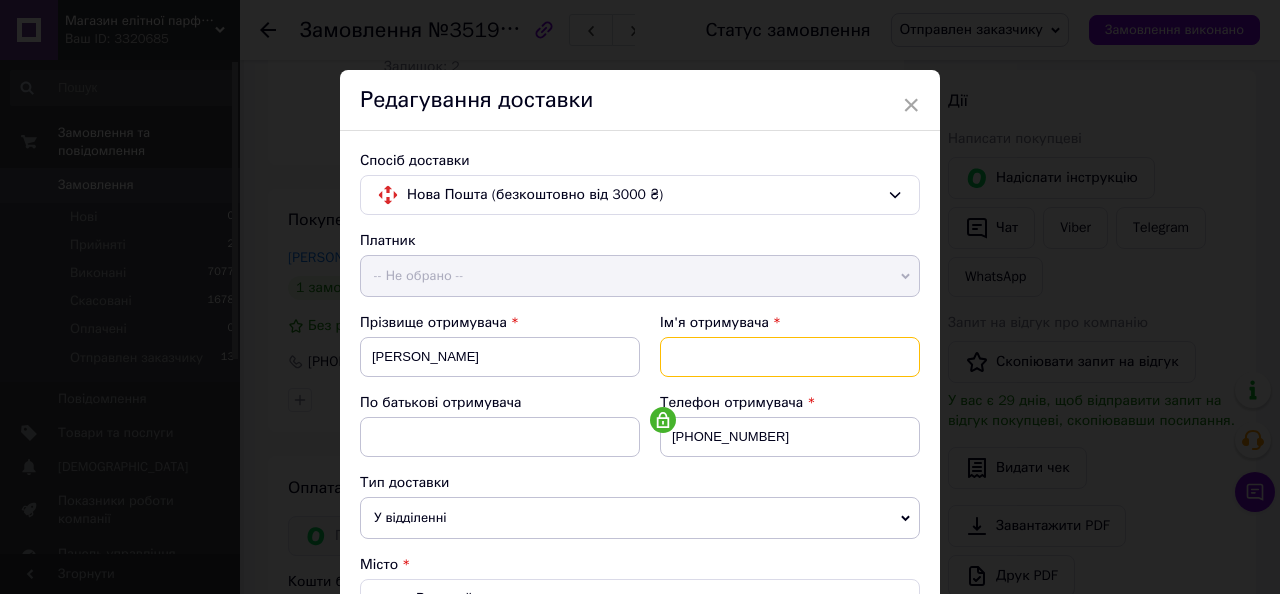 paste on "Тітаренко Олександр." 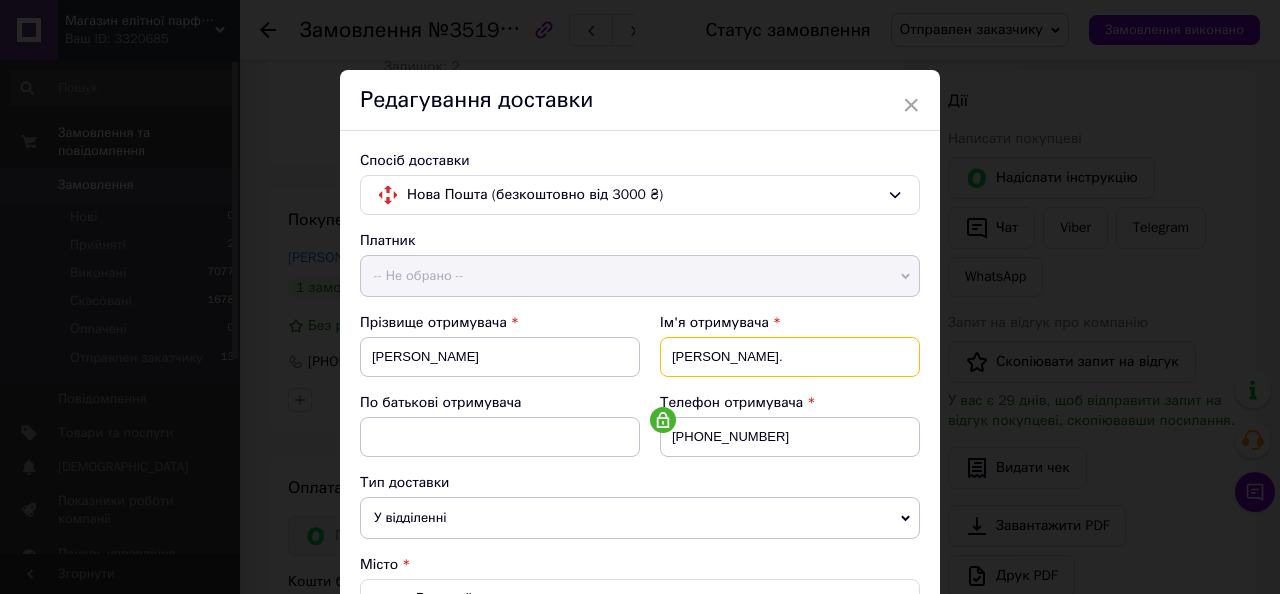 drag, startPoint x: 721, startPoint y: 356, endPoint x: 609, endPoint y: 361, distance: 112.11155 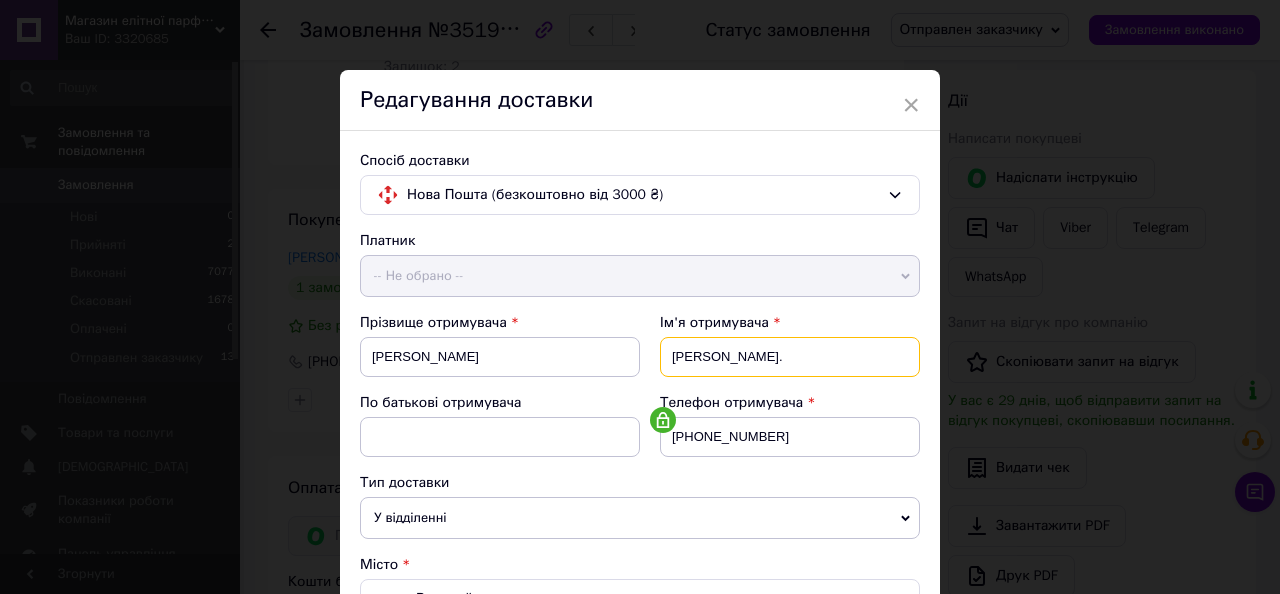 click on "Прізвище отримувача Тітаренко Ім'я отримувача Тітаренко Олександр. По батькові отримувача Телефон отримувача +380634479555" at bounding box center (640, 393) 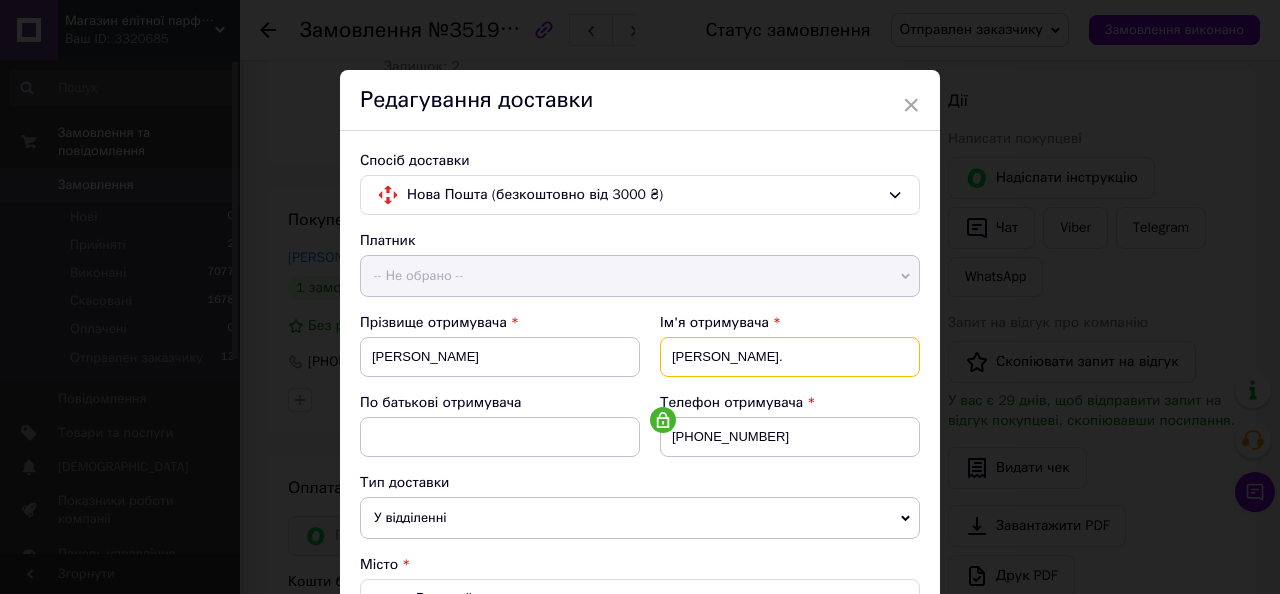 click on "Олександр." at bounding box center (790, 357) 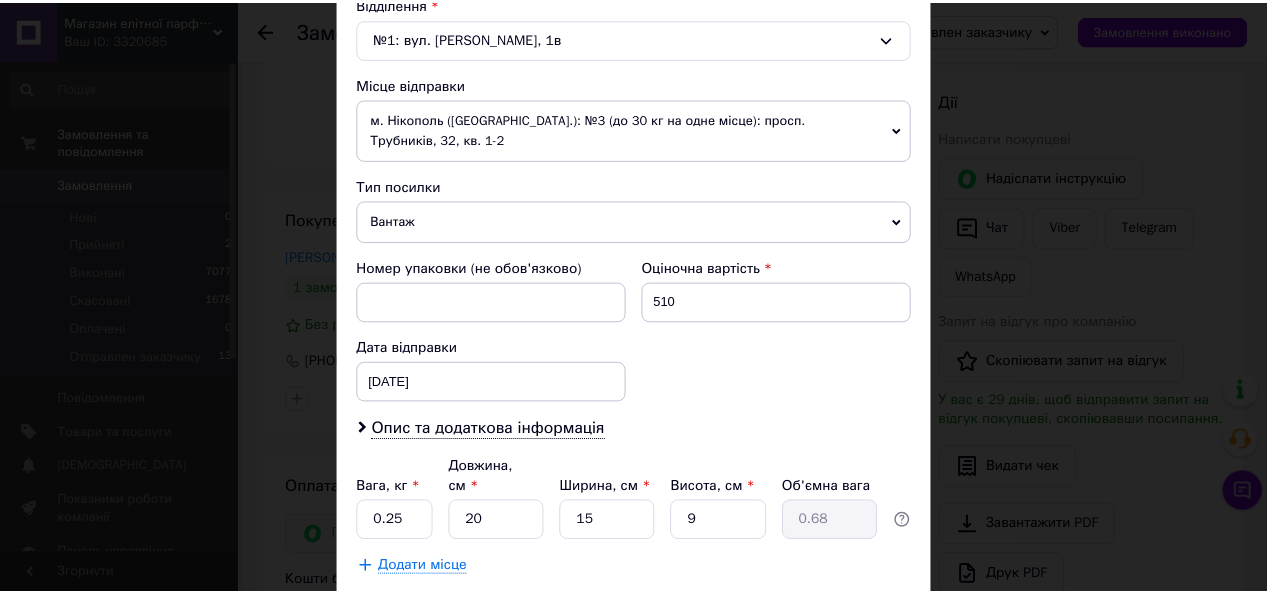 scroll, scrollTop: 748, scrollLeft: 0, axis: vertical 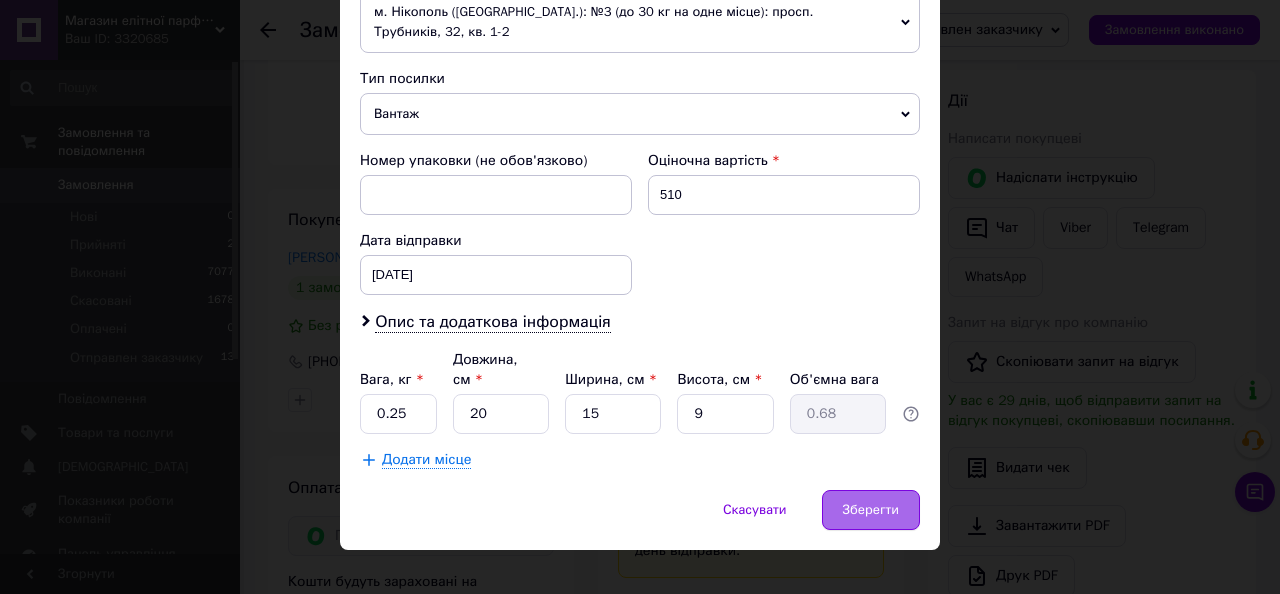 type on "Олександр" 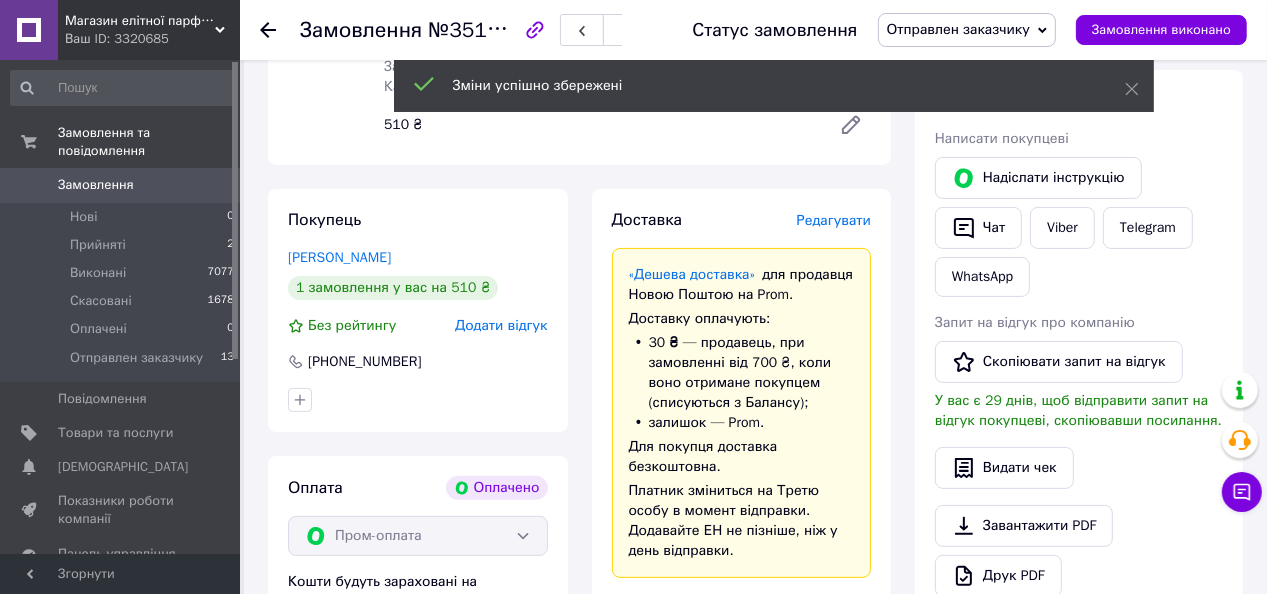 scroll, scrollTop: 52, scrollLeft: 0, axis: vertical 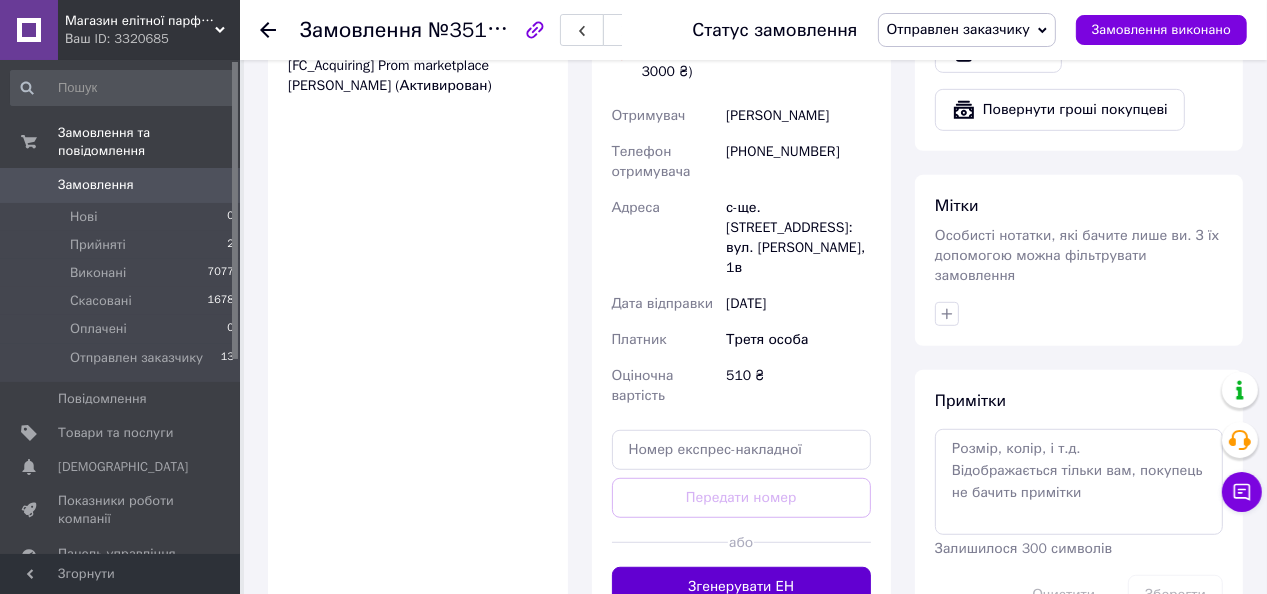 click on "Згенерувати ЕН" at bounding box center [742, 587] 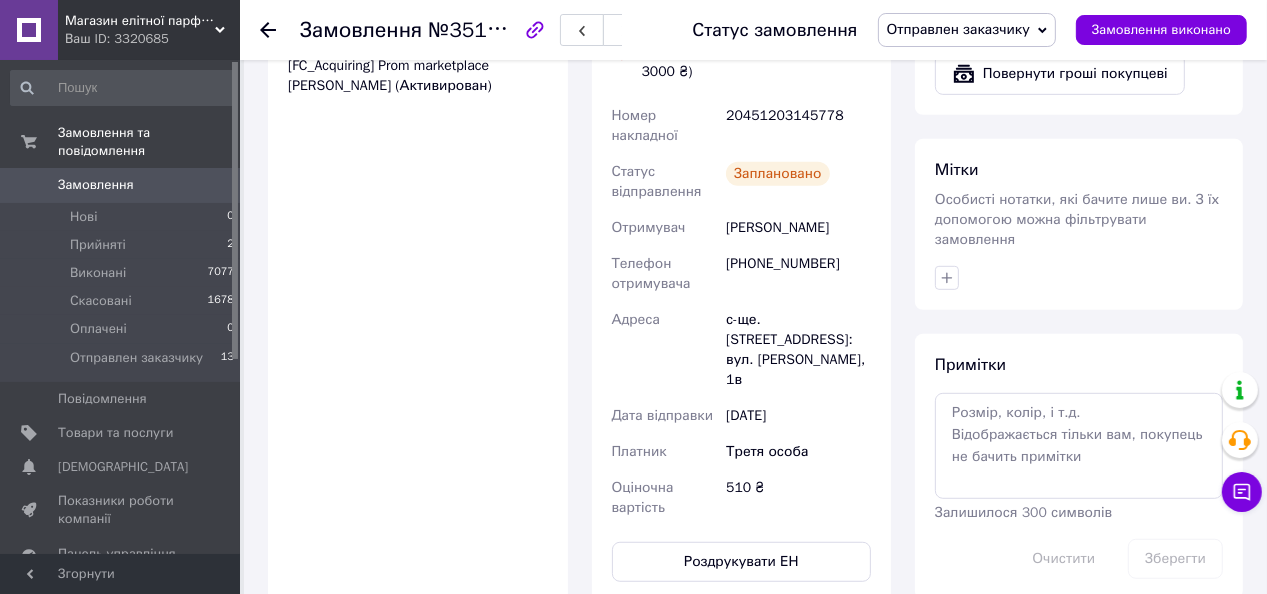 scroll, scrollTop: 148, scrollLeft: 0, axis: vertical 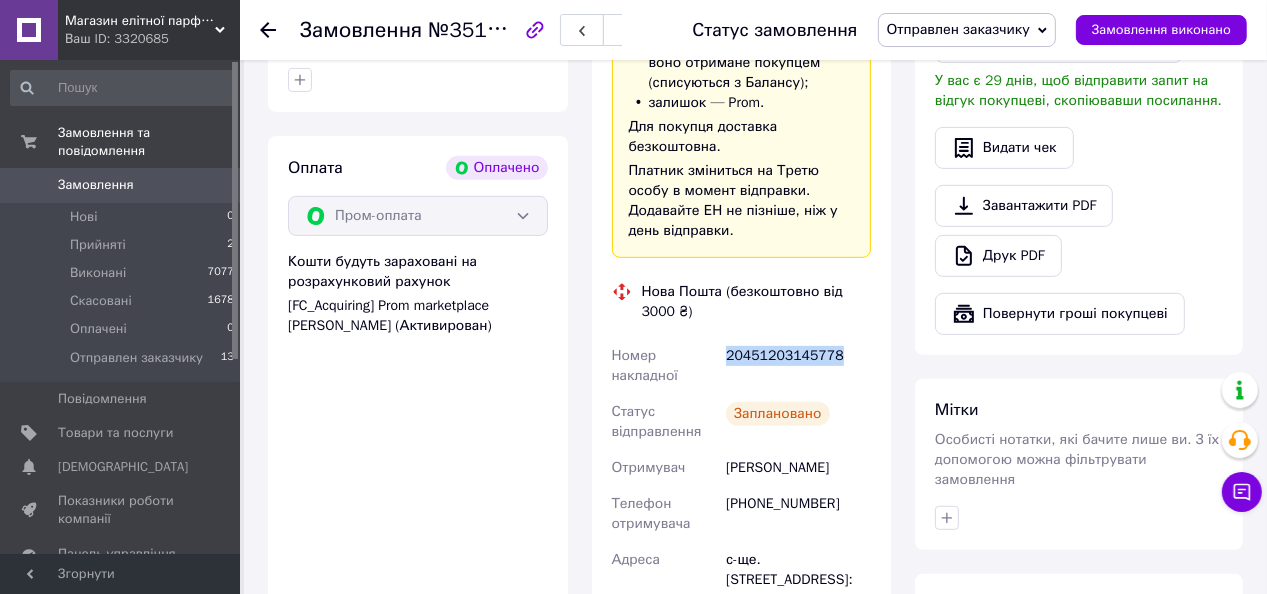 drag, startPoint x: 728, startPoint y: 392, endPoint x: 824, endPoint y: 396, distance: 96.0833 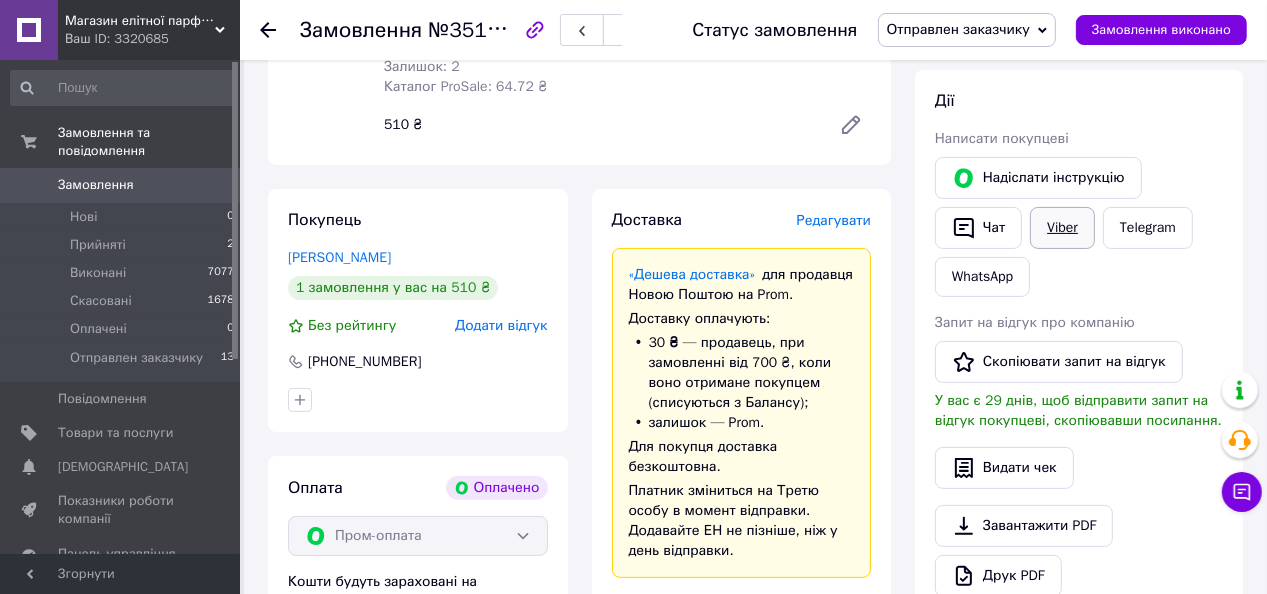 click on "Viber" at bounding box center (1062, 228) 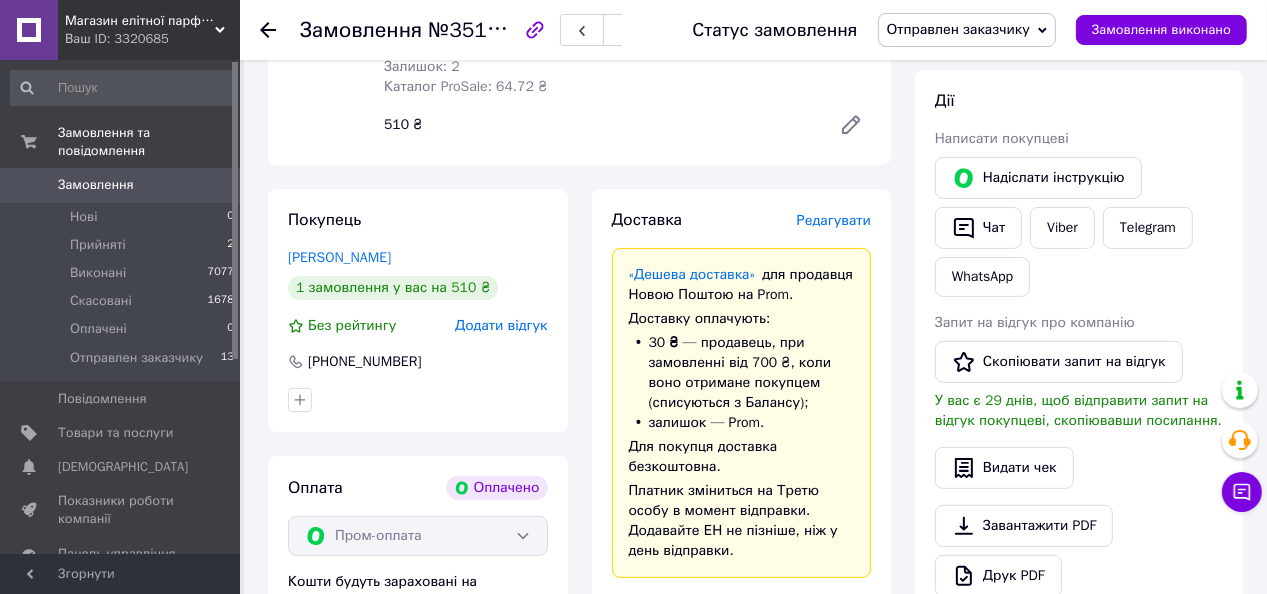 click on "Дії" at bounding box center (1079, 101) 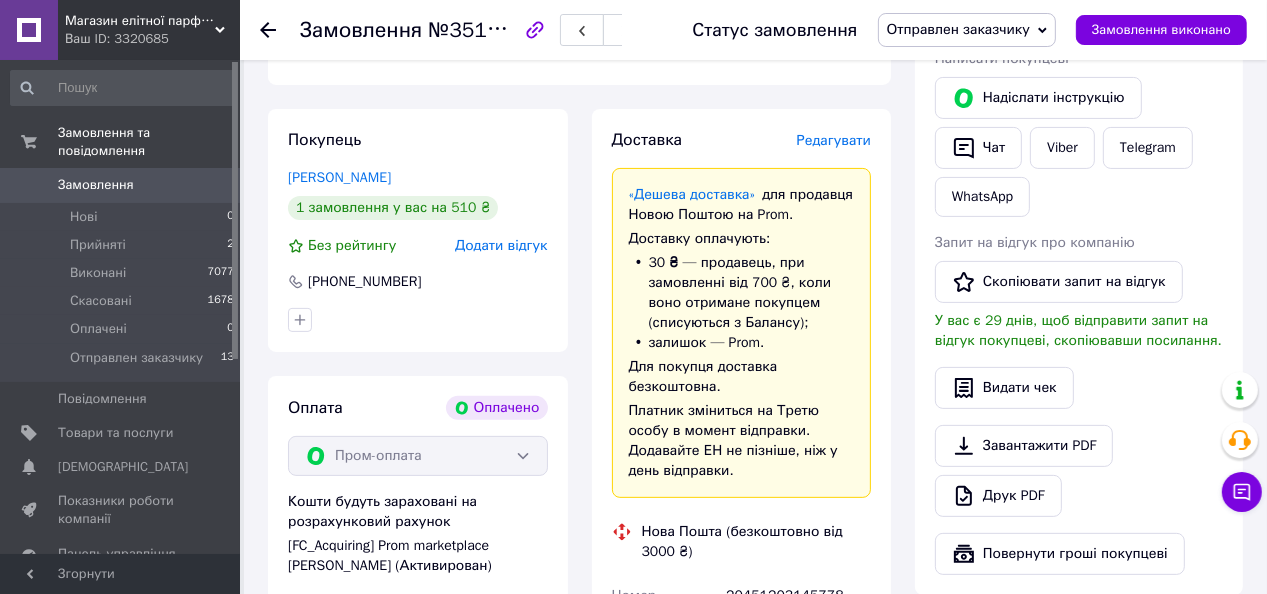 scroll, scrollTop: 560, scrollLeft: 0, axis: vertical 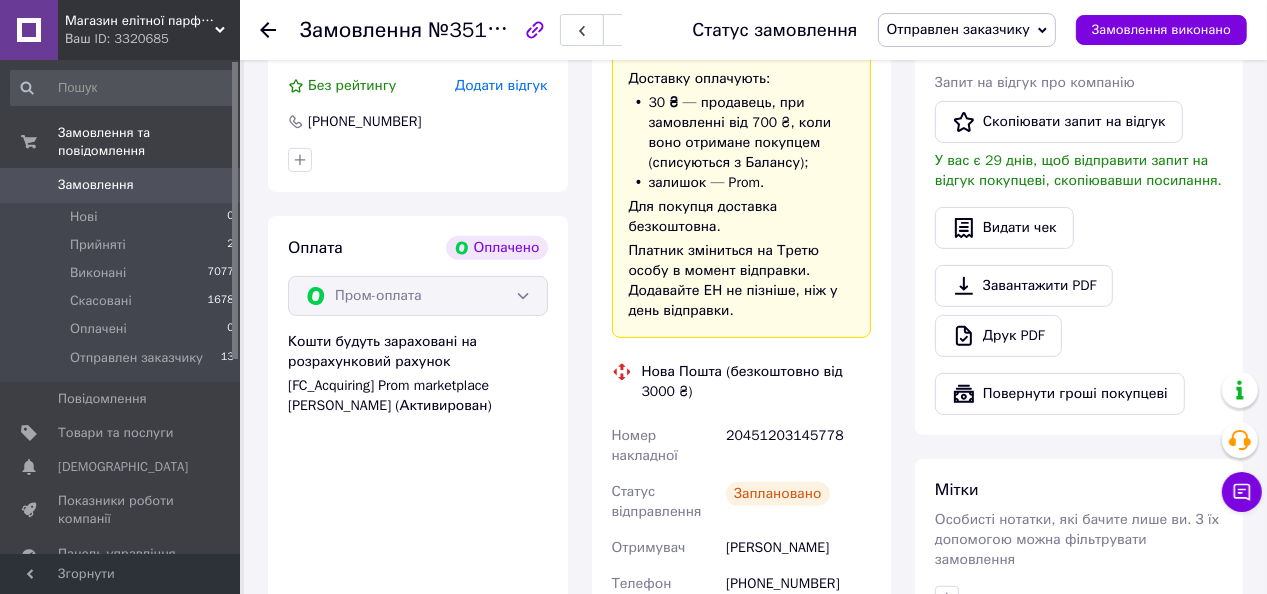 click 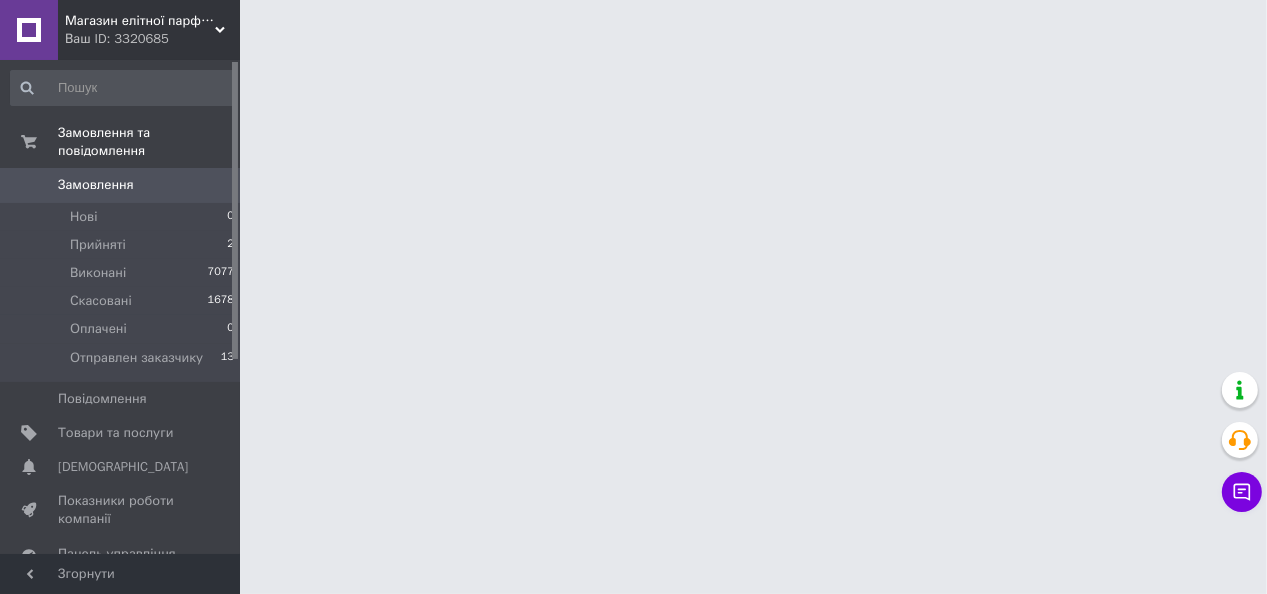 scroll, scrollTop: 0, scrollLeft: 0, axis: both 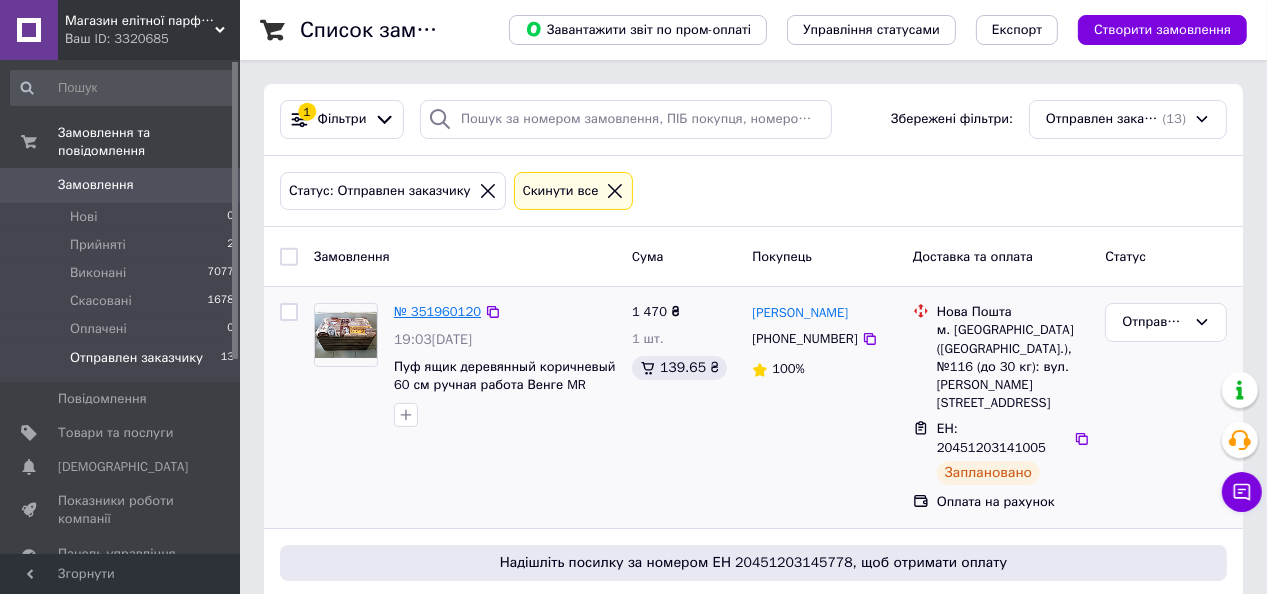 click on "№ 351960120" at bounding box center (437, 311) 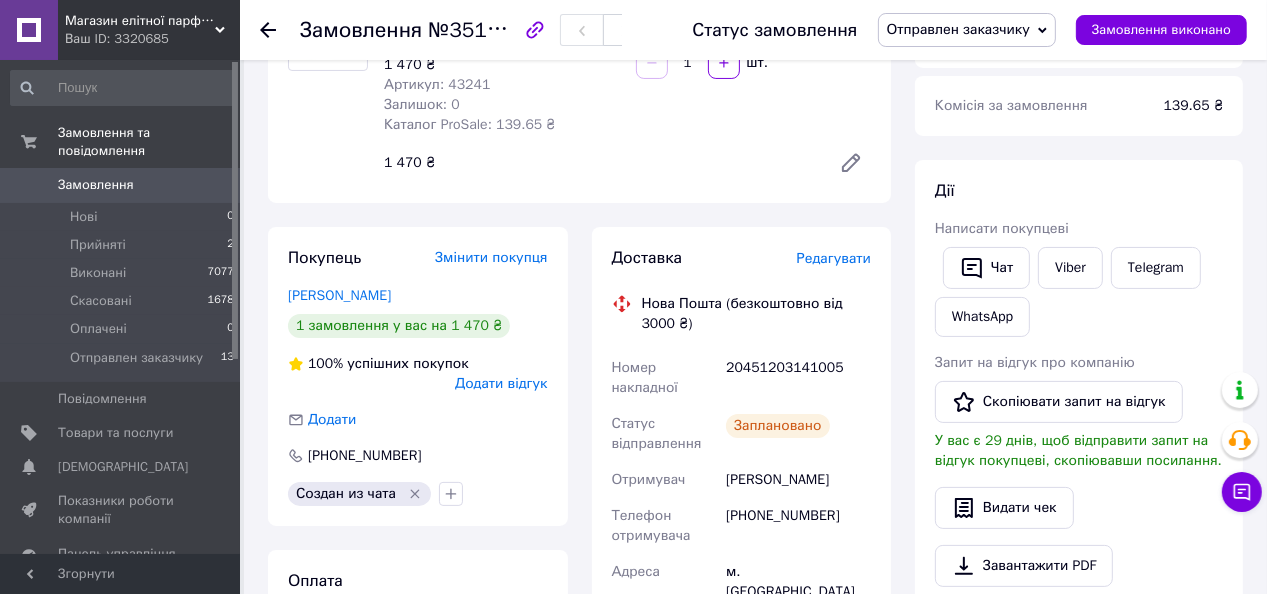 scroll, scrollTop: 160, scrollLeft: 0, axis: vertical 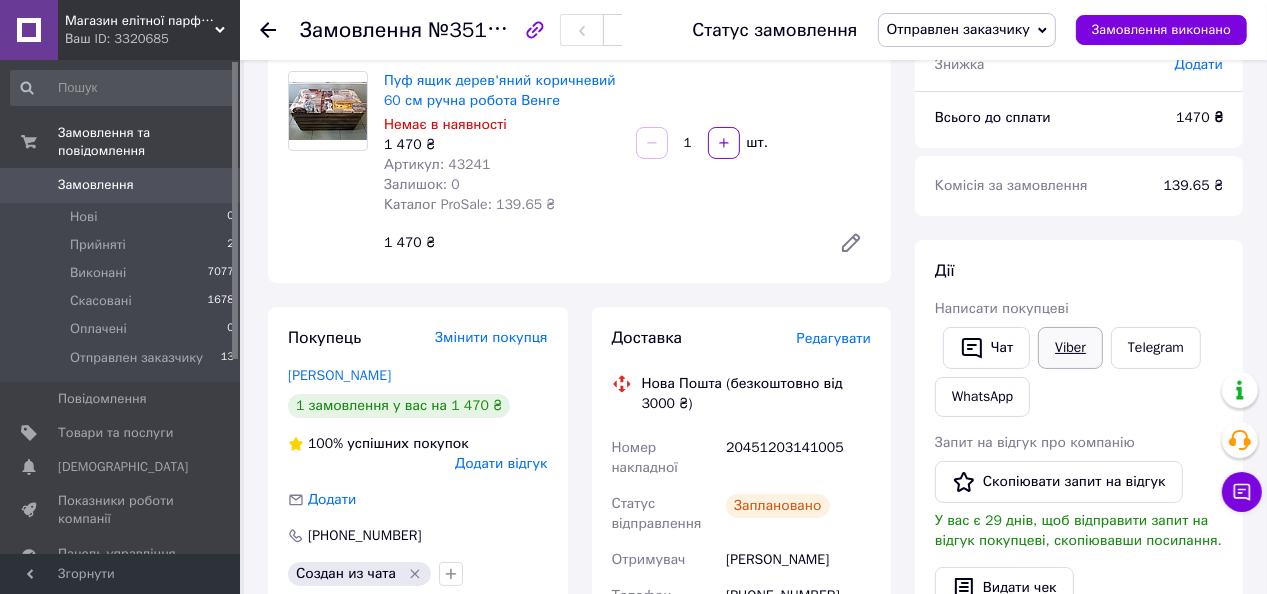 click on "Viber" at bounding box center [1070, 348] 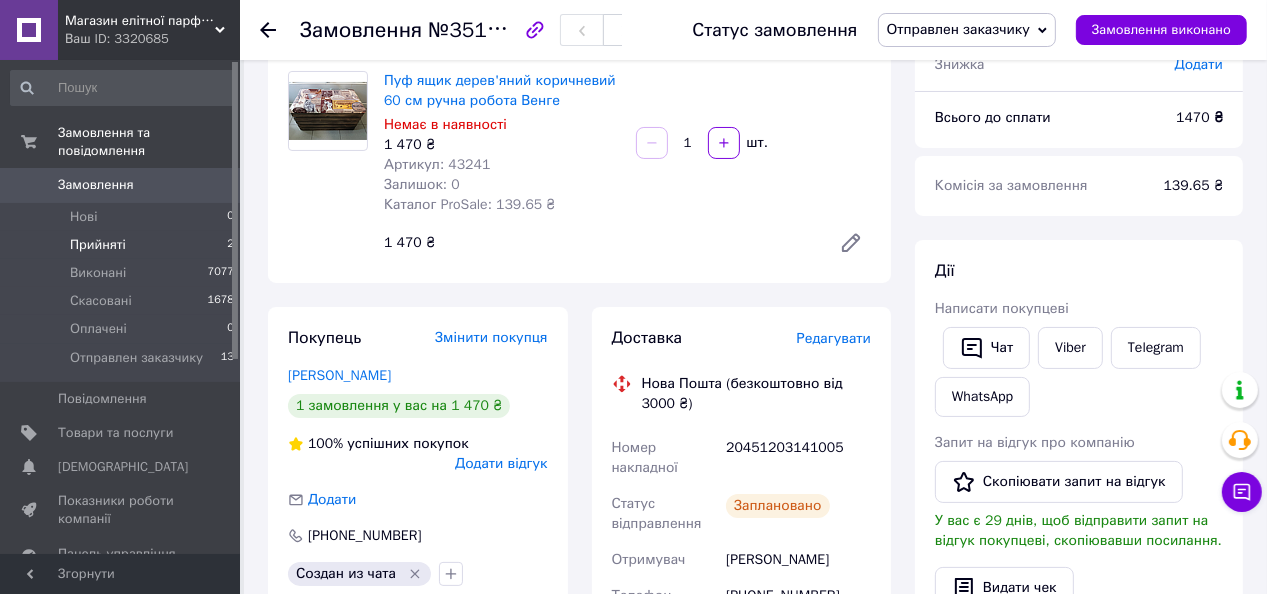 click on "Прийняті" at bounding box center (98, 245) 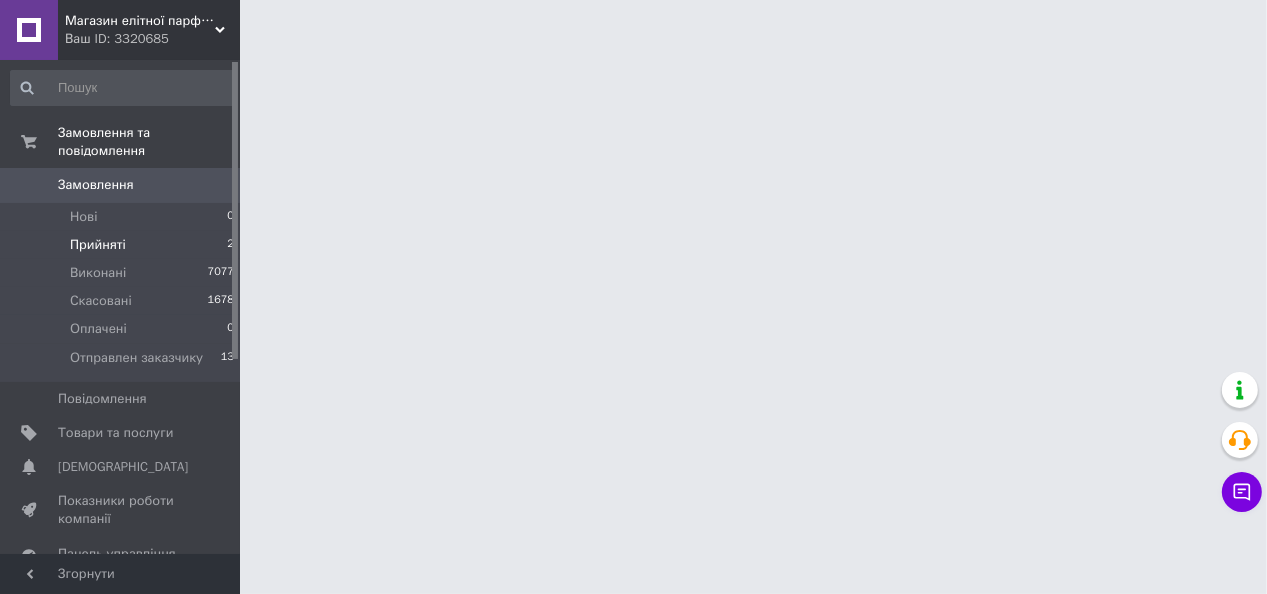 scroll, scrollTop: 0, scrollLeft: 0, axis: both 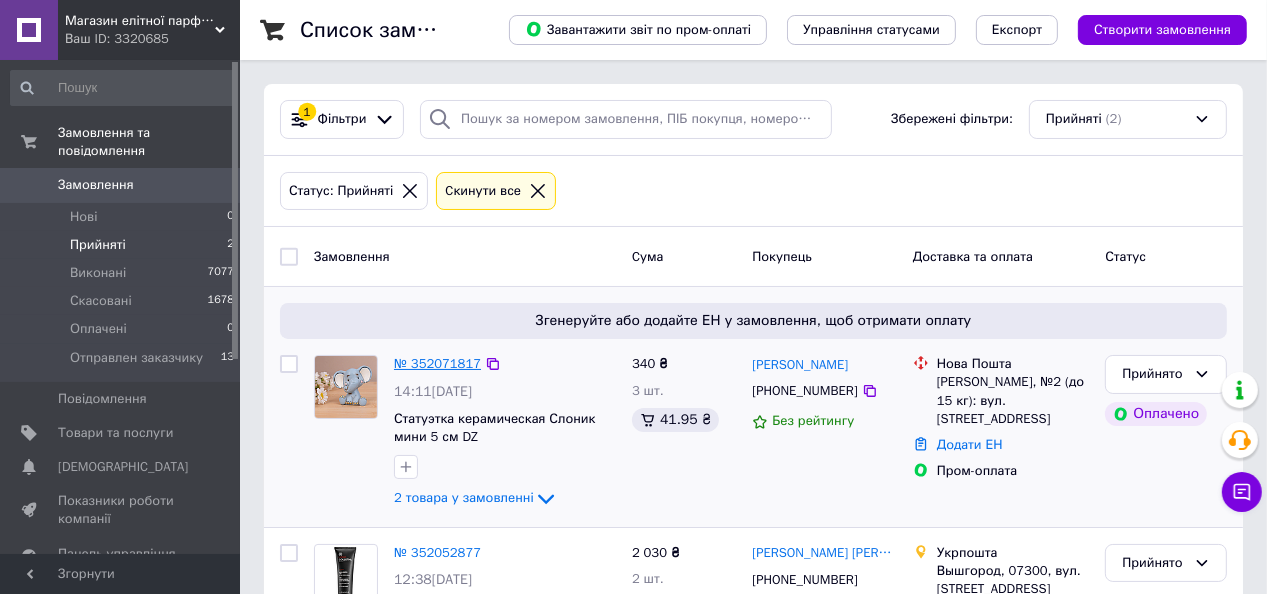click on "№ 352071817" at bounding box center (437, 363) 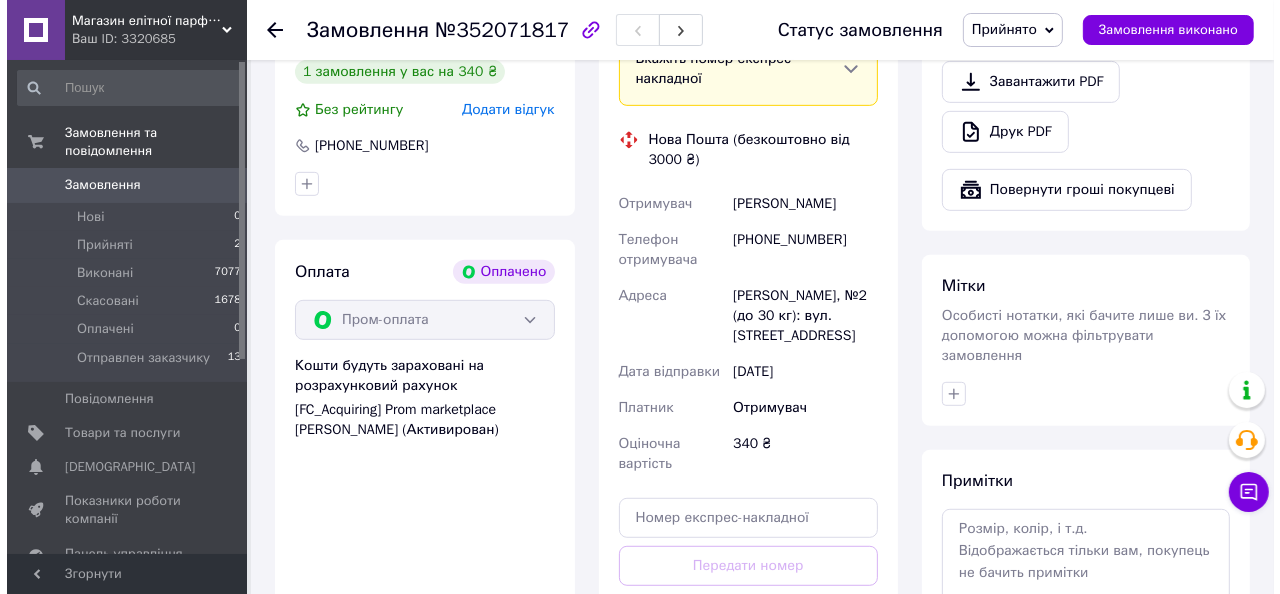 scroll, scrollTop: 480, scrollLeft: 0, axis: vertical 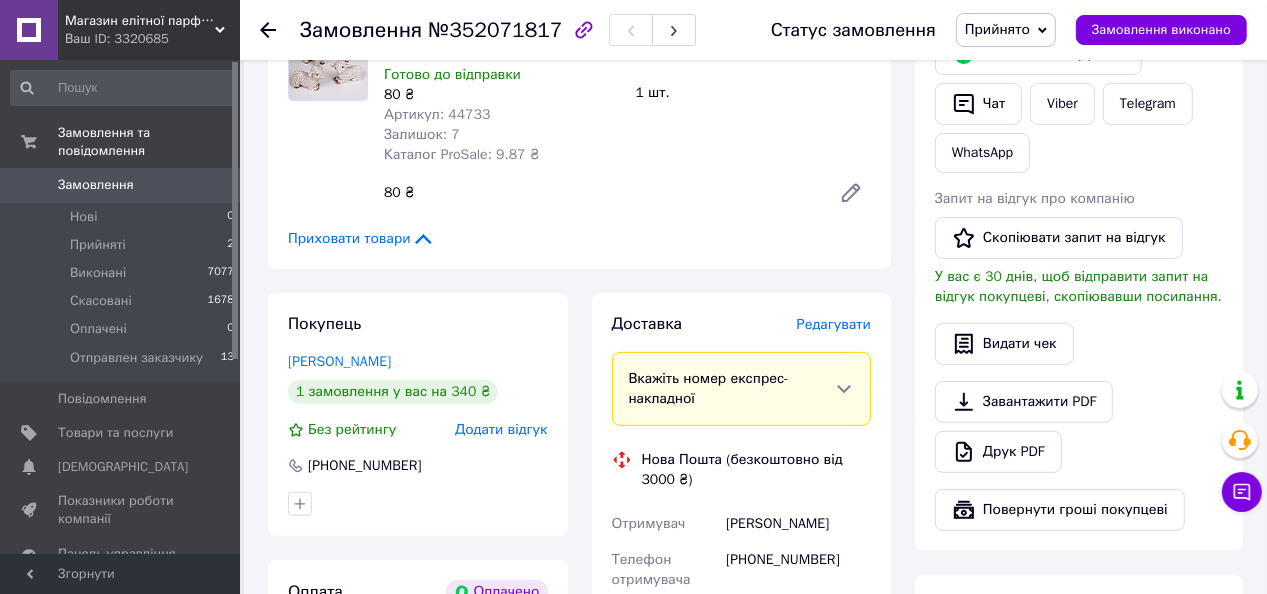 click on "Редагувати" at bounding box center (834, 324) 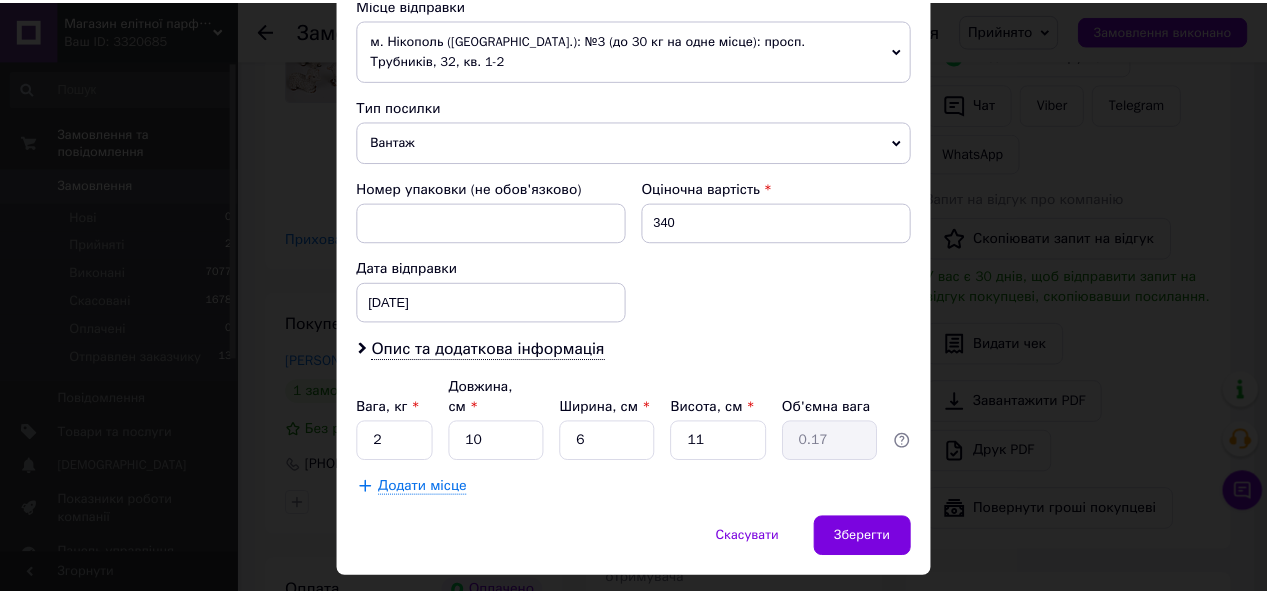scroll, scrollTop: 748, scrollLeft: 0, axis: vertical 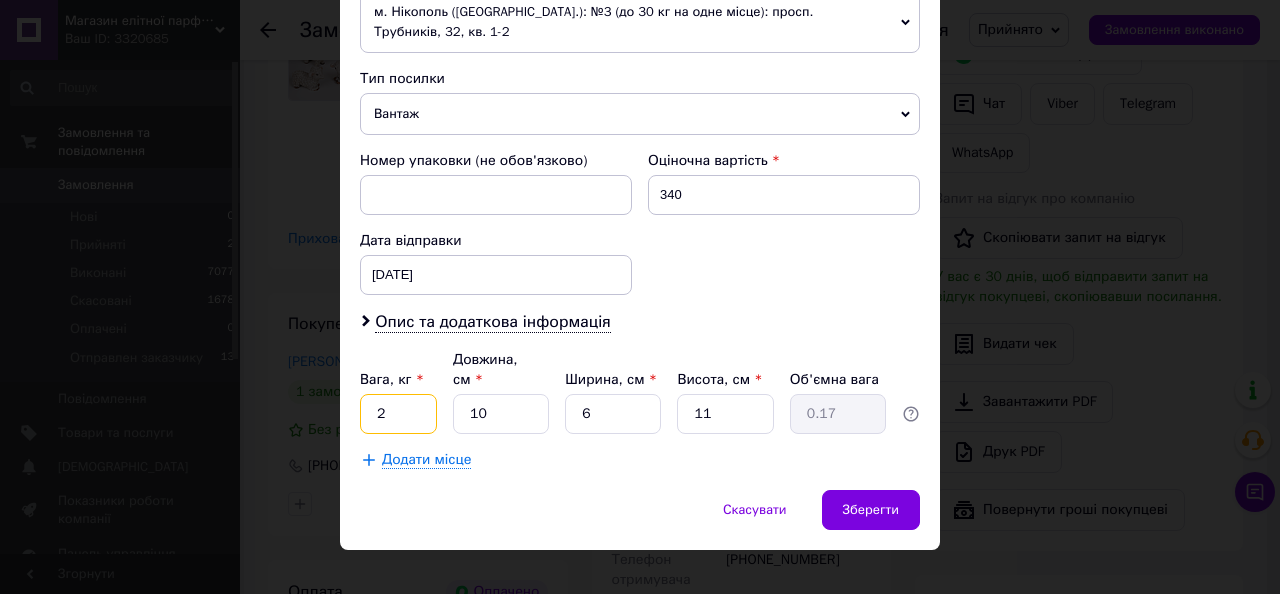 click on "2" at bounding box center [398, 414] 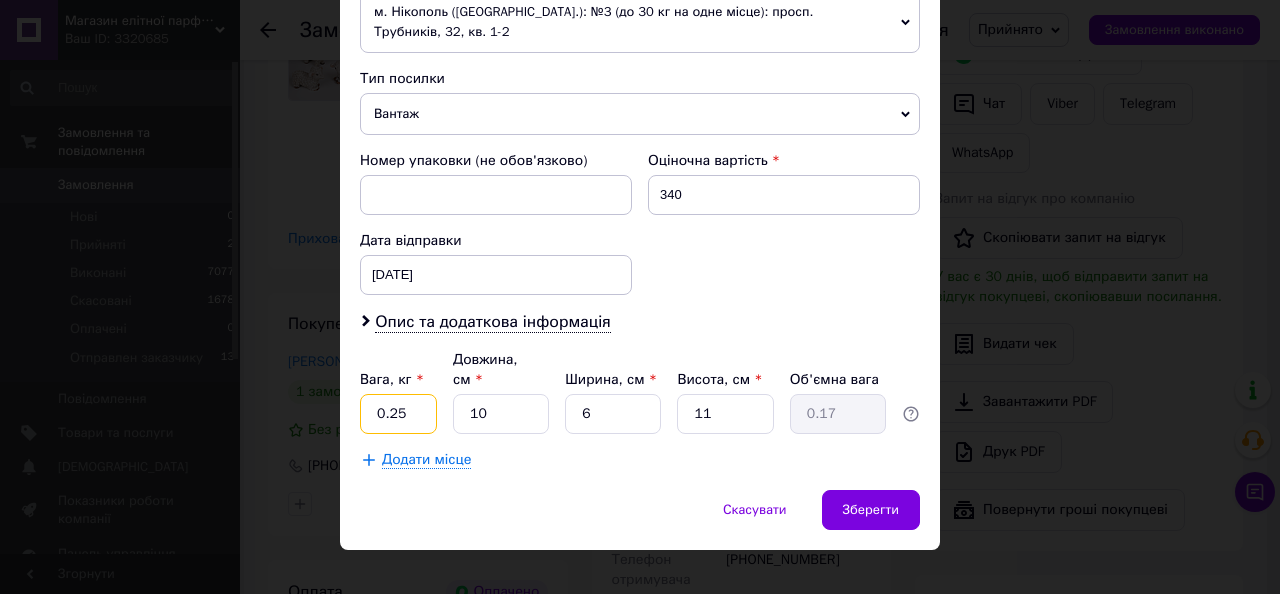 type on "0.25" 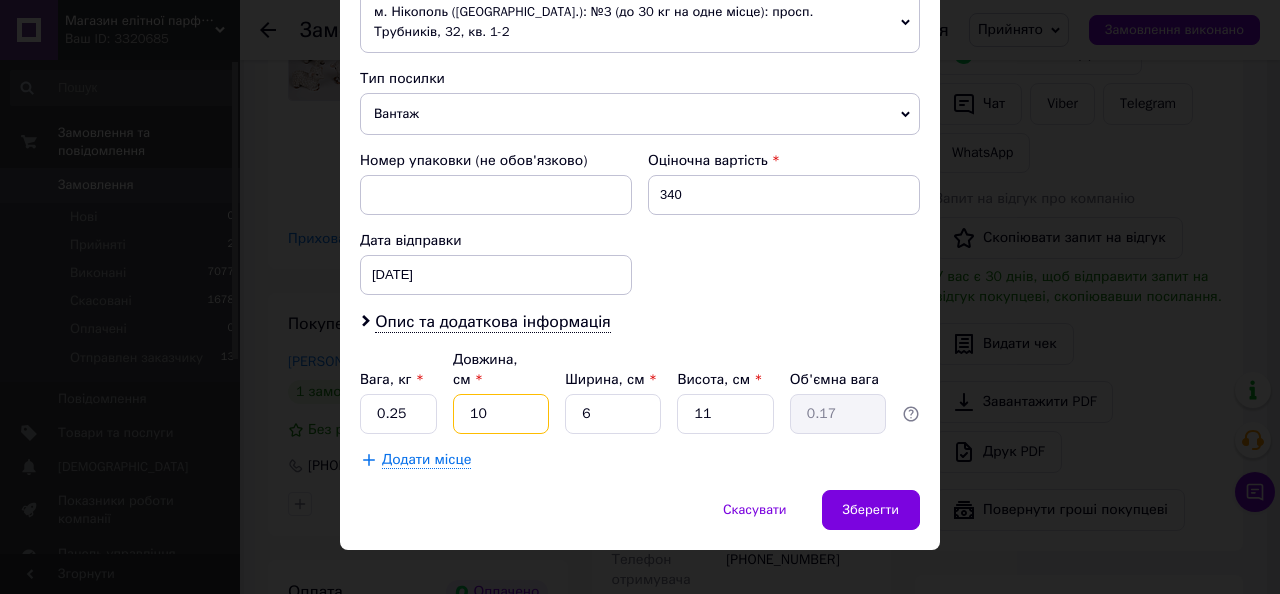click on "10" at bounding box center [501, 414] 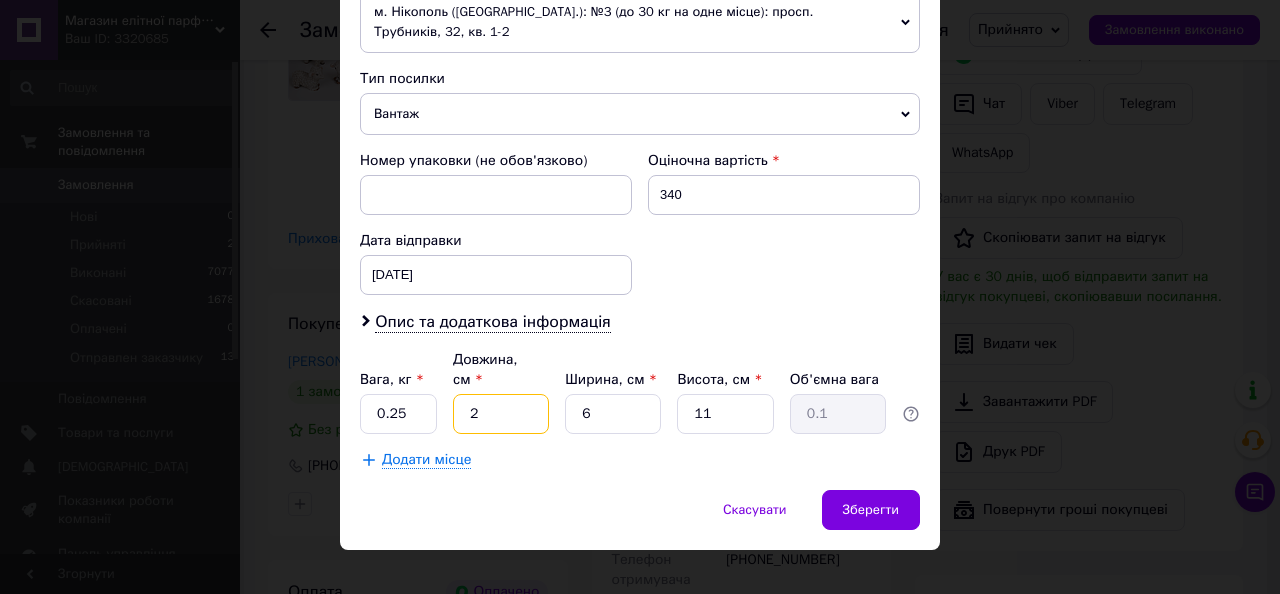 type on "24" 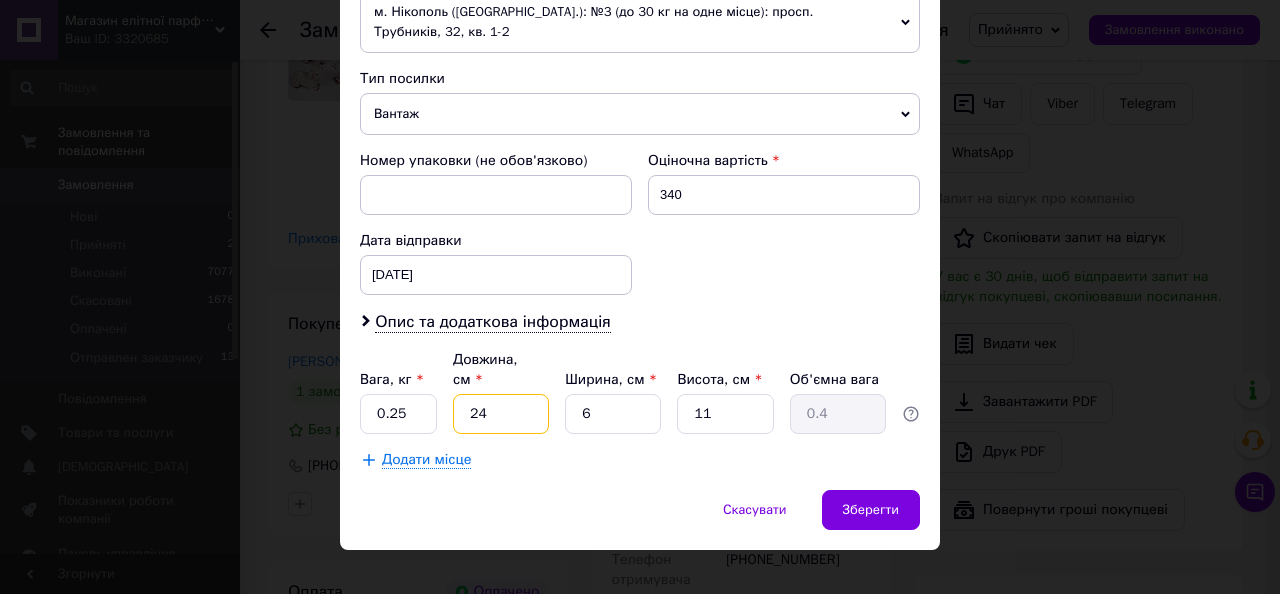type on "24" 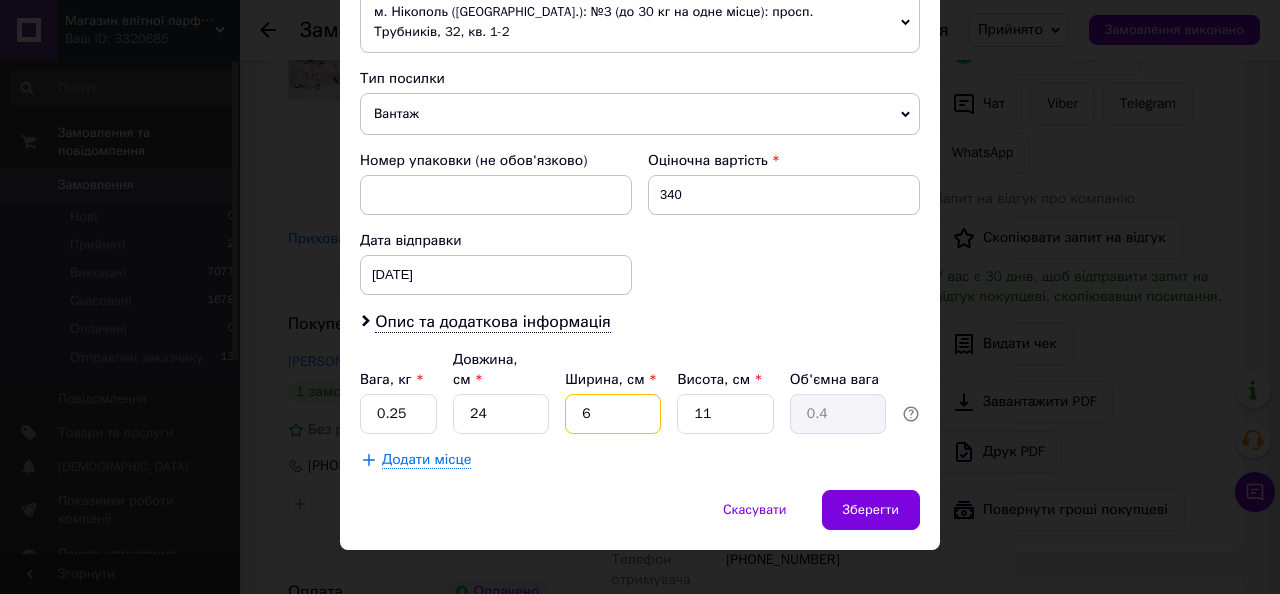 click on "6" at bounding box center (613, 414) 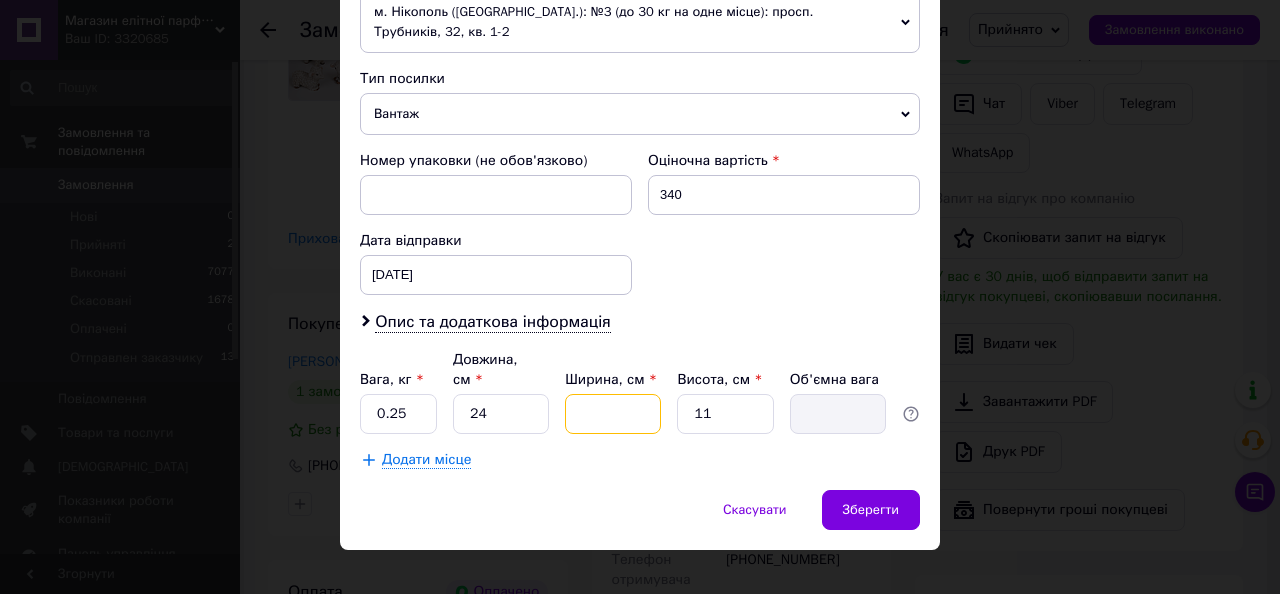 type on "1" 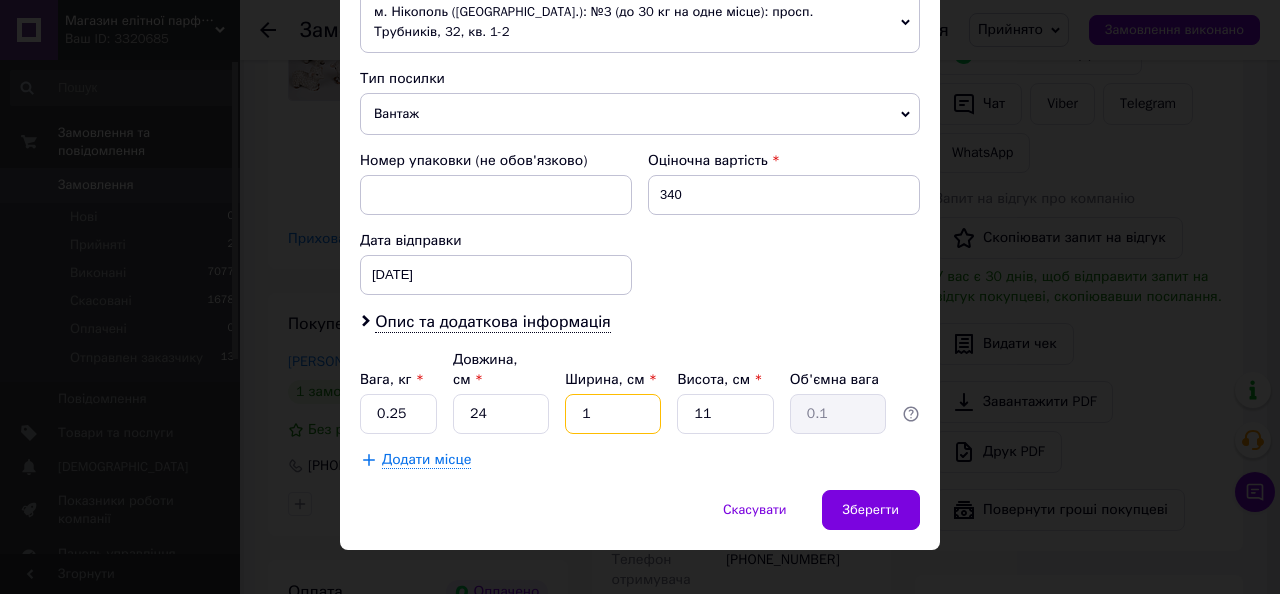 type on "17" 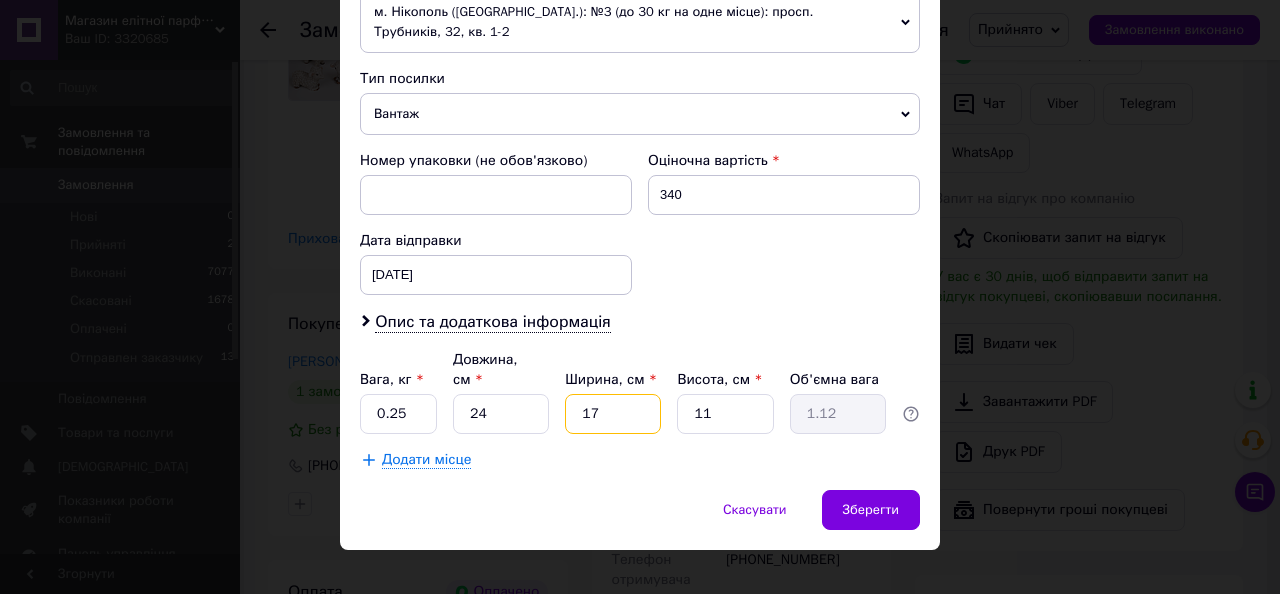 type on "17" 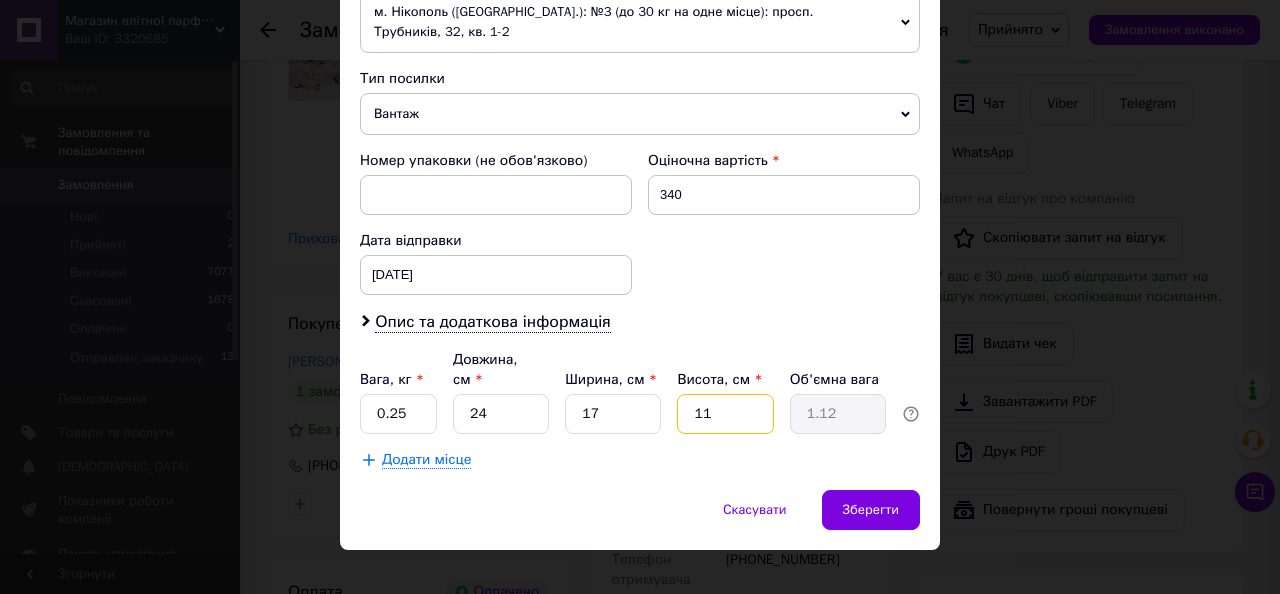 click on "11" at bounding box center (725, 414) 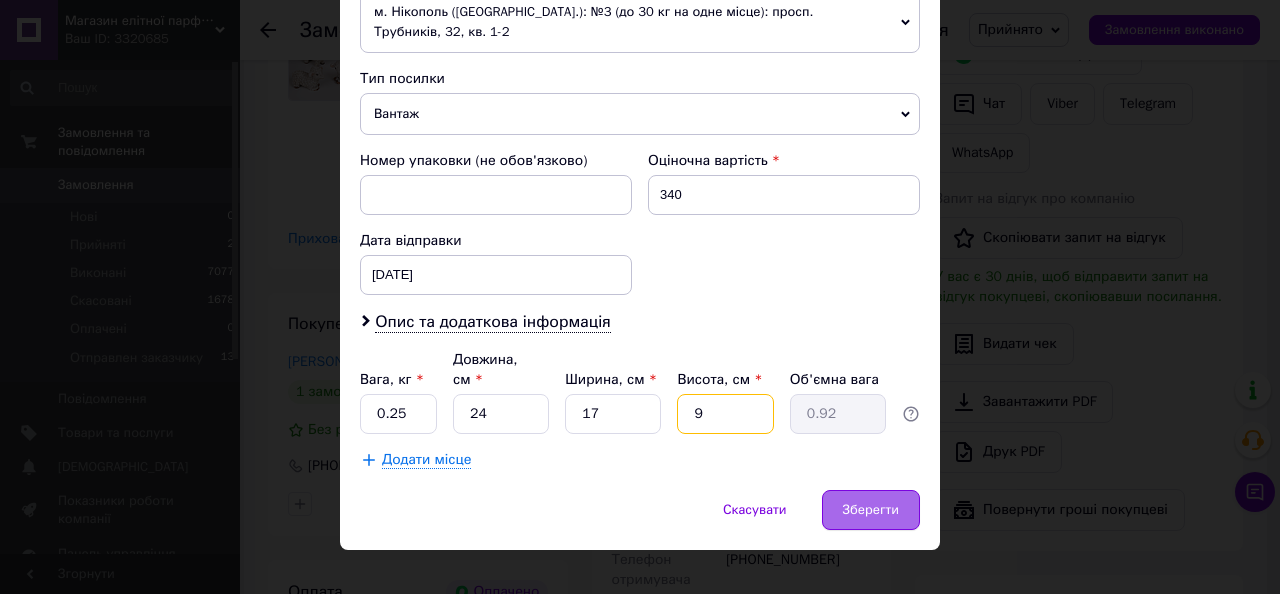 type on "9" 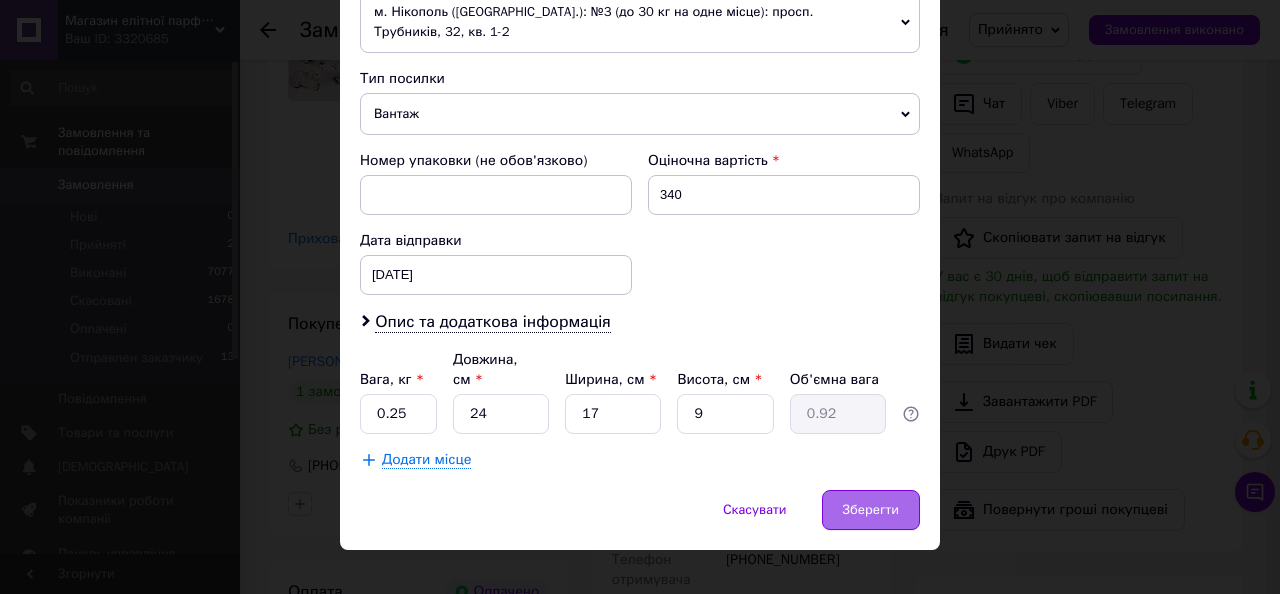 click on "Зберегти" at bounding box center (871, 510) 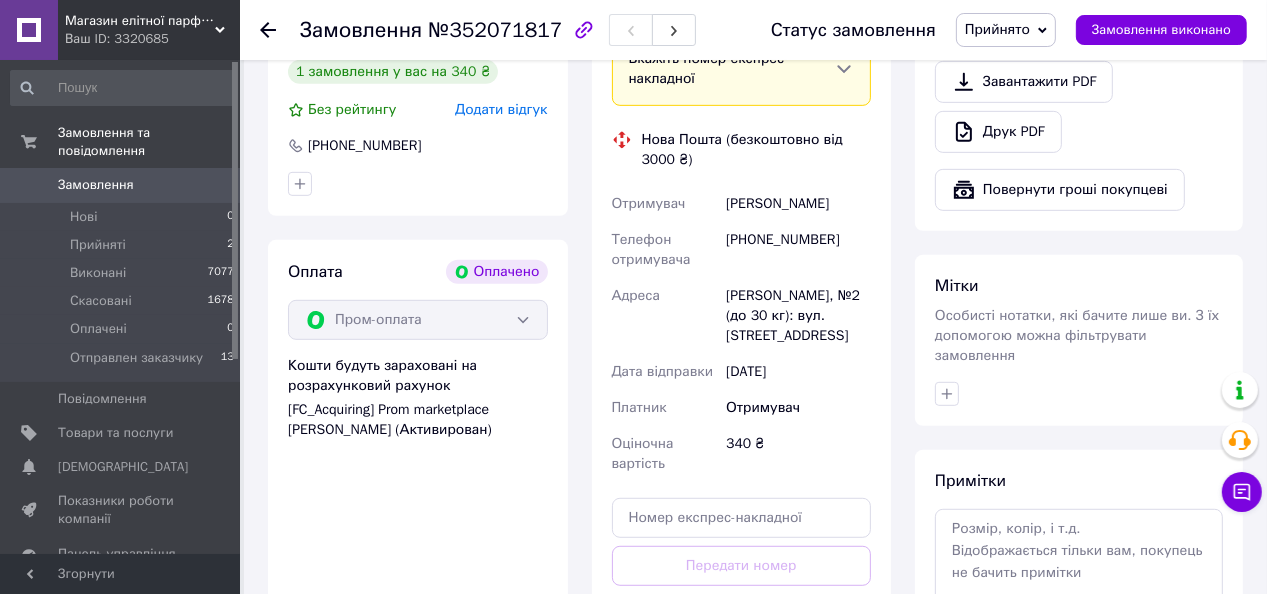 scroll, scrollTop: 1120, scrollLeft: 0, axis: vertical 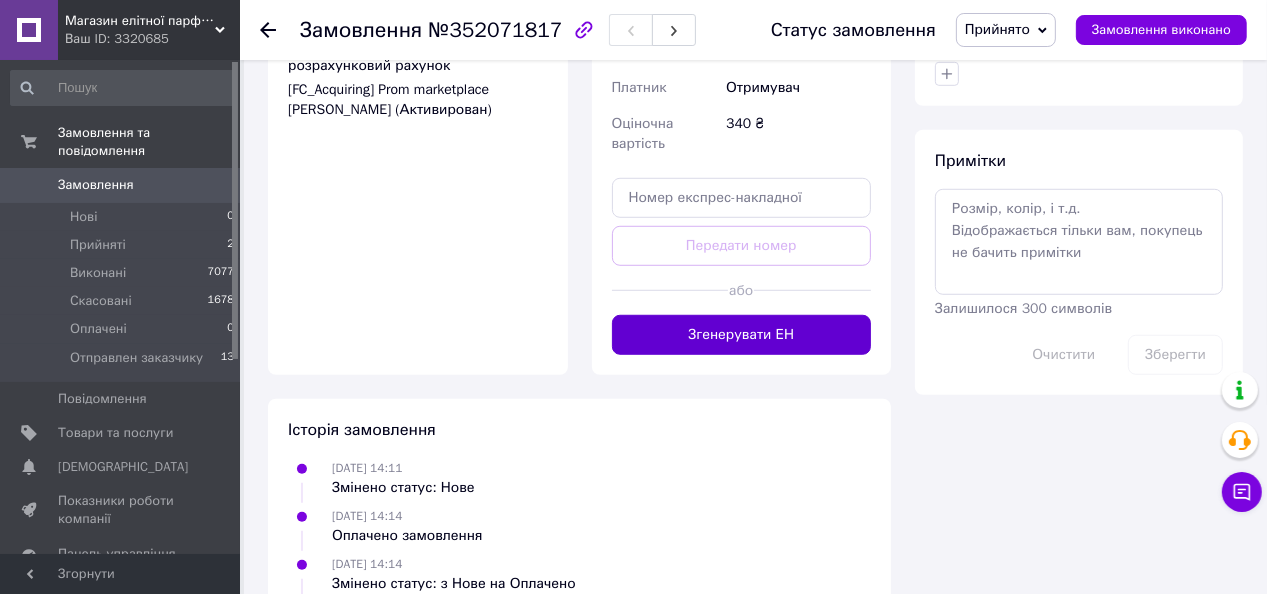 click on "Згенерувати ЕН" at bounding box center [742, 335] 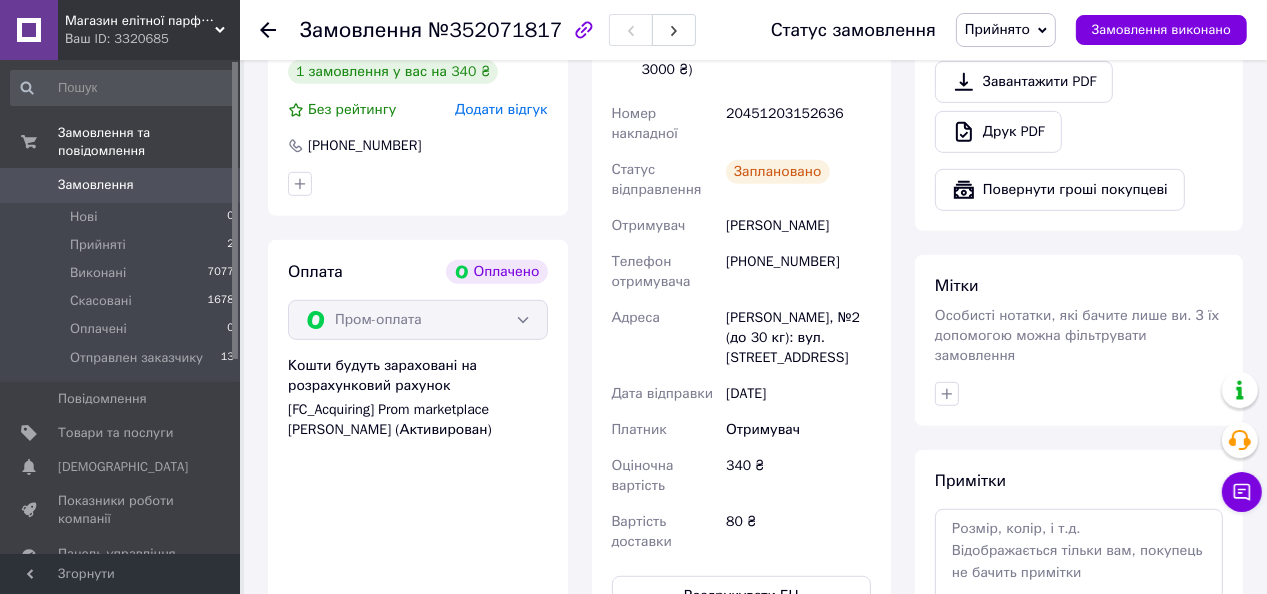 scroll, scrollTop: 640, scrollLeft: 0, axis: vertical 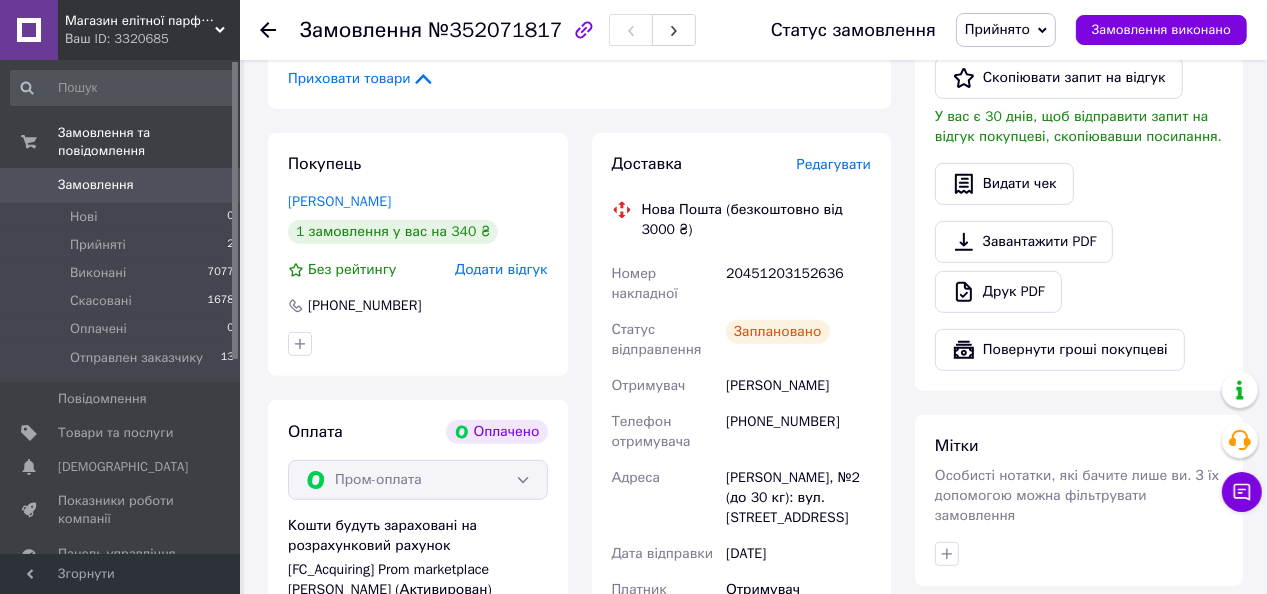 click on "Прийнято" at bounding box center [997, 29] 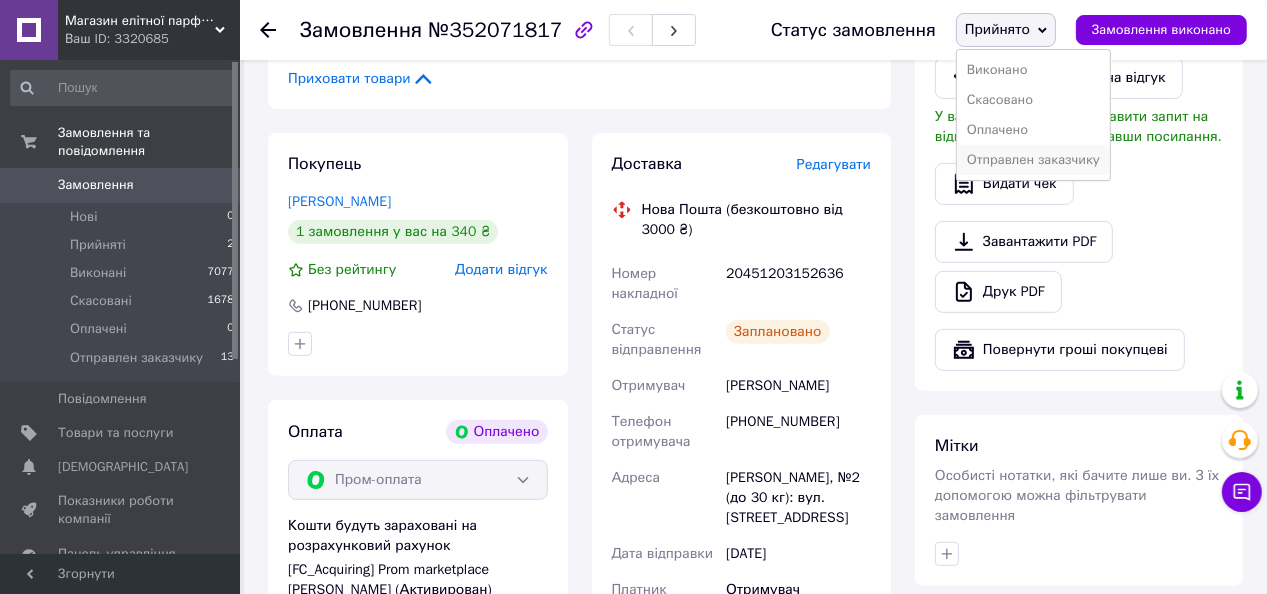 click on "Отправлен заказчику" at bounding box center [1033, 160] 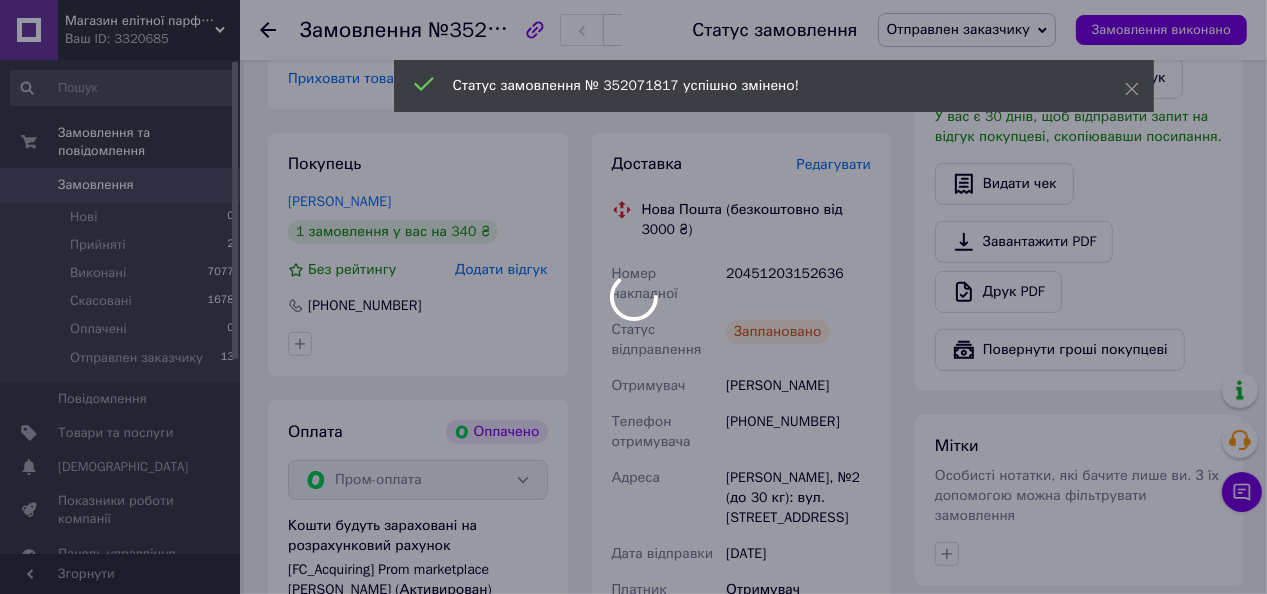 scroll, scrollTop: 240, scrollLeft: 0, axis: vertical 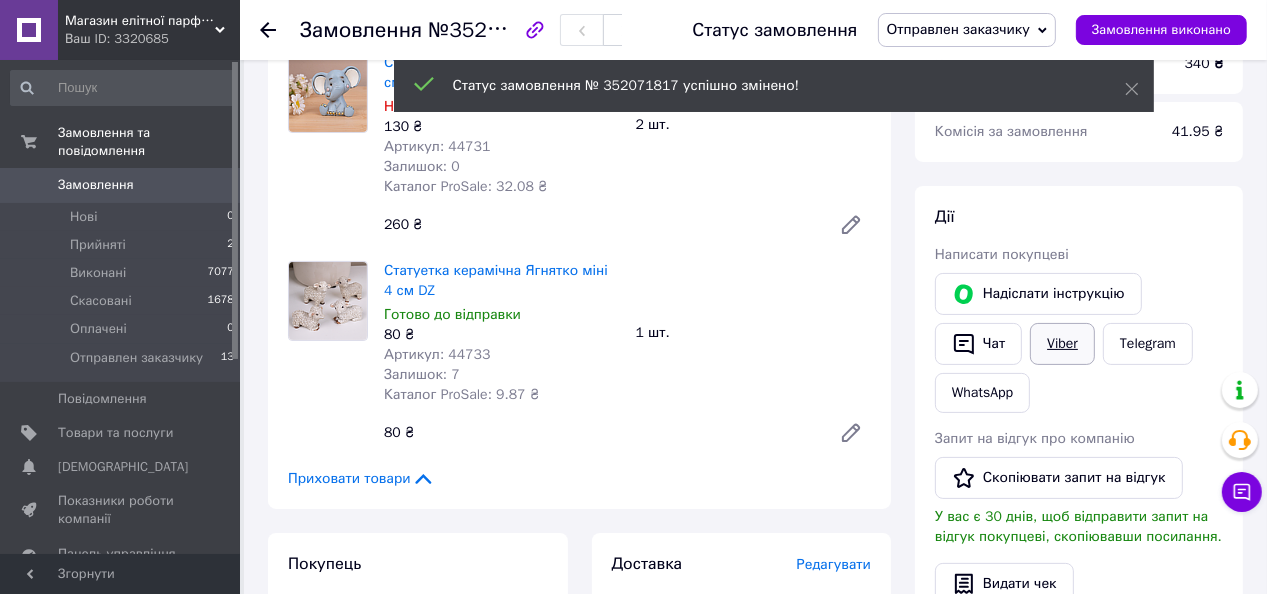 click on "Viber" at bounding box center (1062, 344) 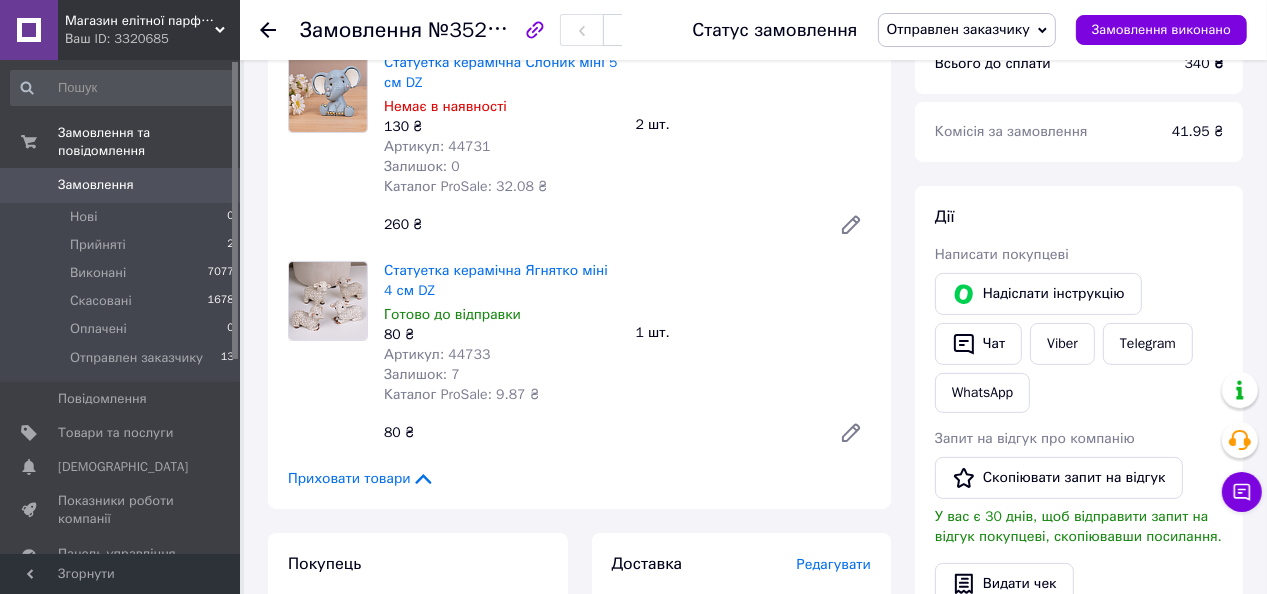 click on "Дії Написати покупцеві   Надіслати інструкцію   Чат Viber Telegram WhatsApp Запит на відгук про компанію   Скопіювати запит на відгук У вас є 30 днів, щоб відправити запит на відгук покупцеві, скопіювавши посилання.   Видати чек   Завантажити PDF   Друк PDF   Повернути гроші покупцеві" at bounding box center (1079, 488) 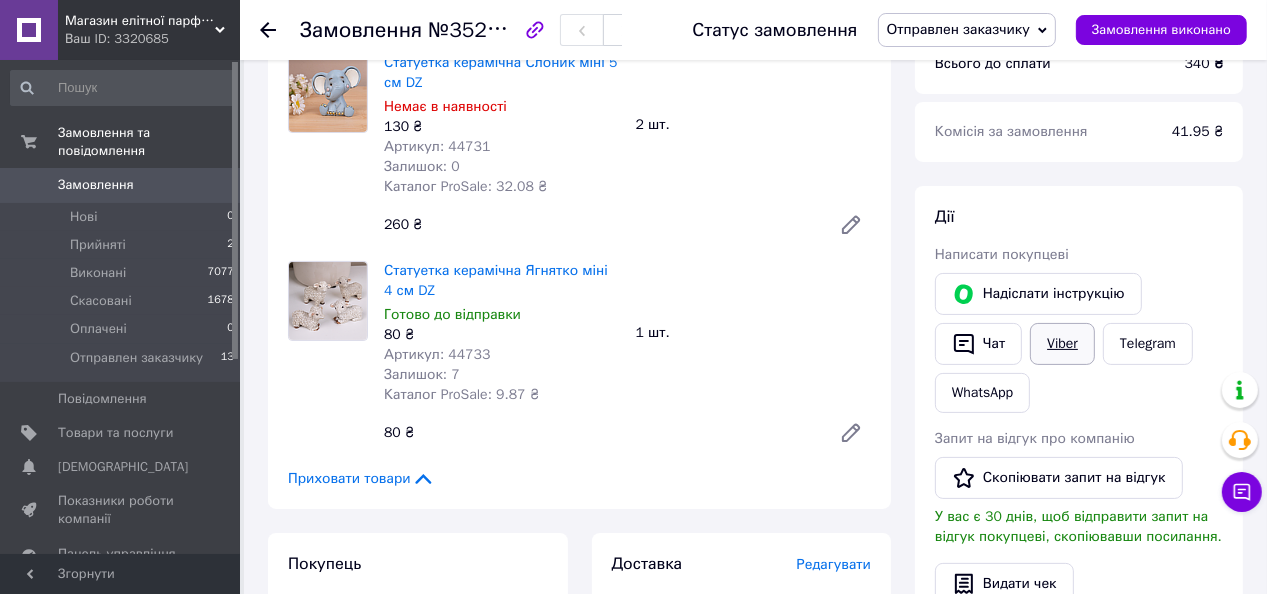 click on "Viber" at bounding box center [1062, 344] 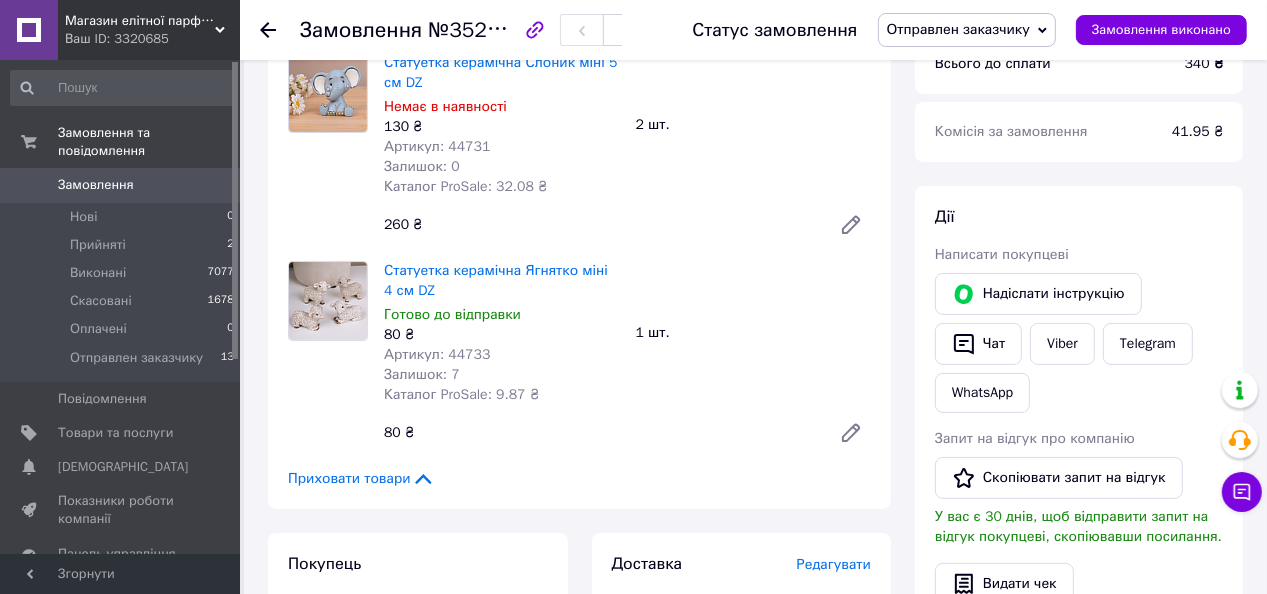 click on "Дії Написати покупцеві   Надіслати інструкцію   Чат Viber Telegram WhatsApp Запит на відгук про компанію   Скопіювати запит на відгук У вас є 30 днів, щоб відправити запит на відгук покупцеві, скопіювавши посилання.   Видати чек   Завантажити PDF   Друк PDF   Повернути гроші покупцеві" at bounding box center [1079, 488] 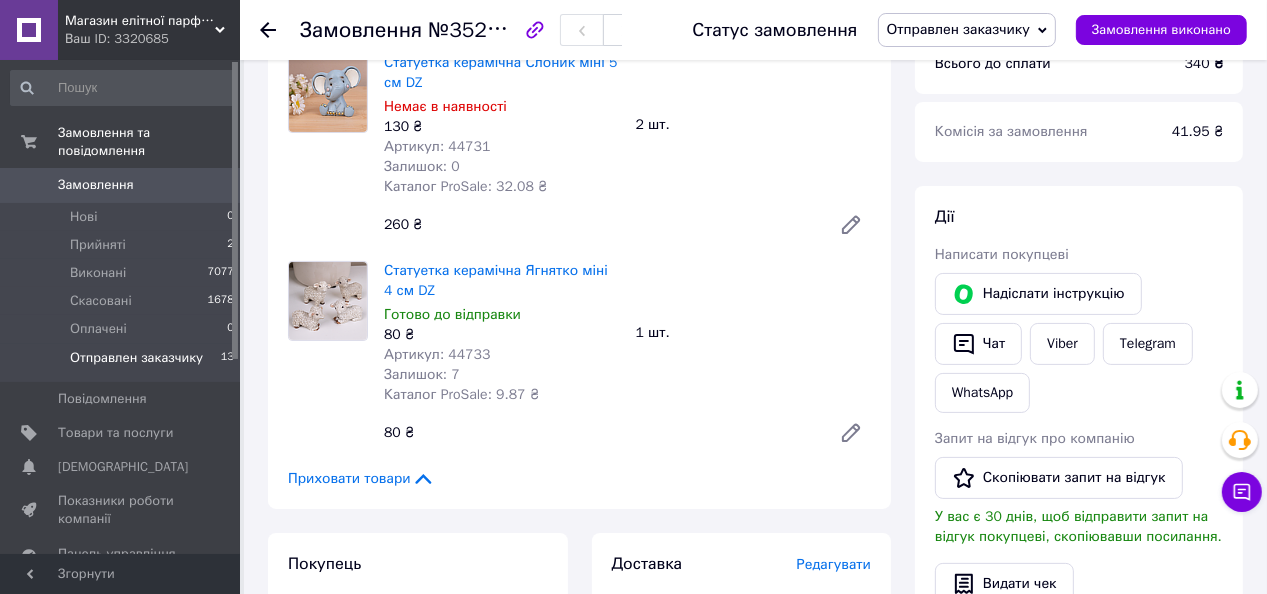 click on "Отправлен заказчику" at bounding box center (136, 358) 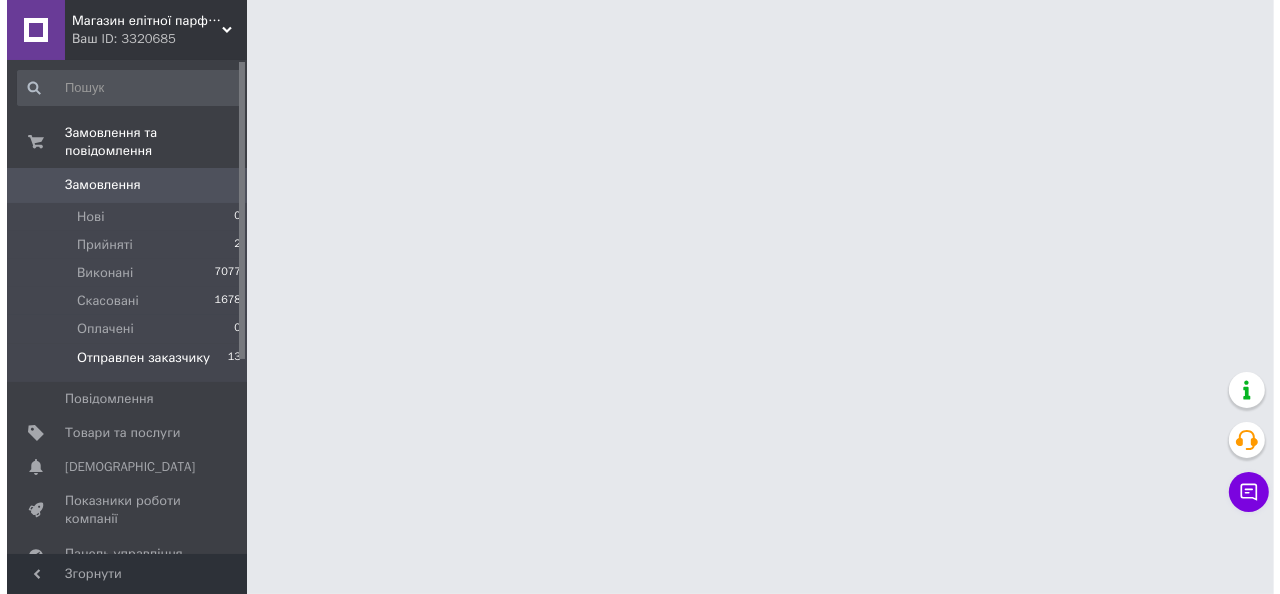 scroll, scrollTop: 0, scrollLeft: 0, axis: both 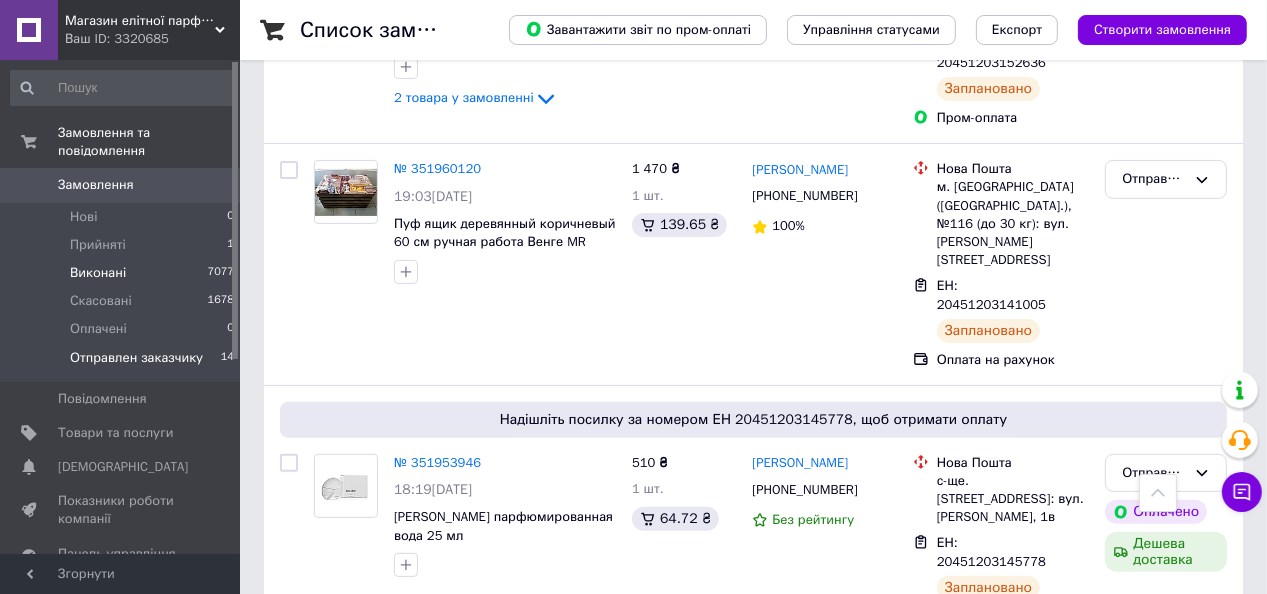 click on "Виконані" at bounding box center [98, 273] 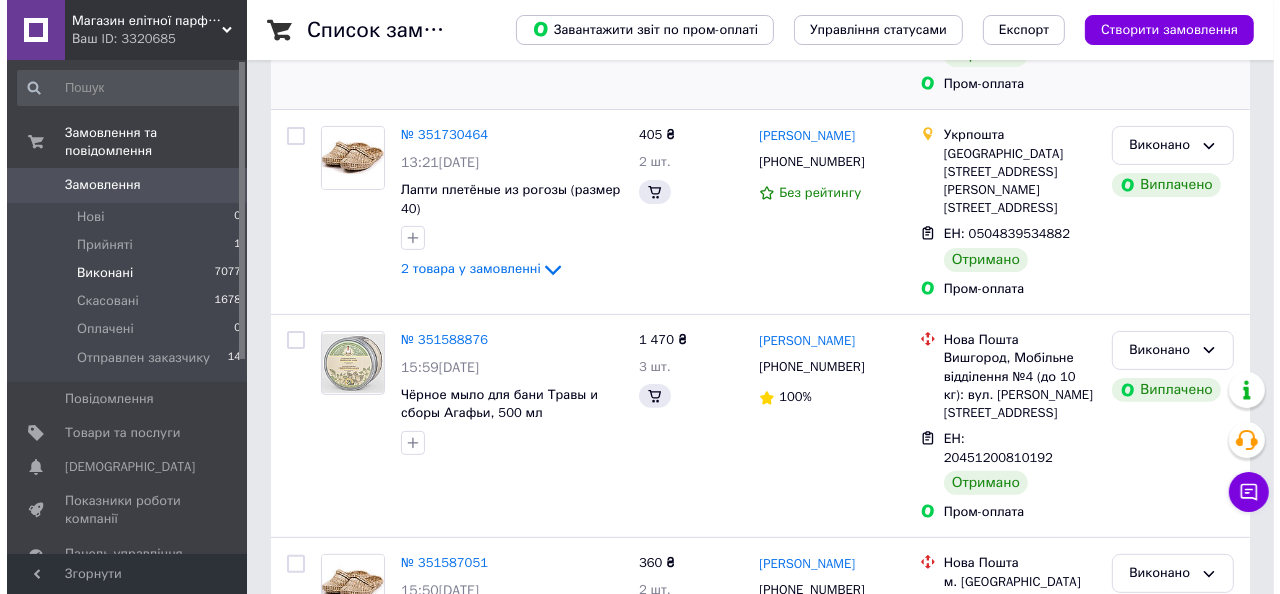scroll, scrollTop: 0, scrollLeft: 0, axis: both 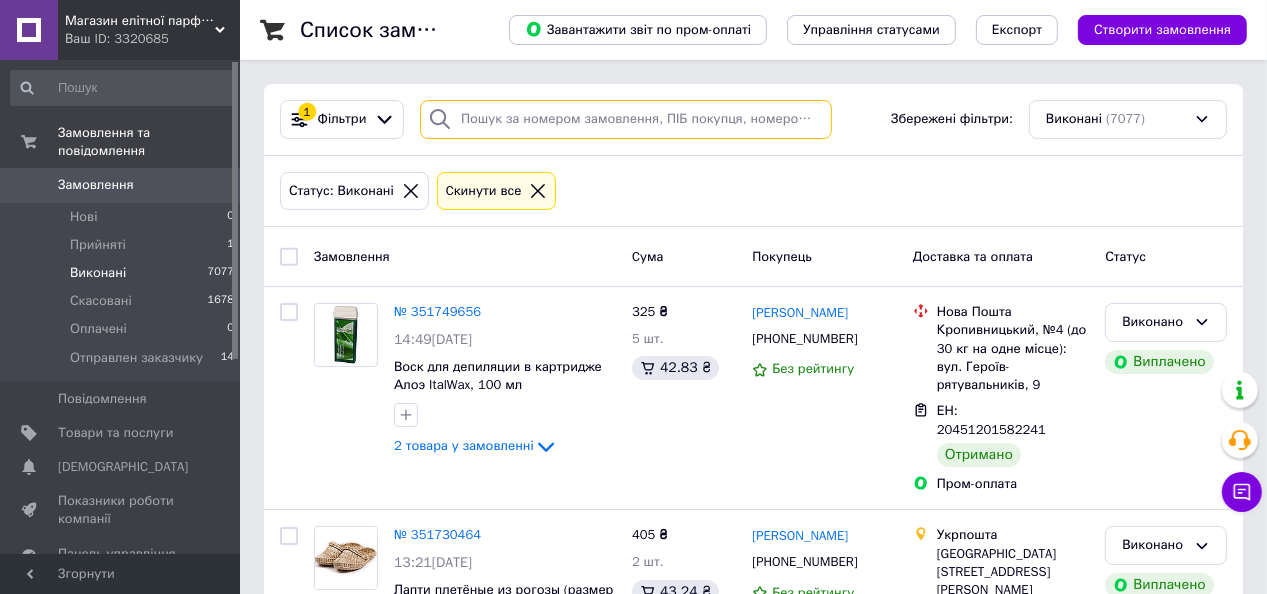 paste on "351206736" 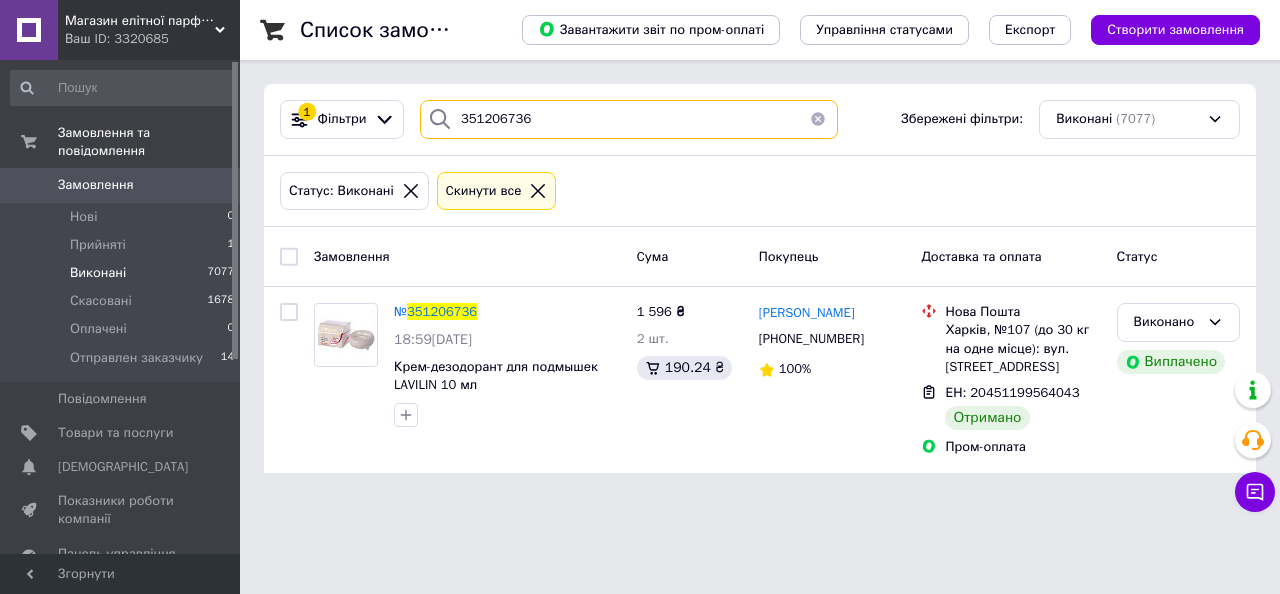 click on "351206736" at bounding box center (629, 119) 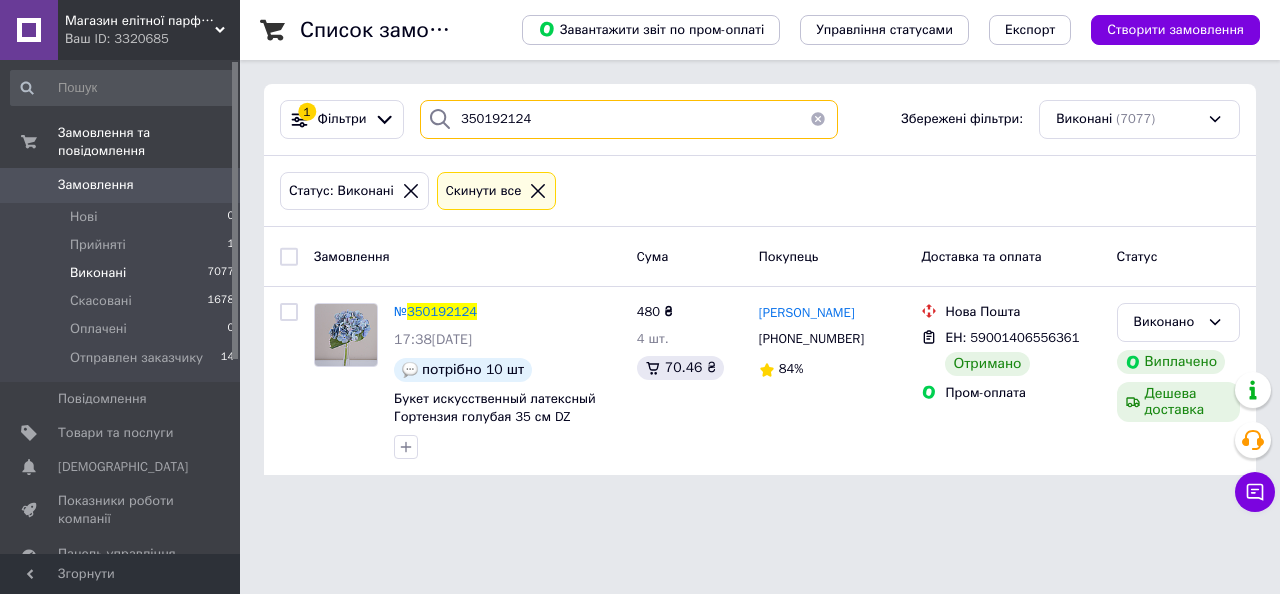 click on "350192124" at bounding box center [629, 119] 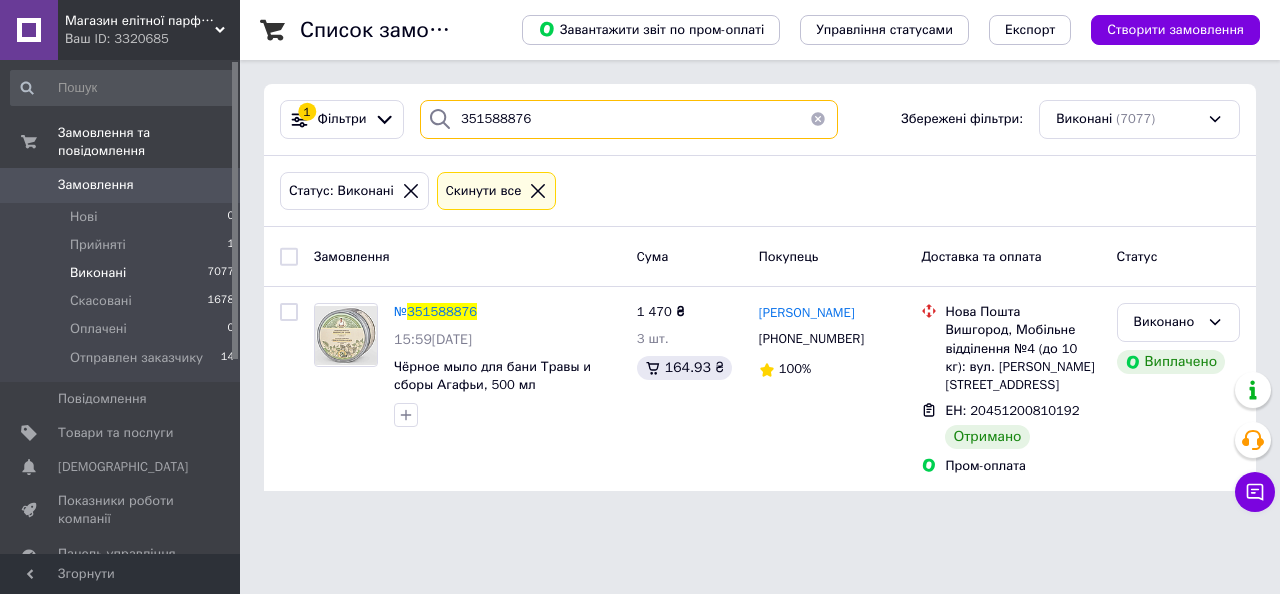 click on "351588876" at bounding box center (629, 119) 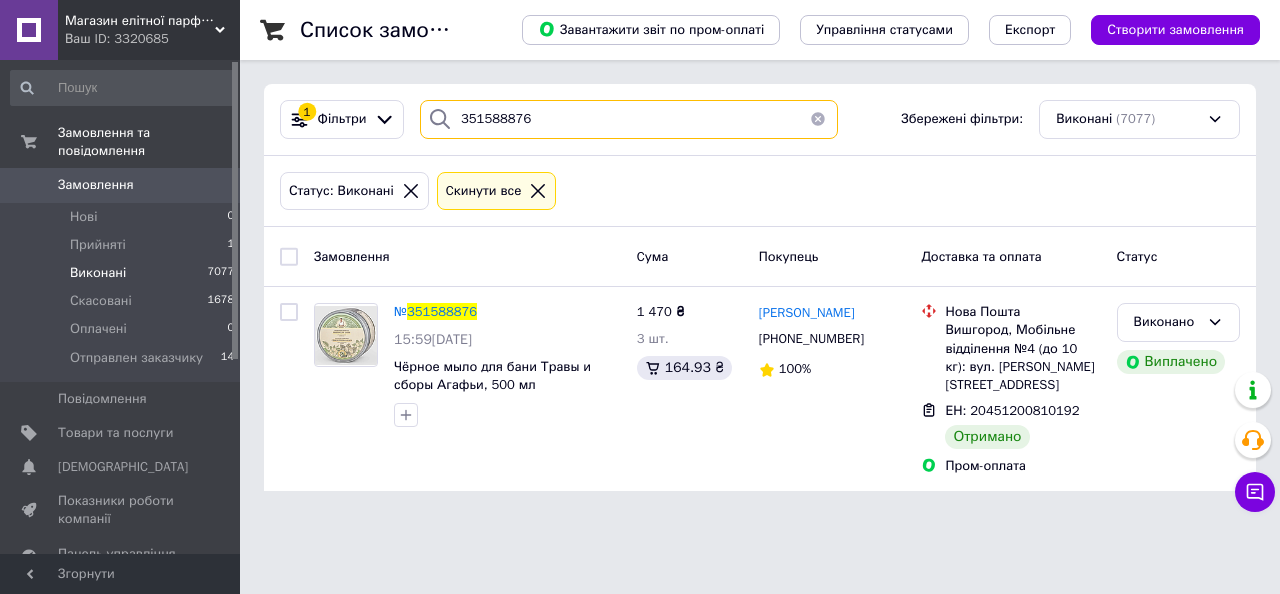 paste on "7051" 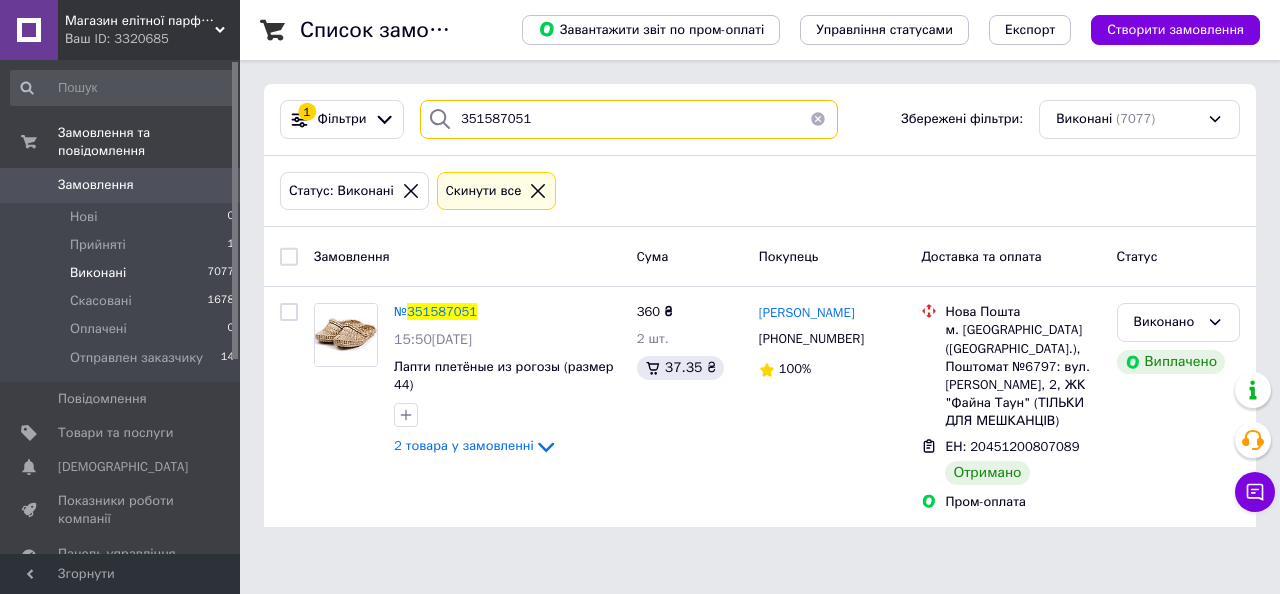 click on "351587051" at bounding box center (629, 119) 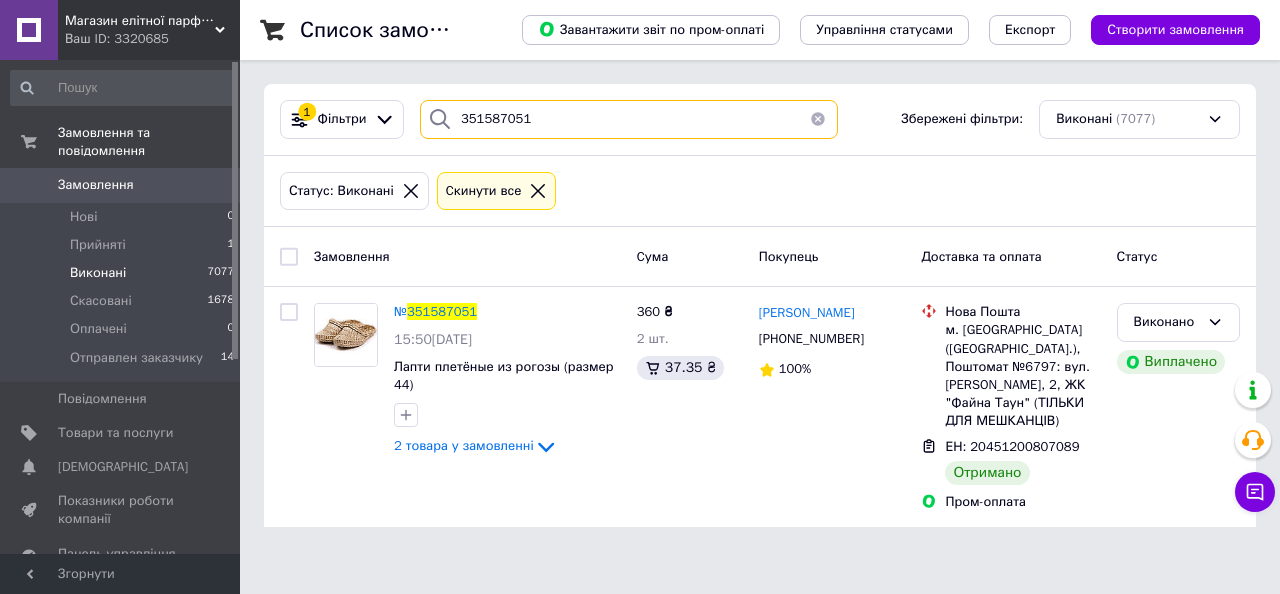 paste on "377955" 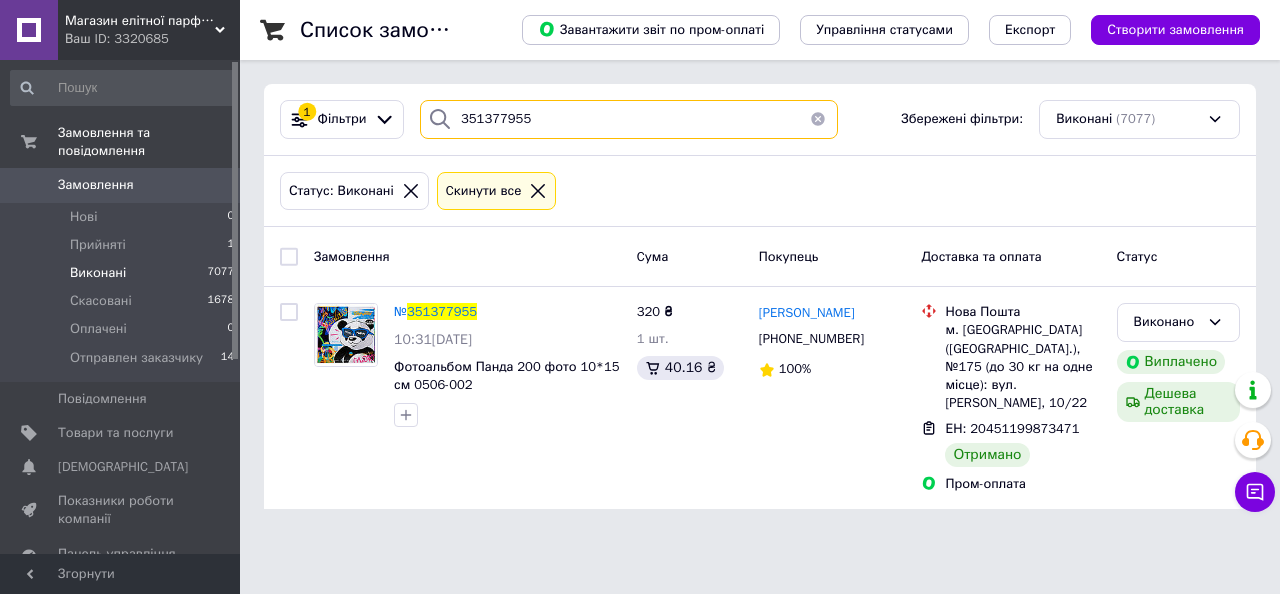 type on "351377955" 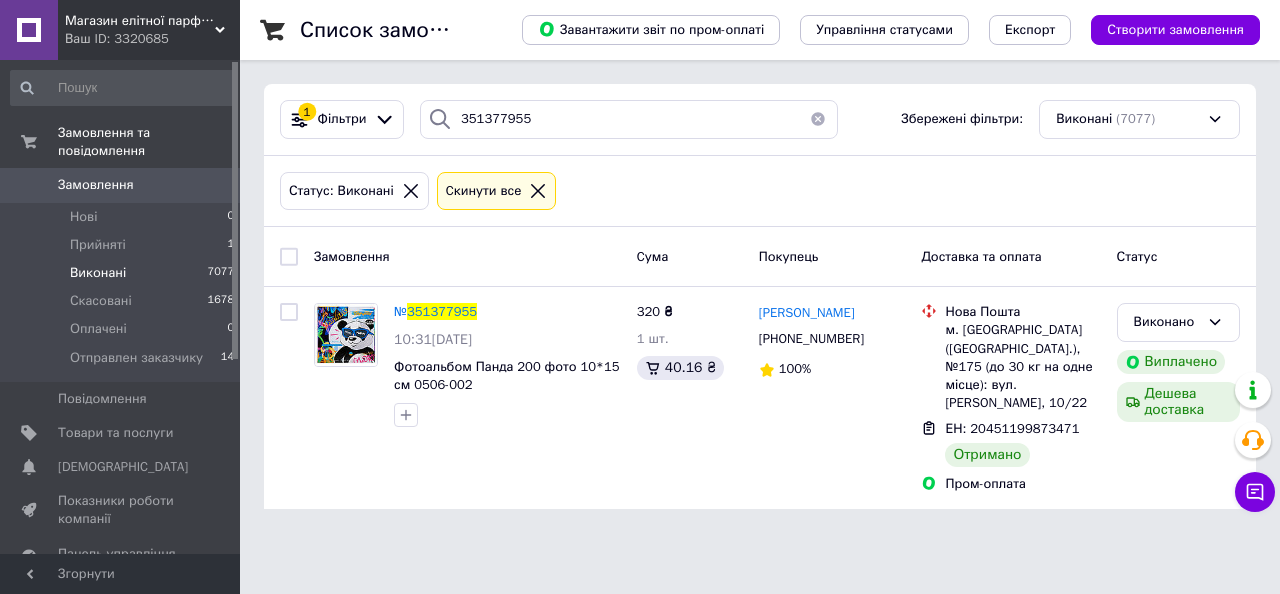 click on "Магазин елітної парфюмерії та косметики "Престиж" Ваш ID: 3320685 Сайт Магазин елітної парфюмерії та косме... Кабінет покупця Перевірити стан системи Сторінка на порталі Магазин элитной парфюмерии и косметики "... Довідка Вийти Замовлення та повідомлення Замовлення 0 Нові 0 Прийняті 1 Виконані 7077 Скасовані 1678 Оплачені 0 Отправлен заказчику 14 Повідомлення 0 Товари та послуги Сповіщення 0 0 Показники роботи компанії Панель управління Відгуки Клієнти Каталог ProSale Аналітика Управління сайтом Гаманець компанії   1" at bounding box center (640, 266) 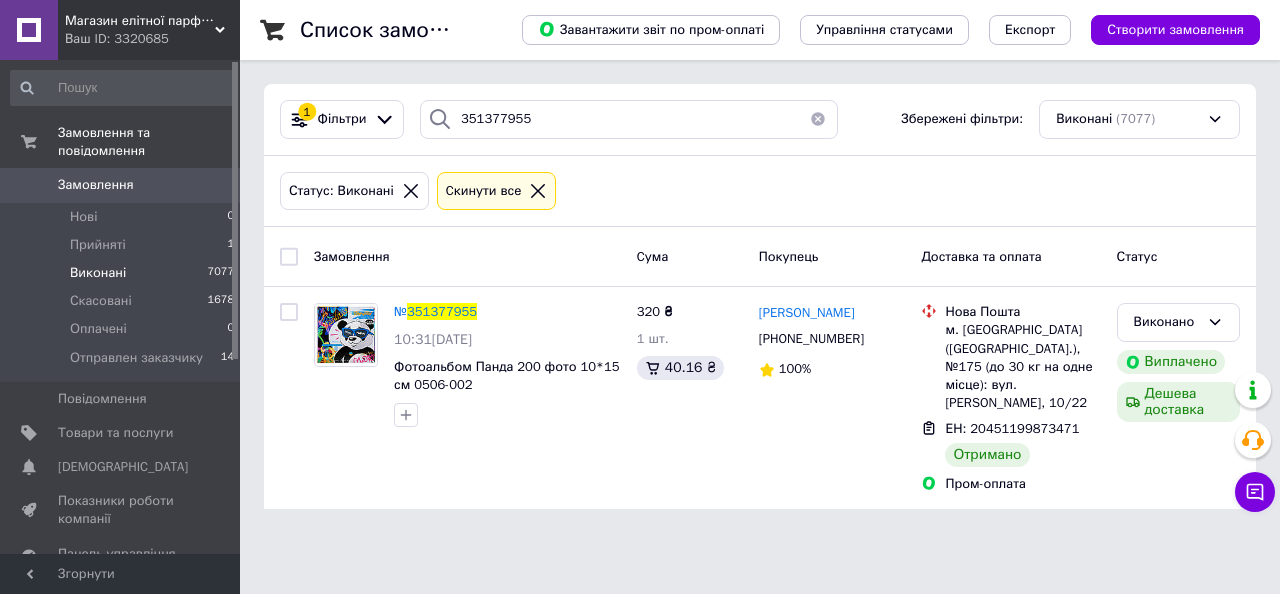 click on "Магазин елітної парфюмерії та косметики "Престиж" Ваш ID: 3320685 Сайт Магазин елітної парфюмерії та косме... Кабінет покупця Перевірити стан системи Сторінка на порталі Магазин элитной парфюмерии и косметики "... Довідка Вийти Замовлення та повідомлення Замовлення 0 Нові 0 Прийняті 1 Виконані 7077 Скасовані 1678 Оплачені 0 Отправлен заказчику 14 Повідомлення 0 Товари та послуги Сповіщення 0 0 Показники роботи компанії Панель управління Відгуки Клієнти Каталог ProSale Аналітика Управління сайтом Гаманець компанії   1" at bounding box center (640, 266) 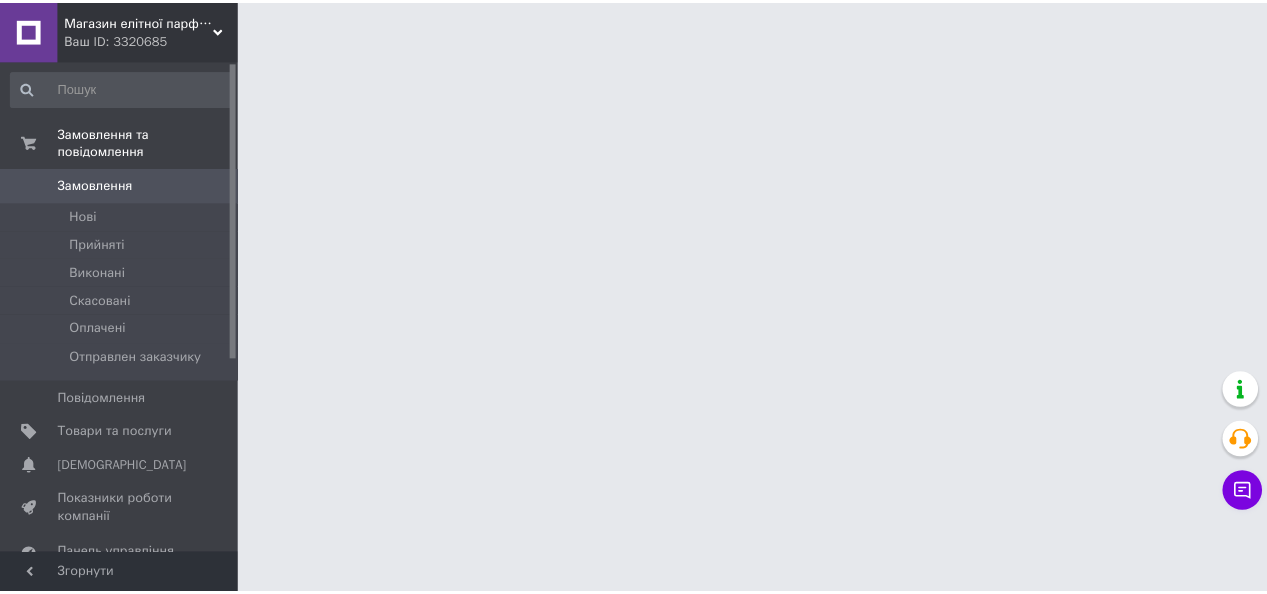 scroll, scrollTop: 0, scrollLeft: 0, axis: both 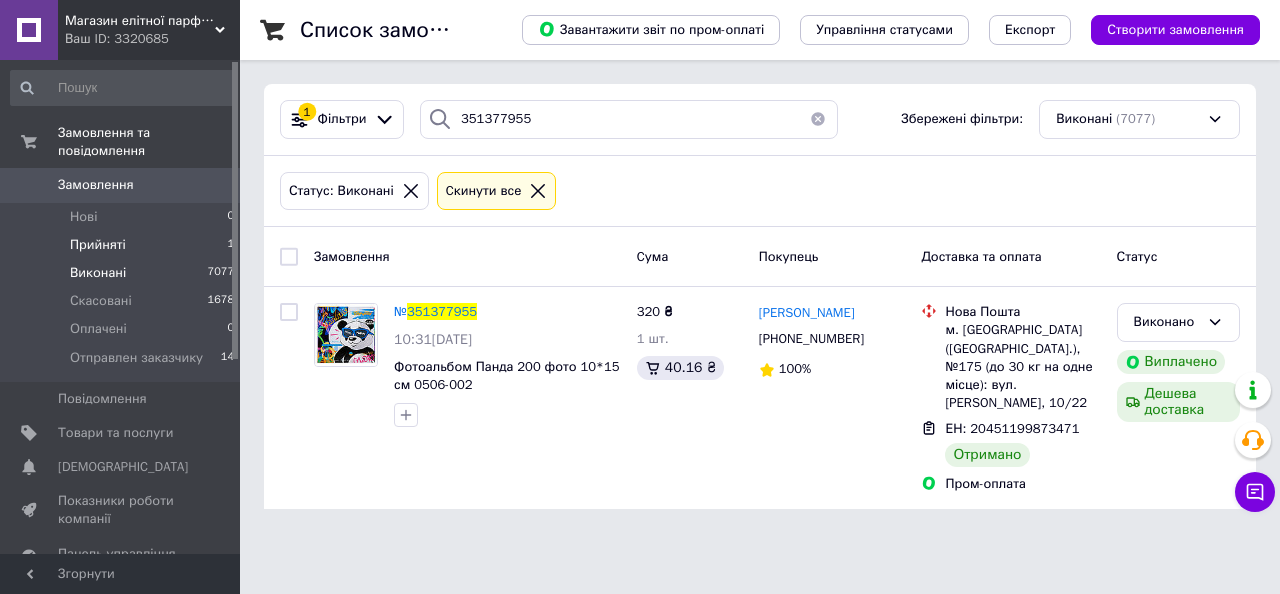 click on "Прийняті" at bounding box center [98, 245] 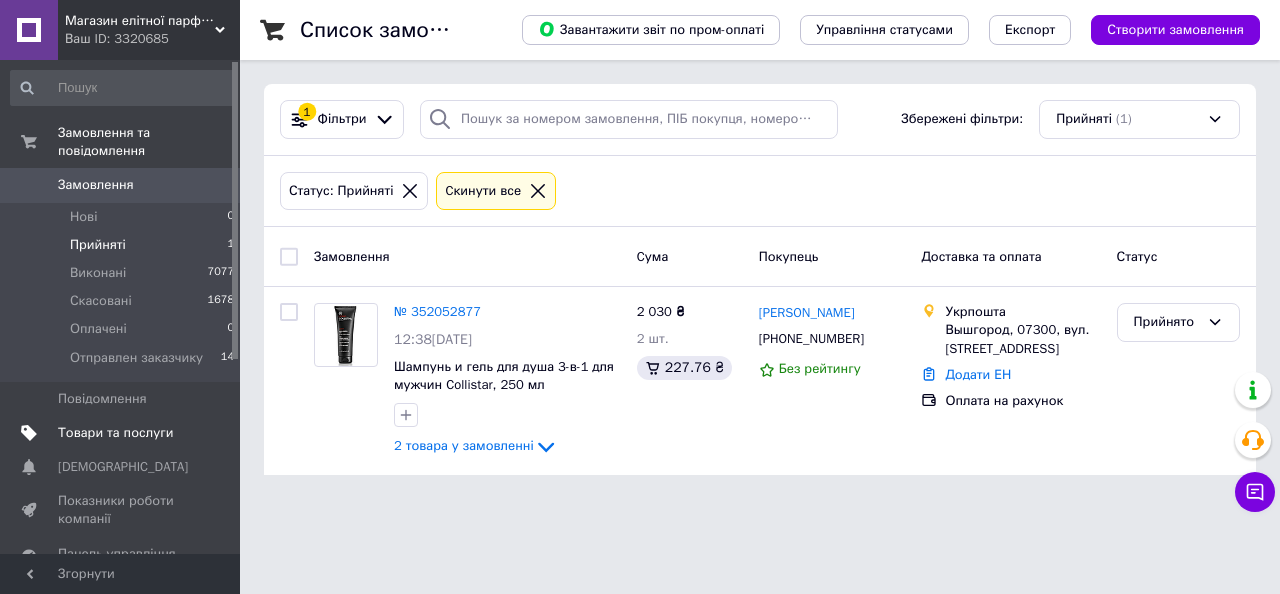 click on "Товари та послуги" at bounding box center [115, 433] 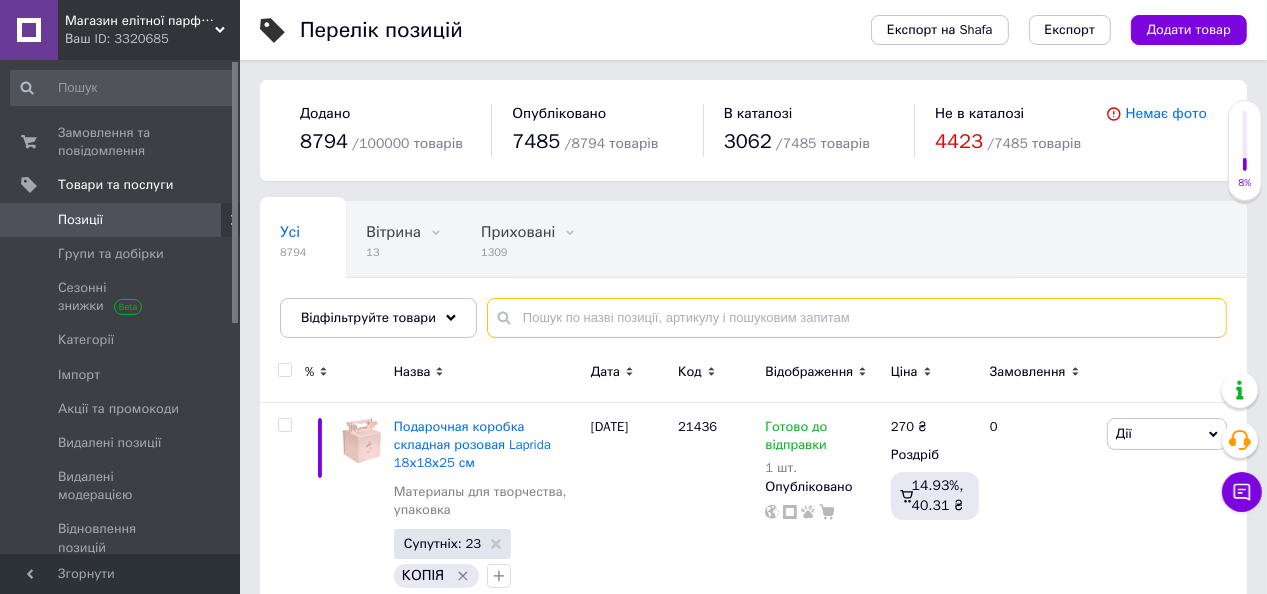 click at bounding box center [857, 318] 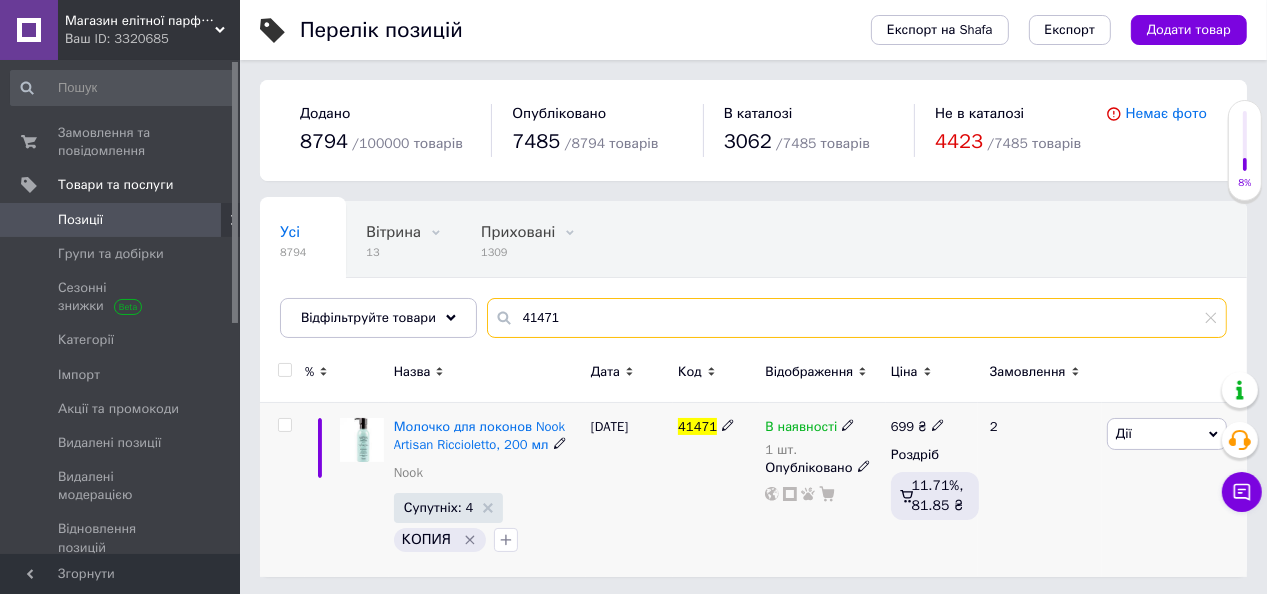 type on "41471" 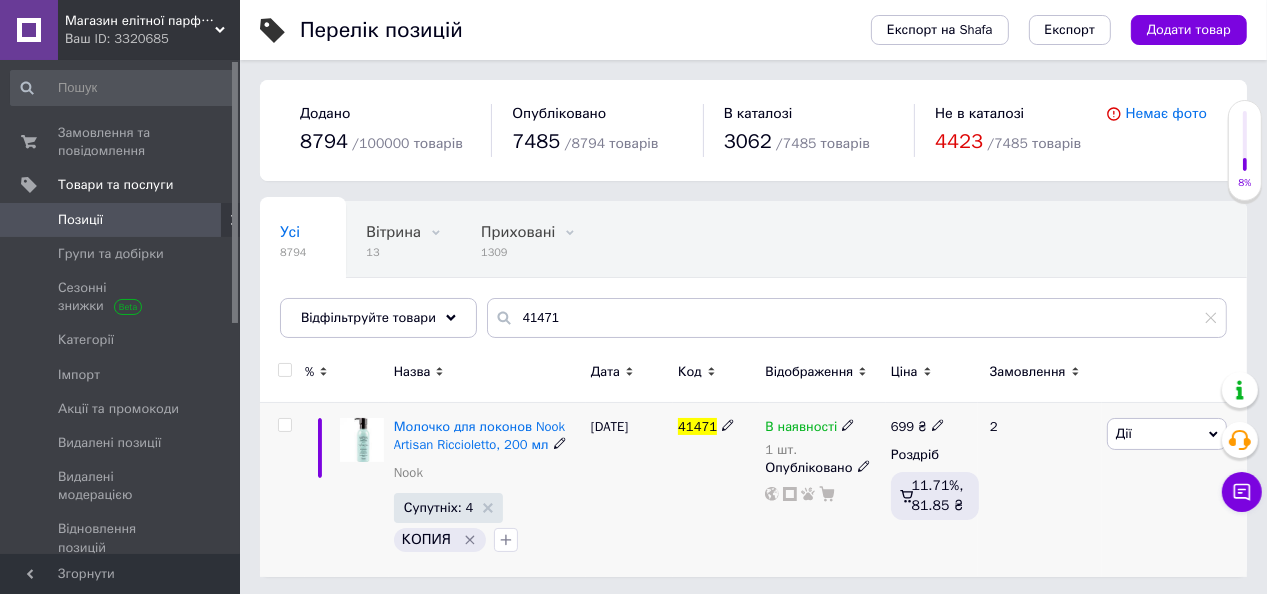 click on "Опубліковано" at bounding box center (822, 468) 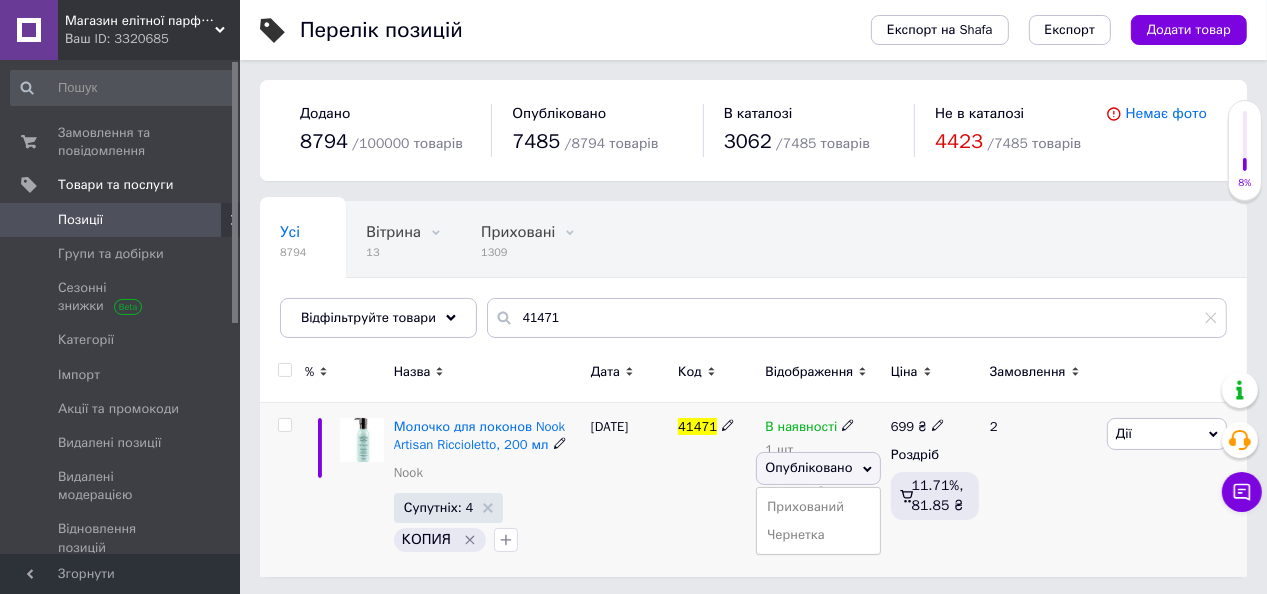 click on "В наявності" at bounding box center [801, 429] 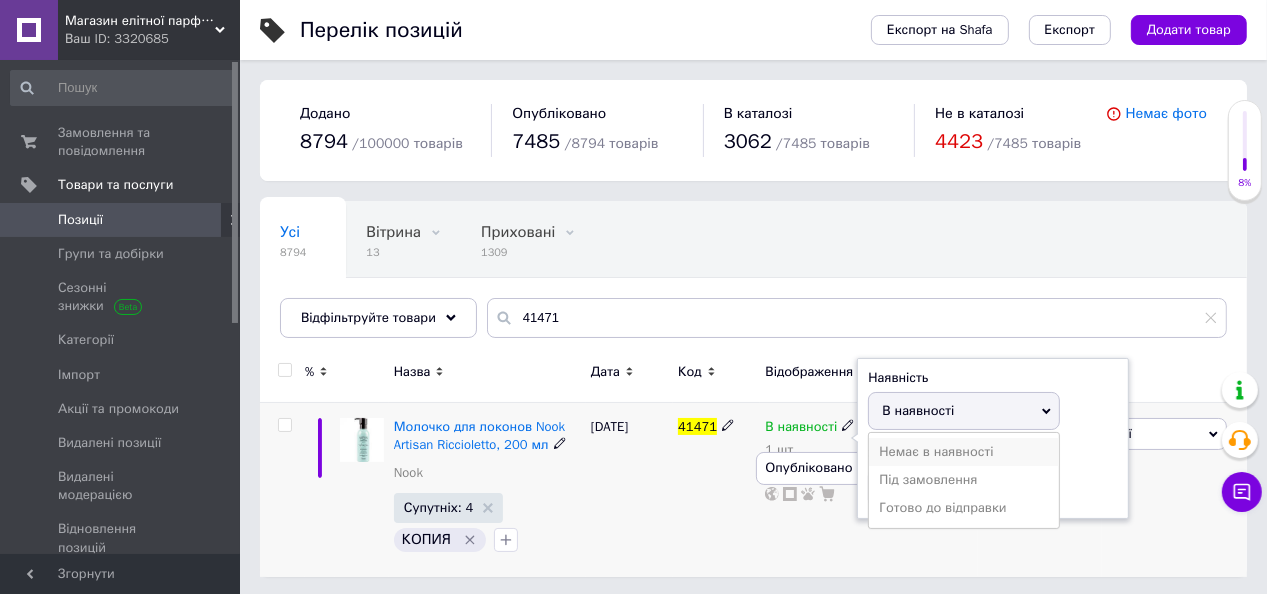 click on "Немає в наявності" at bounding box center [964, 452] 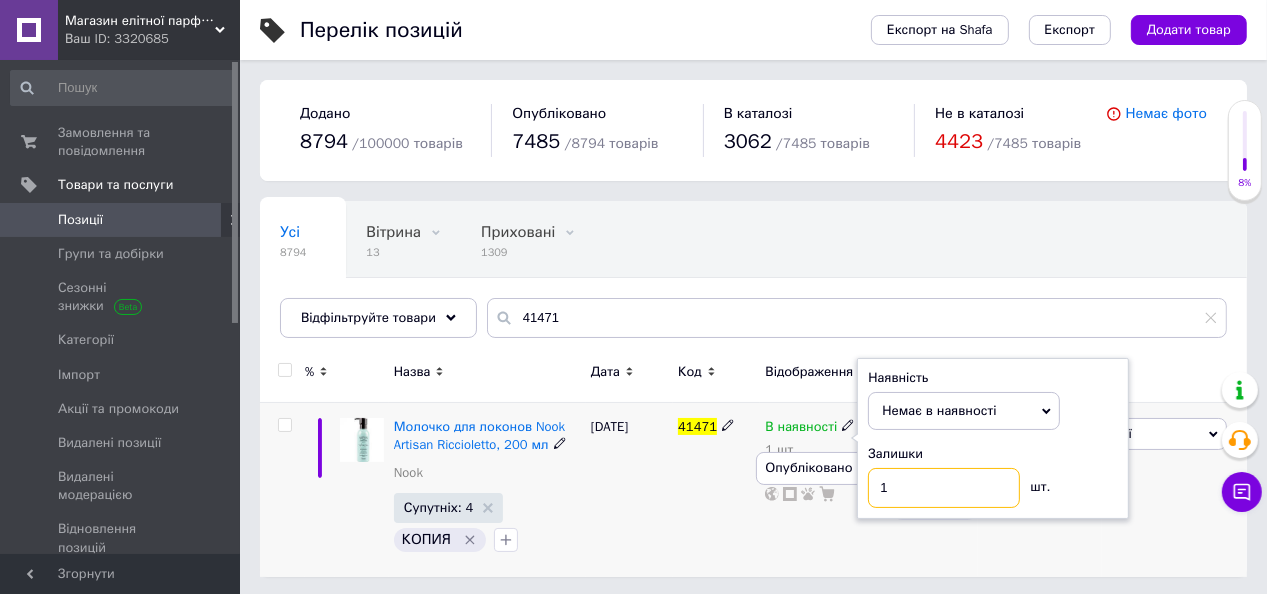 click on "1" at bounding box center (944, 488) 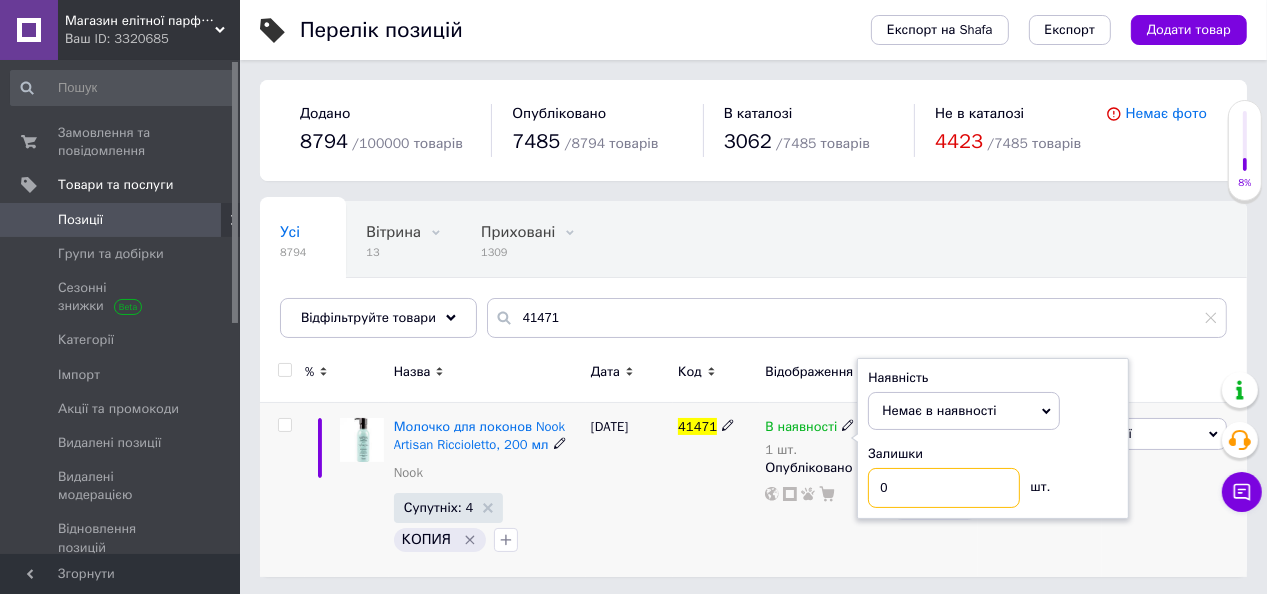 type on "0" 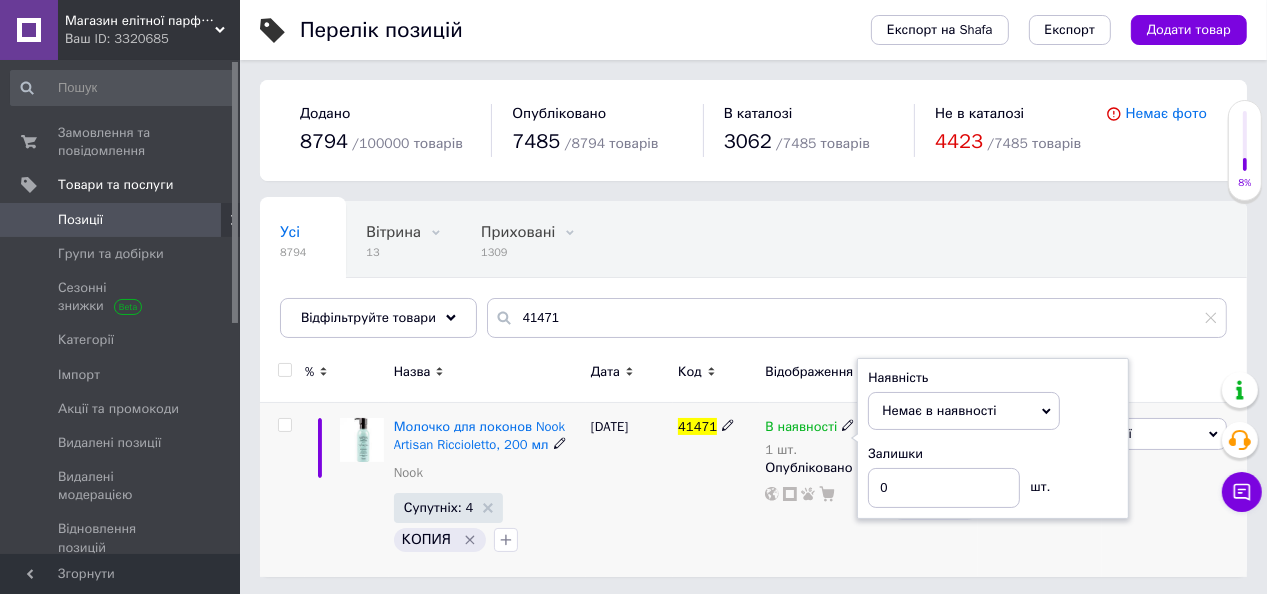 click on "[DATE]" at bounding box center (629, 490) 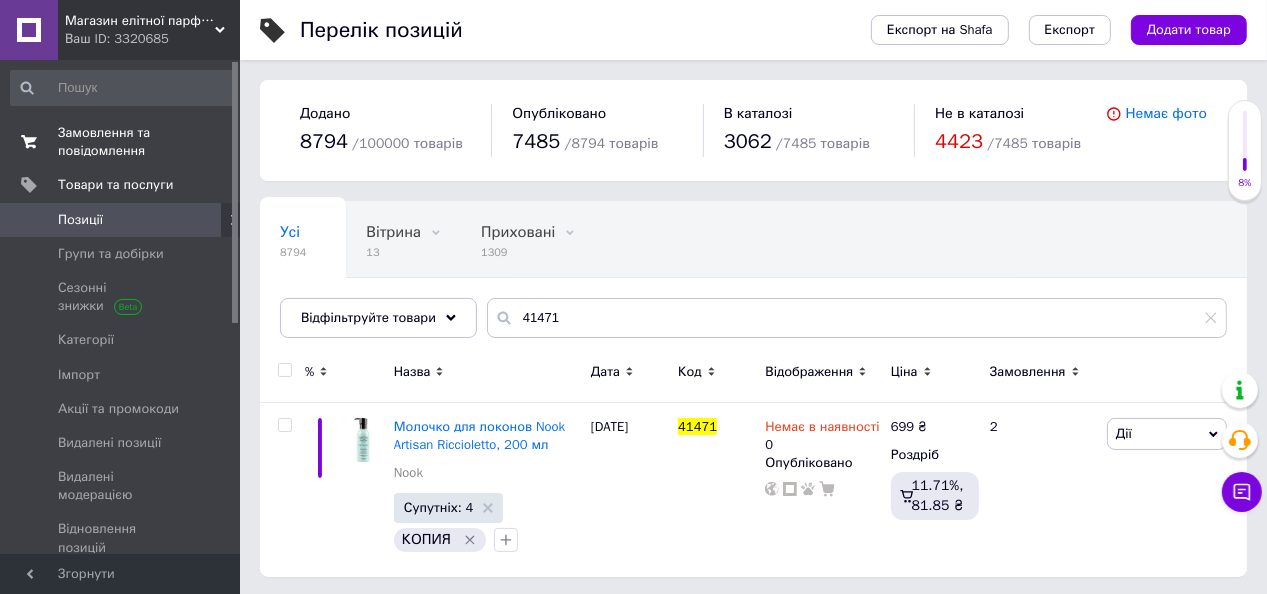 click on "Замовлення та повідомлення" at bounding box center (121, 142) 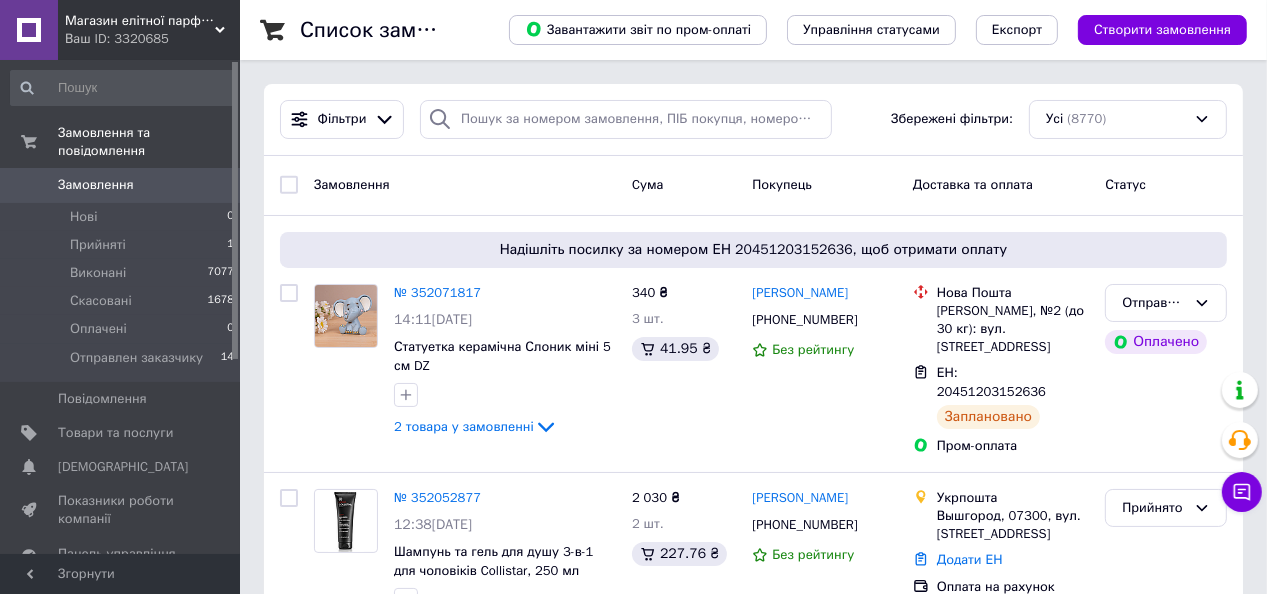 click 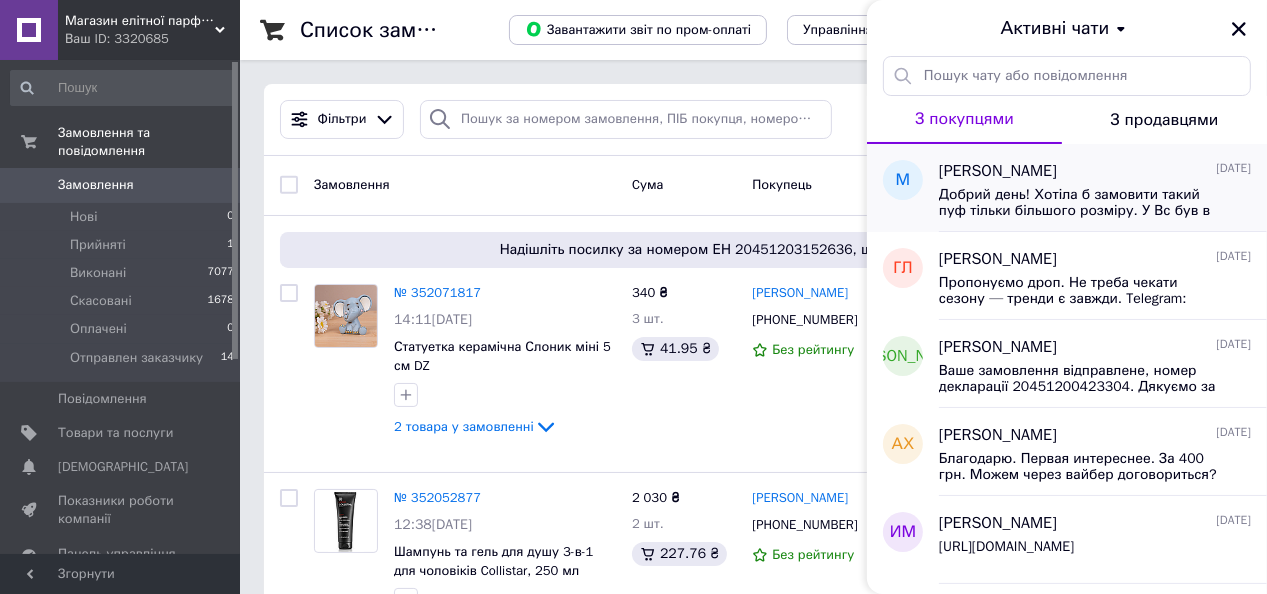 click on "Добрий день! Хотіла б замовити такий пуф тільки більшого розміру. У Вс був в наявності 70 см. А ще буде?" at bounding box center [1081, 203] 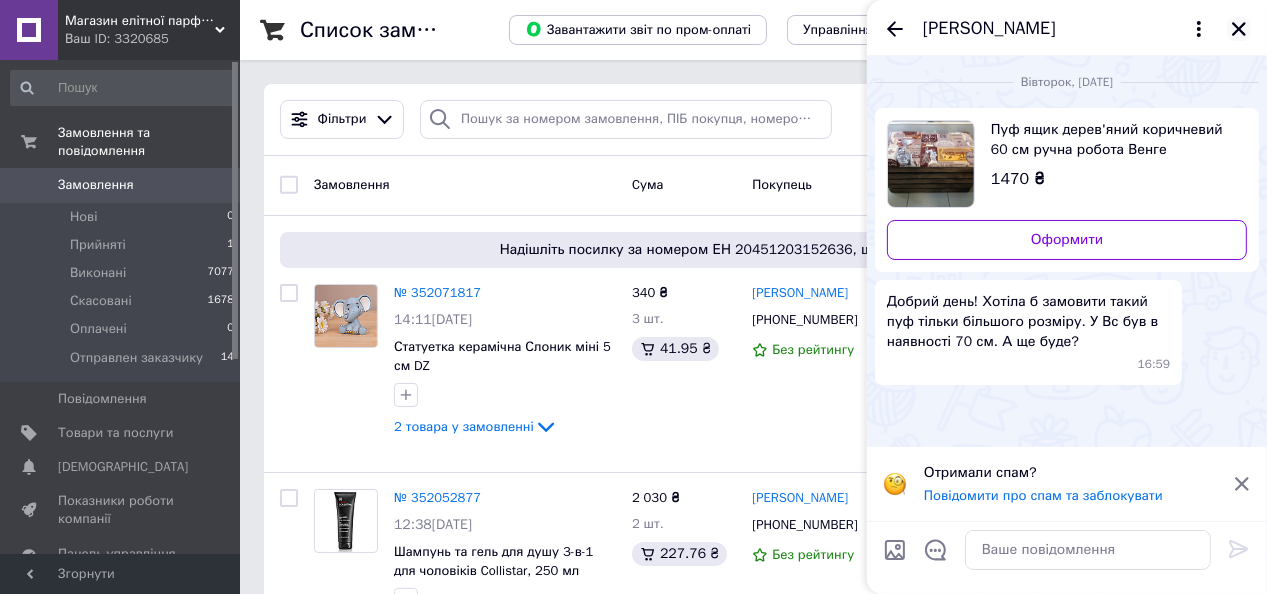 click 